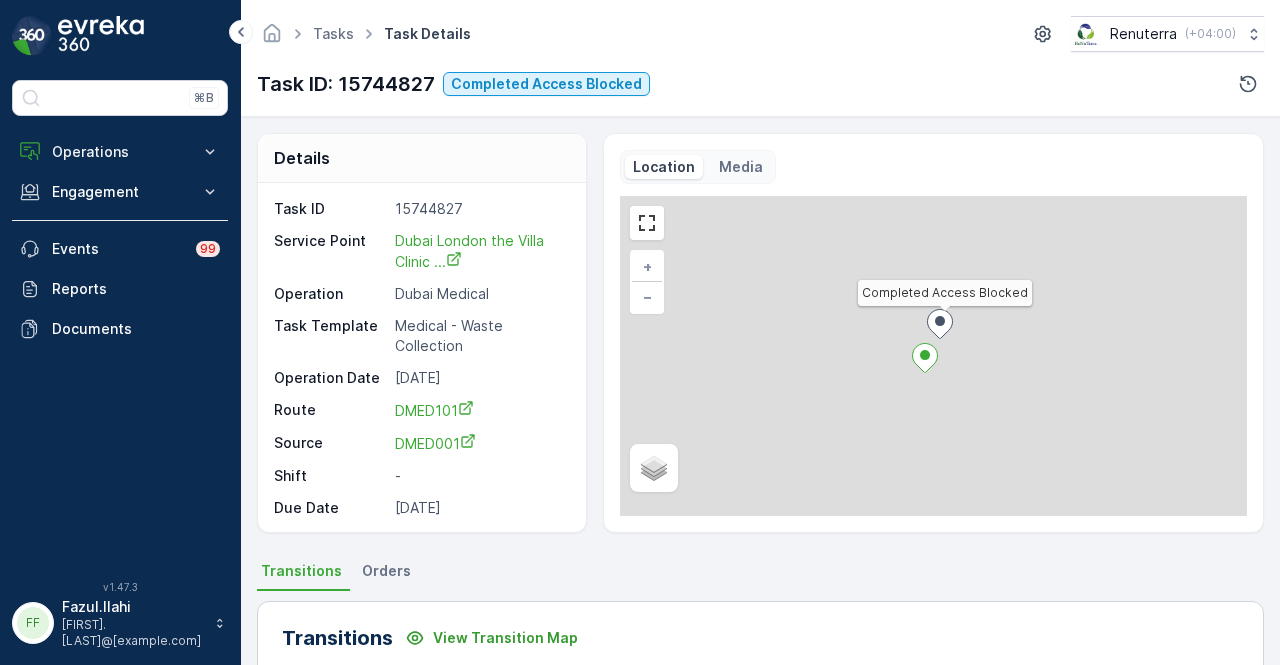 scroll, scrollTop: 0, scrollLeft: 0, axis: both 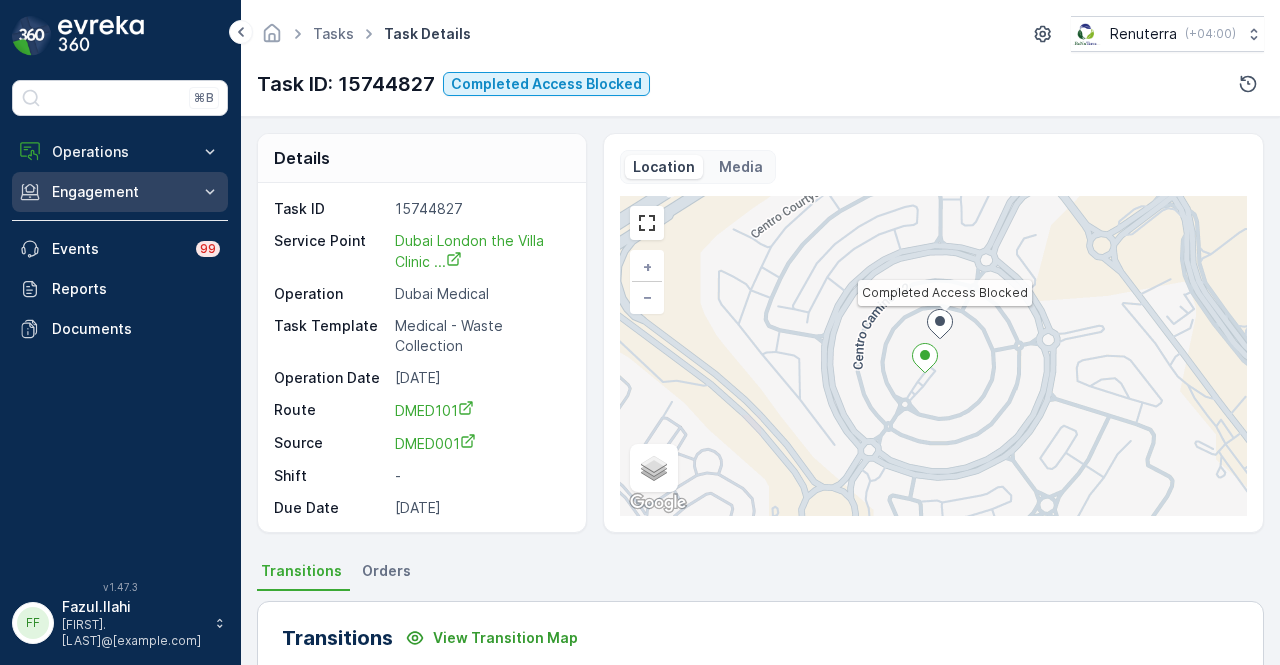 click on "Engagement" at bounding box center (120, 192) 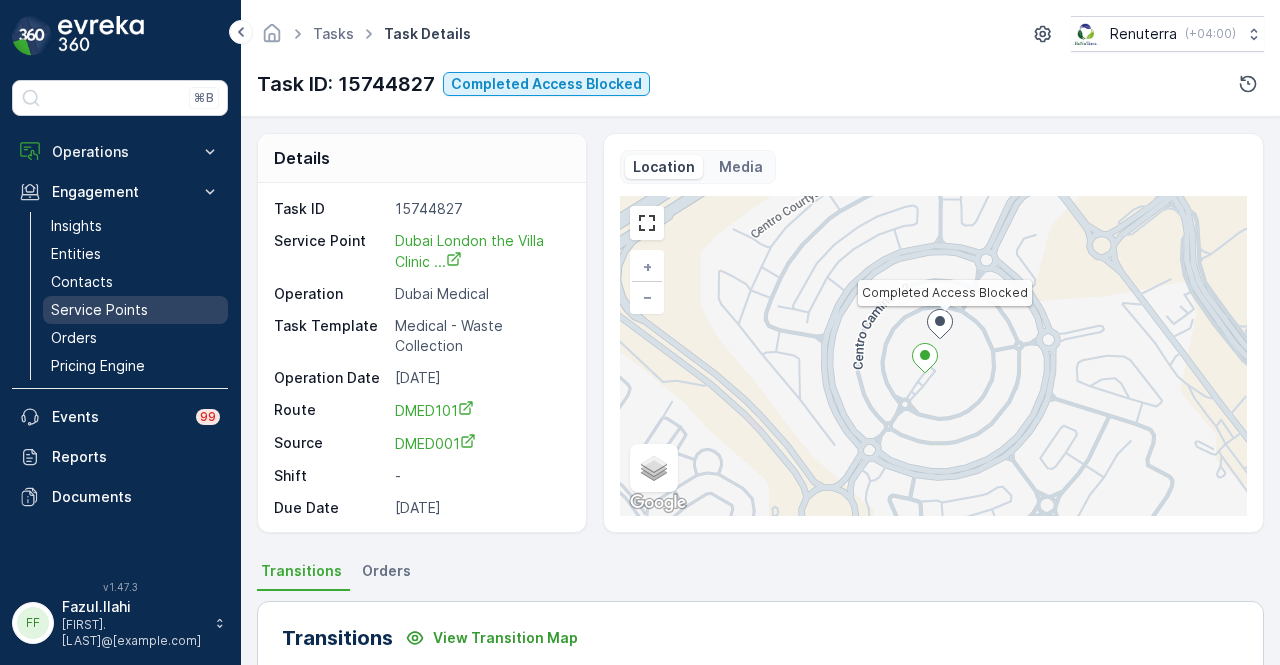click on "Service Points" at bounding box center (99, 310) 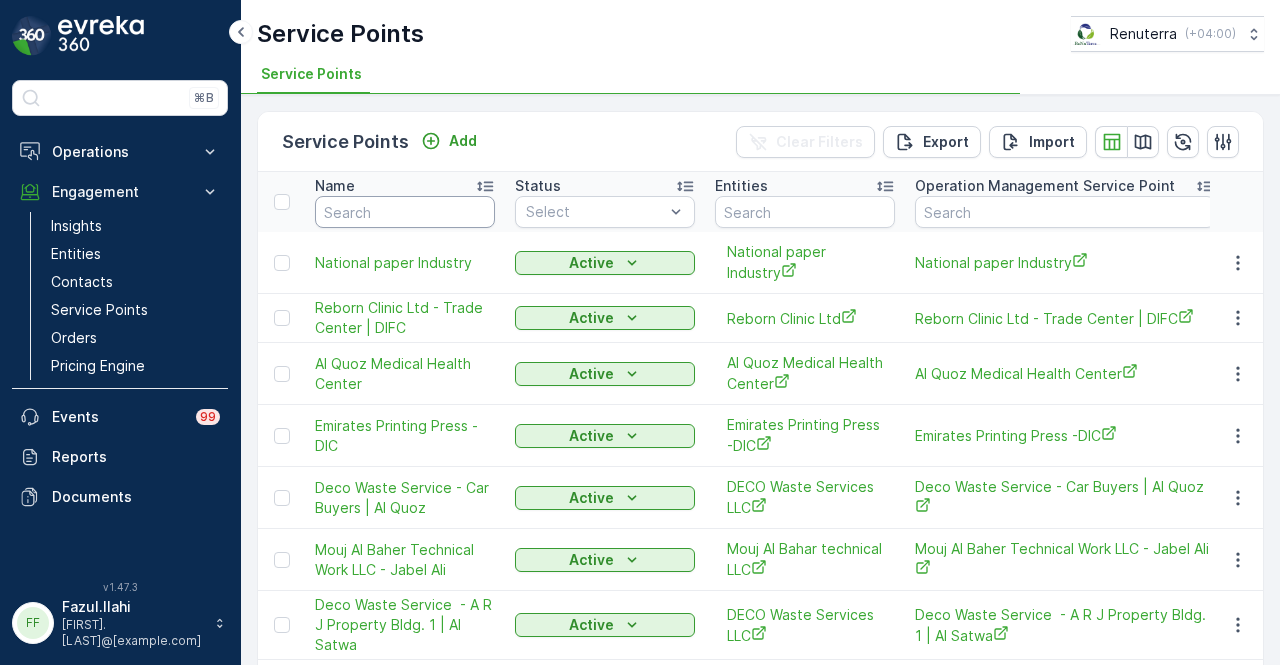 click at bounding box center [405, 212] 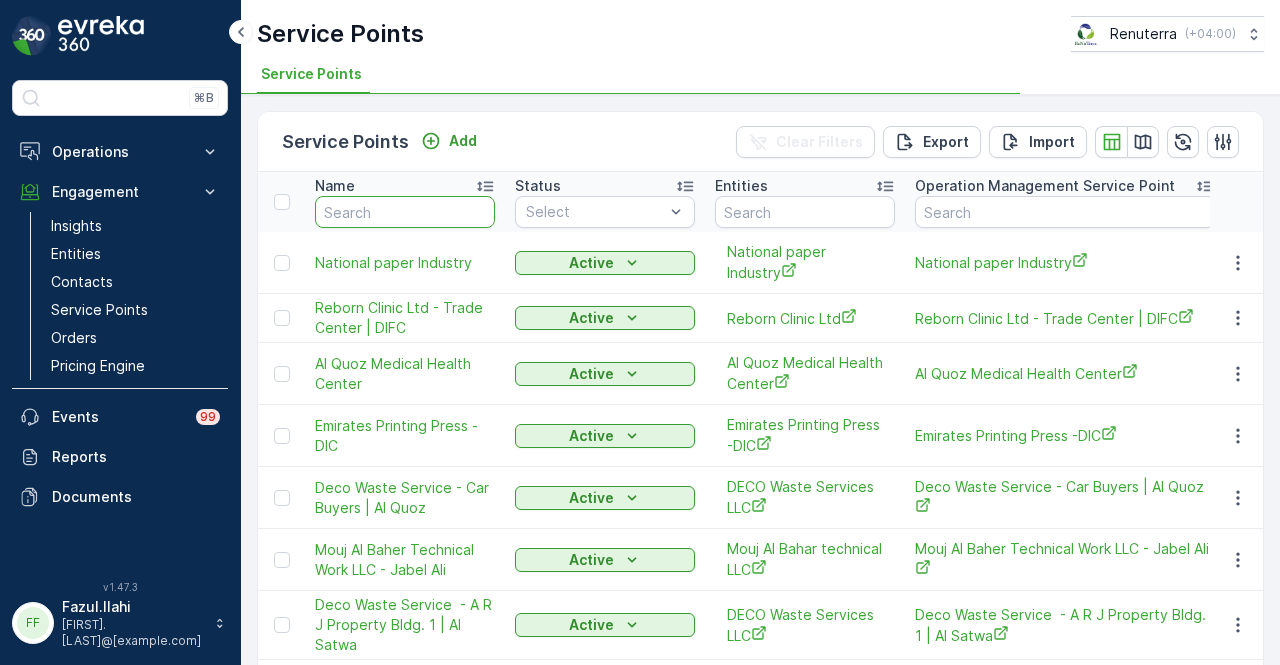 type on "n" 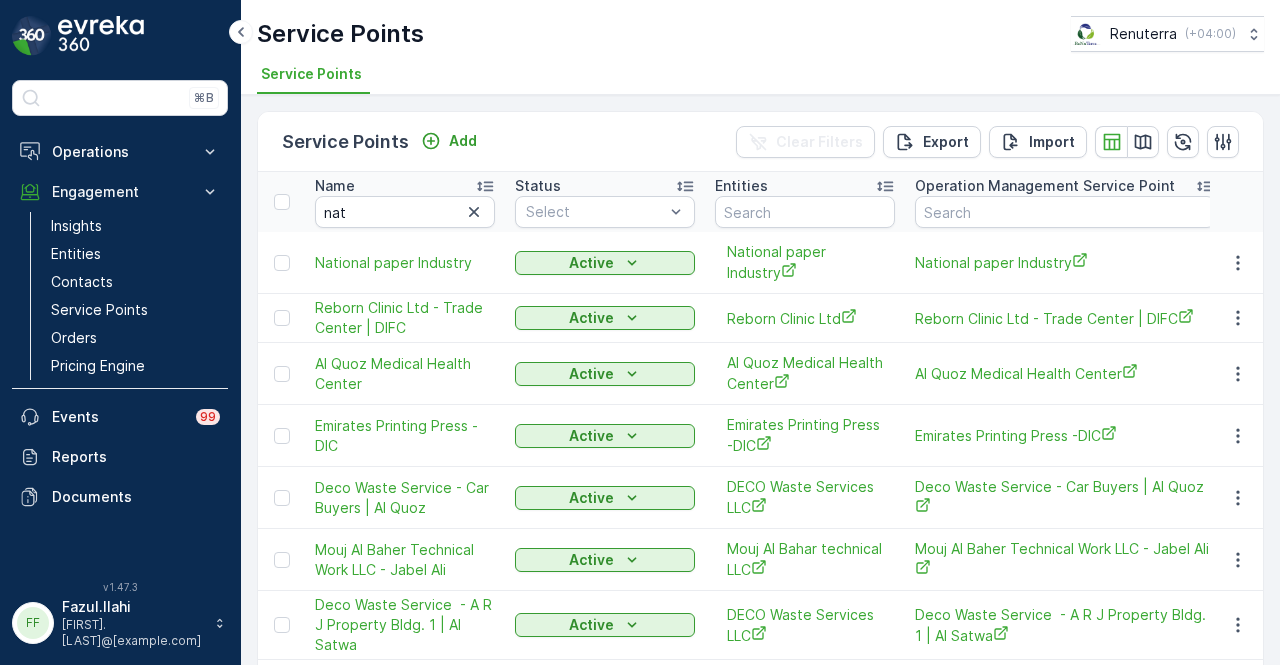 type 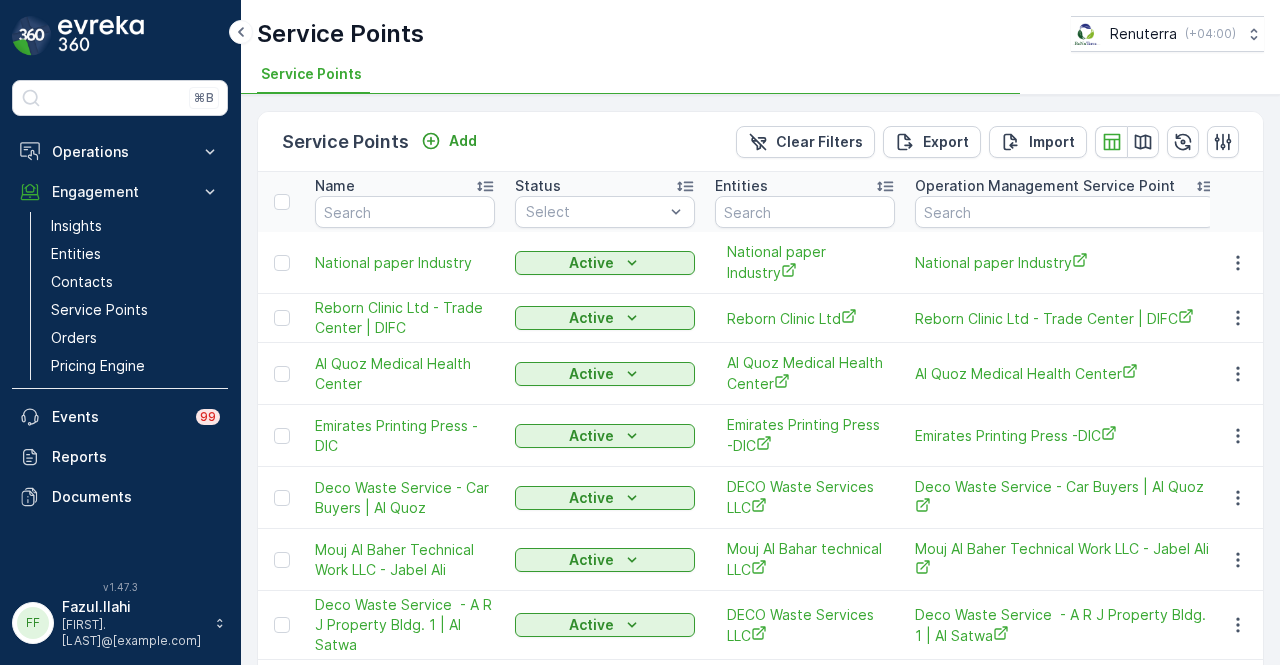 type on "nat" 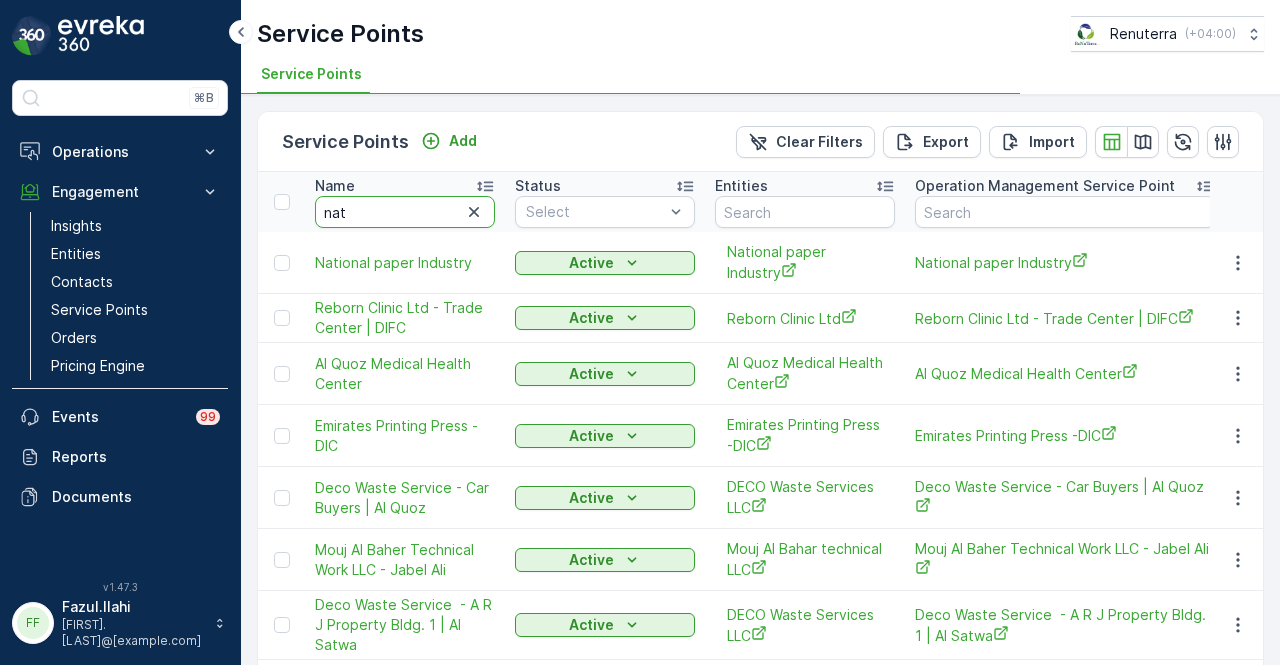 click on "nat" at bounding box center (405, 212) 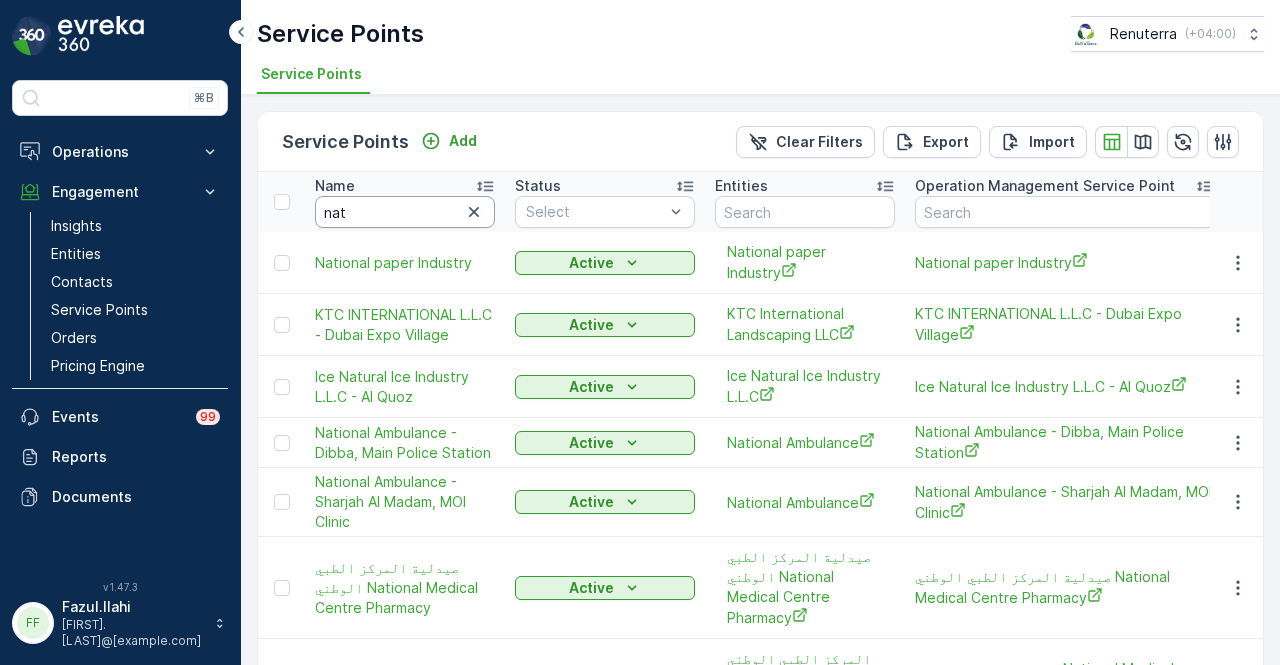 click on "nat" at bounding box center [405, 212] 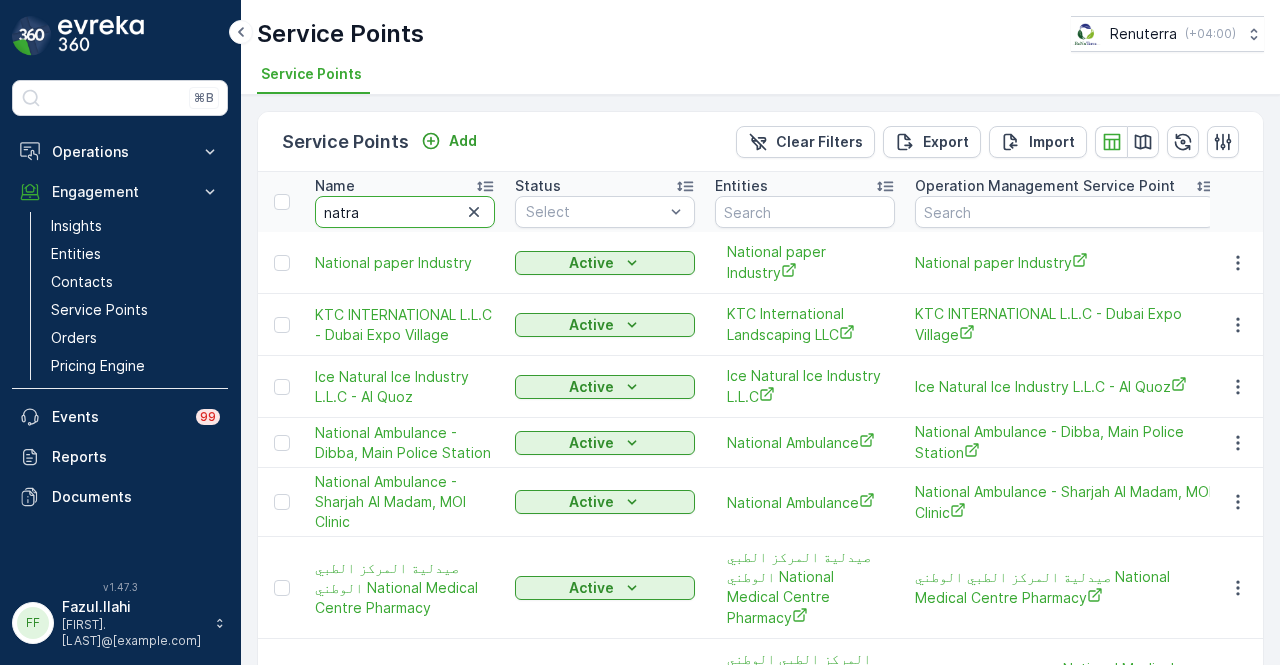 type on "natraj" 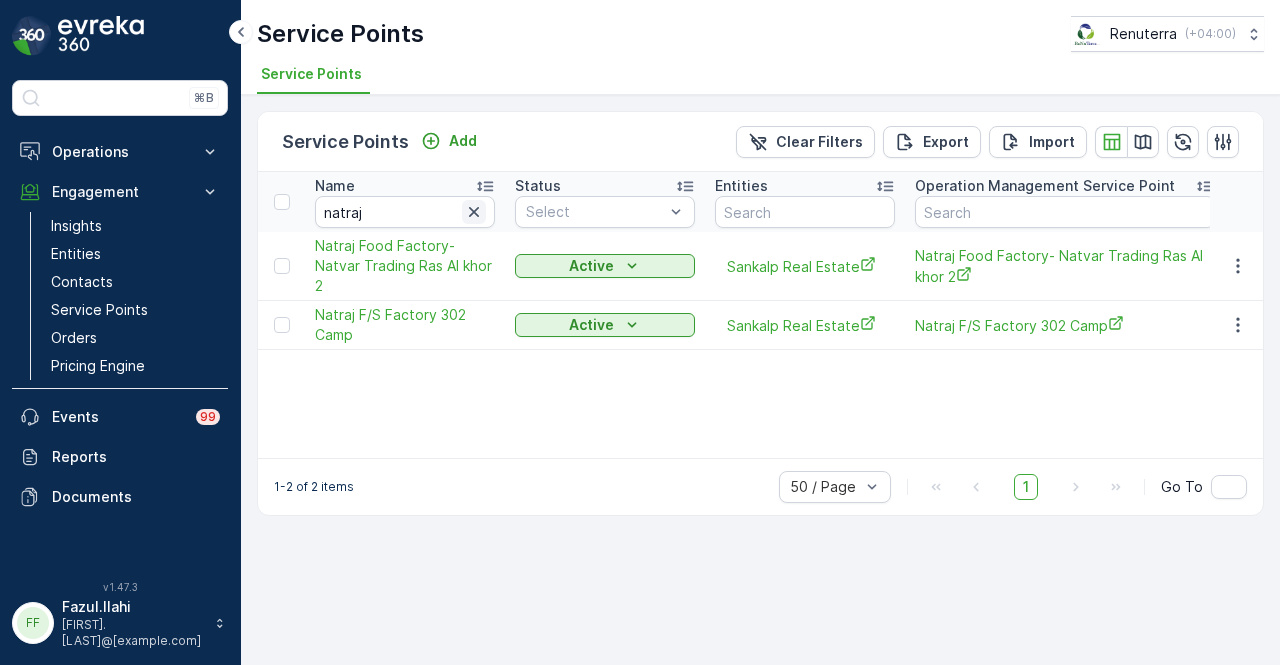 click 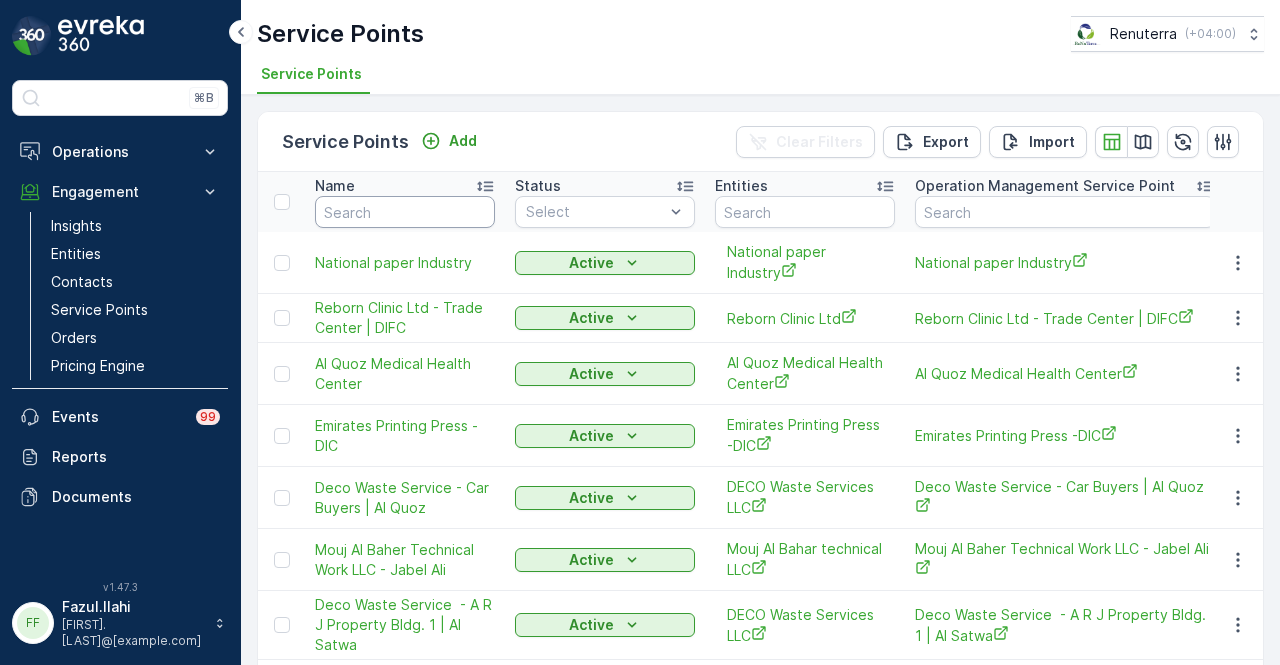 click at bounding box center (405, 212) 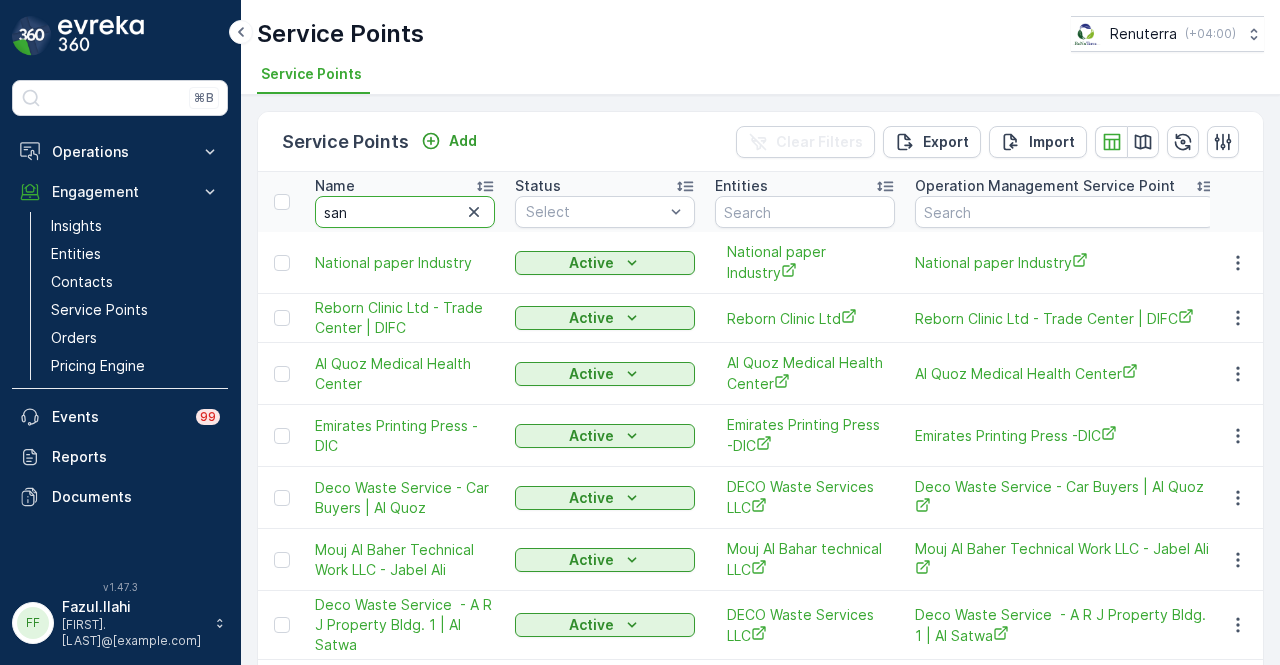 type on "sank" 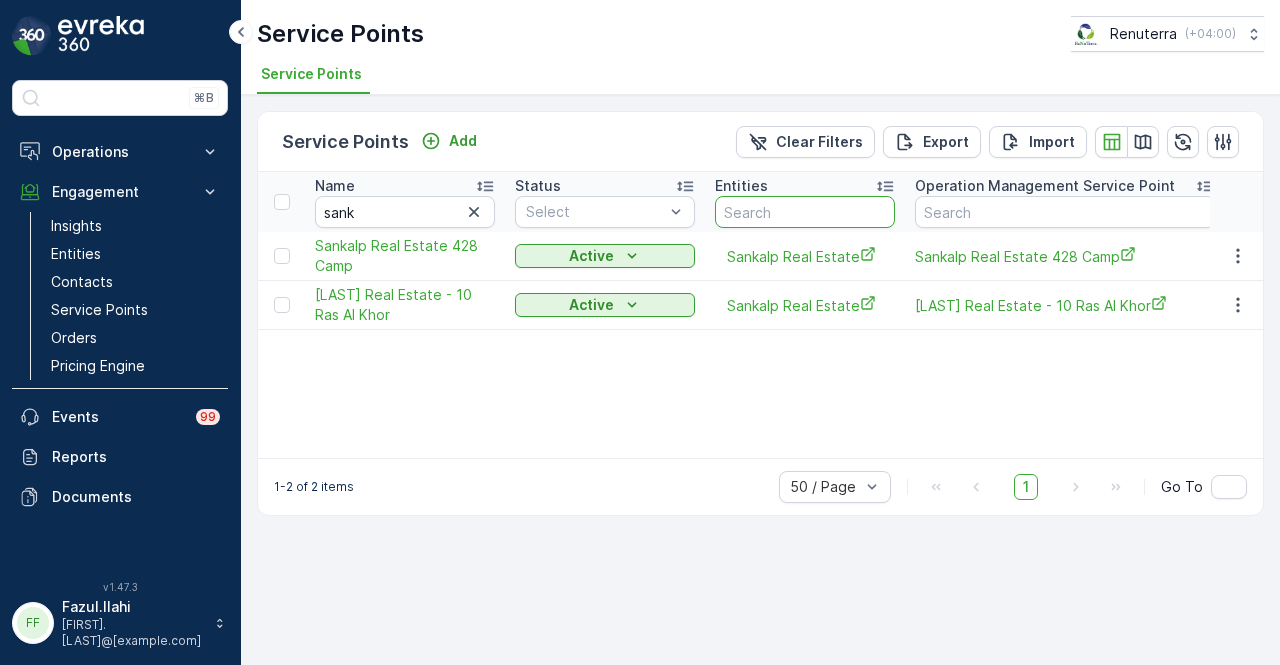 click at bounding box center [805, 212] 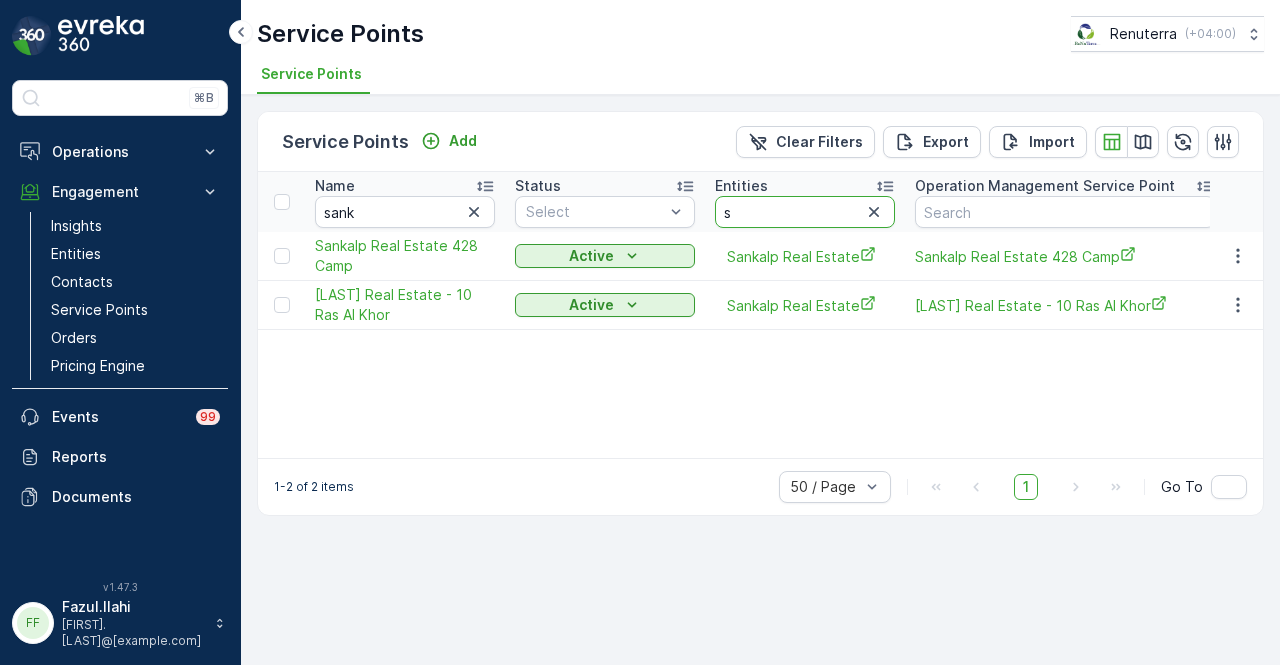 type on "sa" 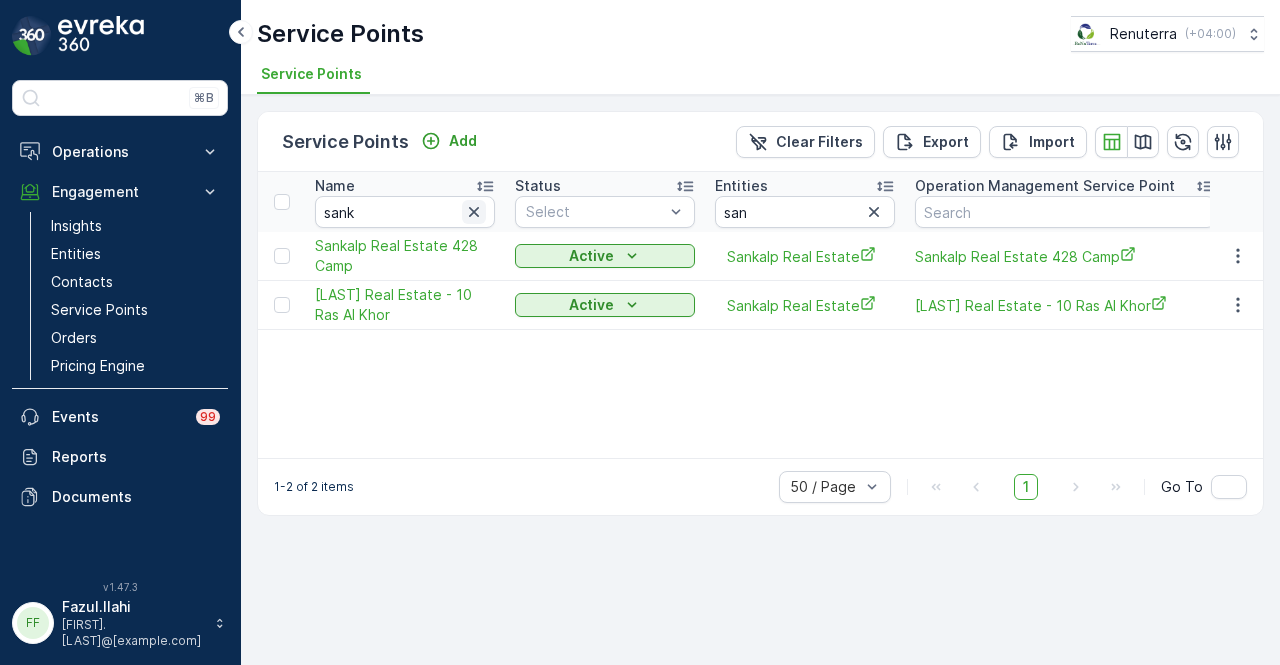 click 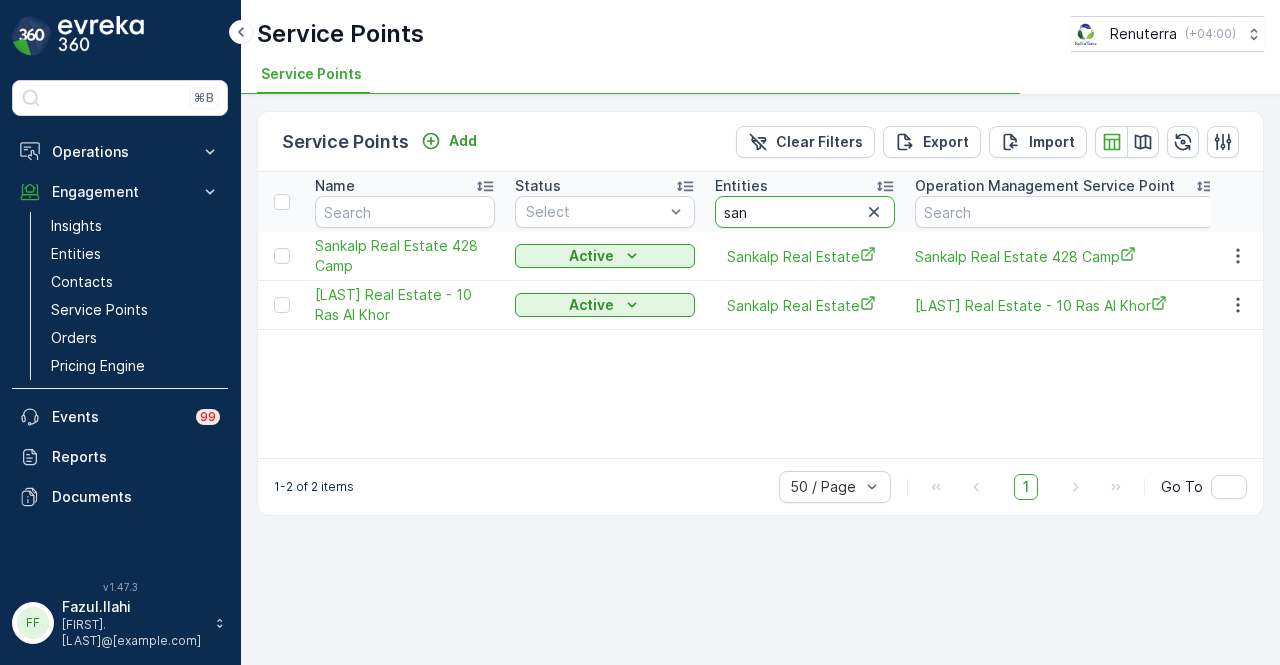 click on "san" at bounding box center (805, 212) 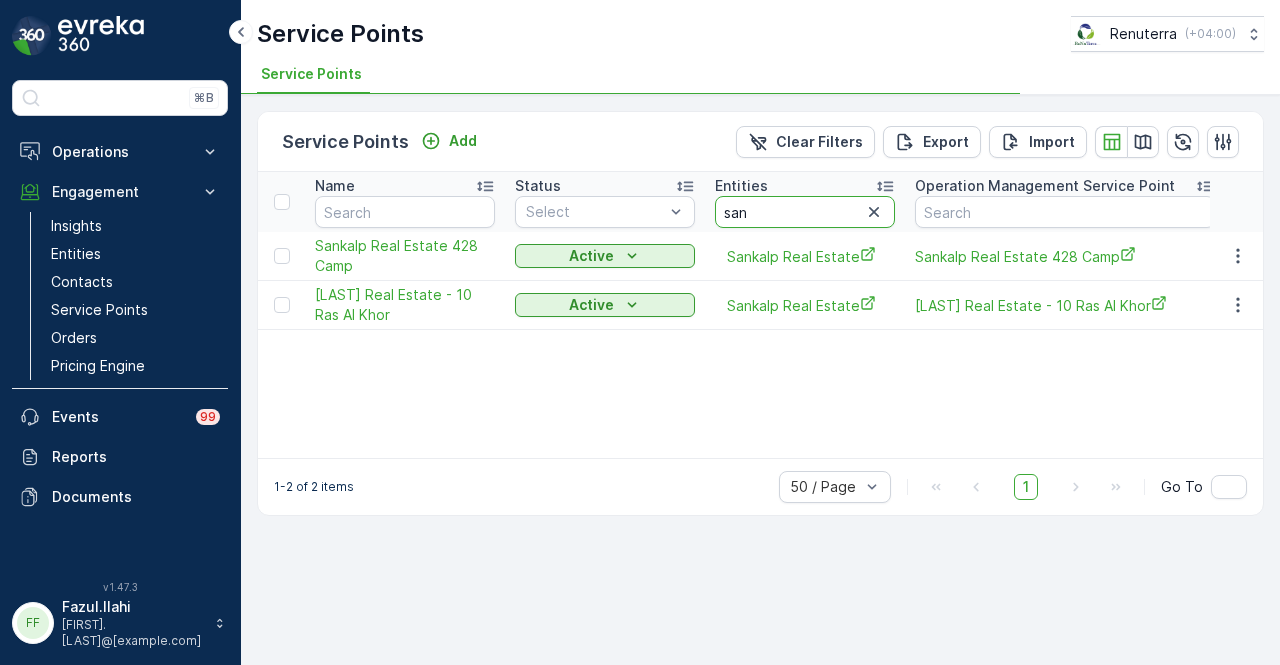 click on "san" at bounding box center (805, 212) 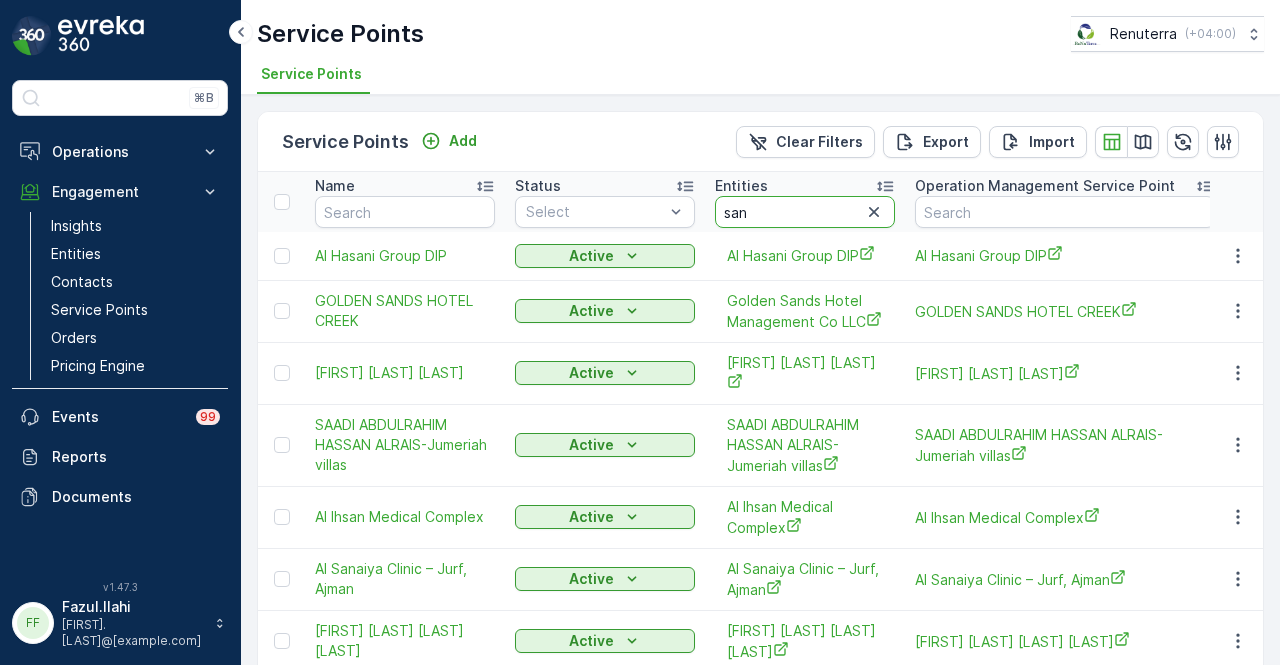 click on "san" at bounding box center [805, 212] 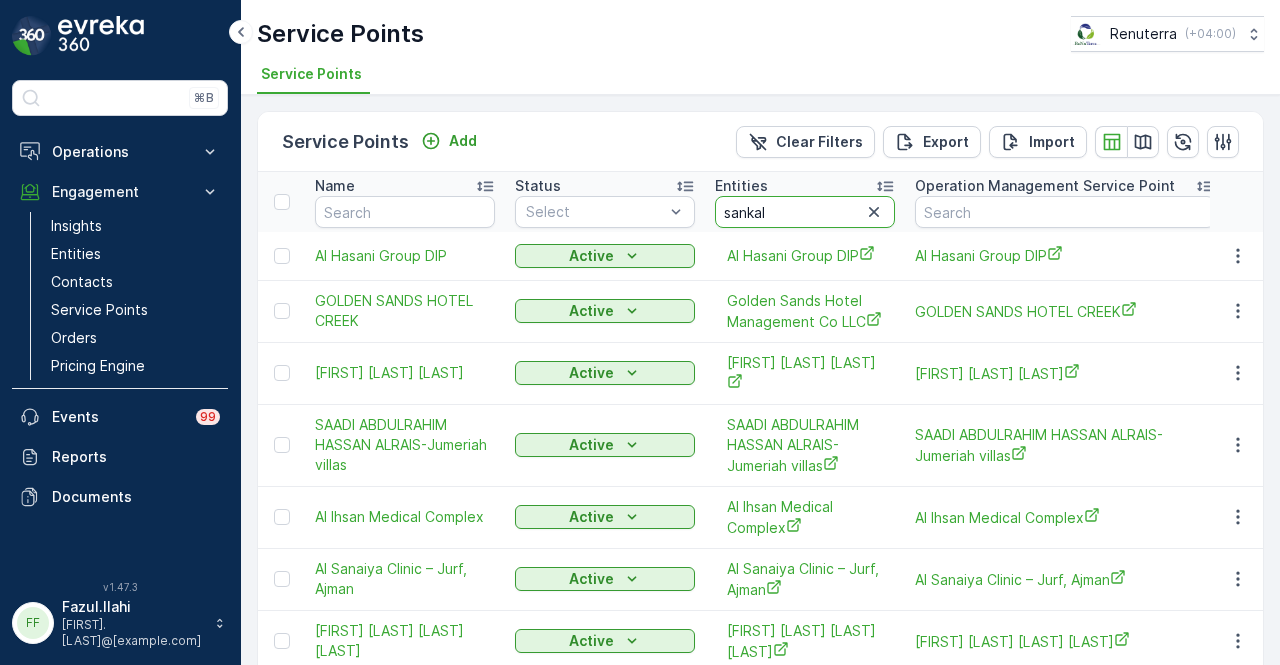 type on "sankalp" 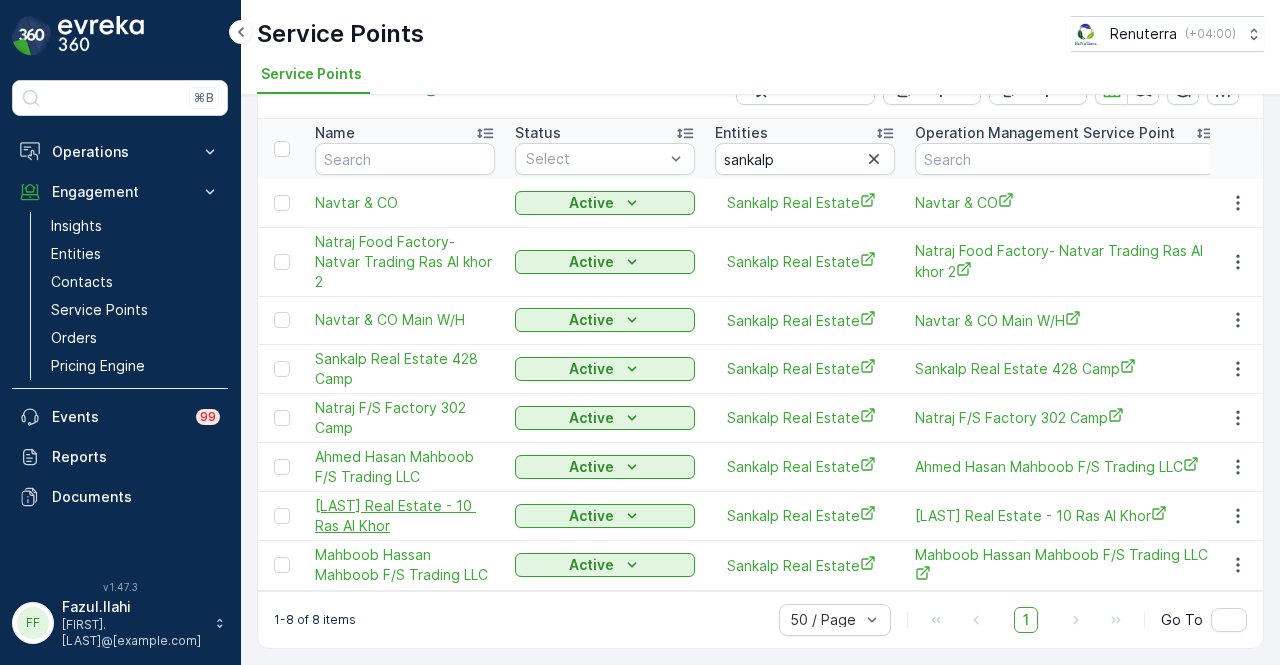 scroll, scrollTop: 0, scrollLeft: 0, axis: both 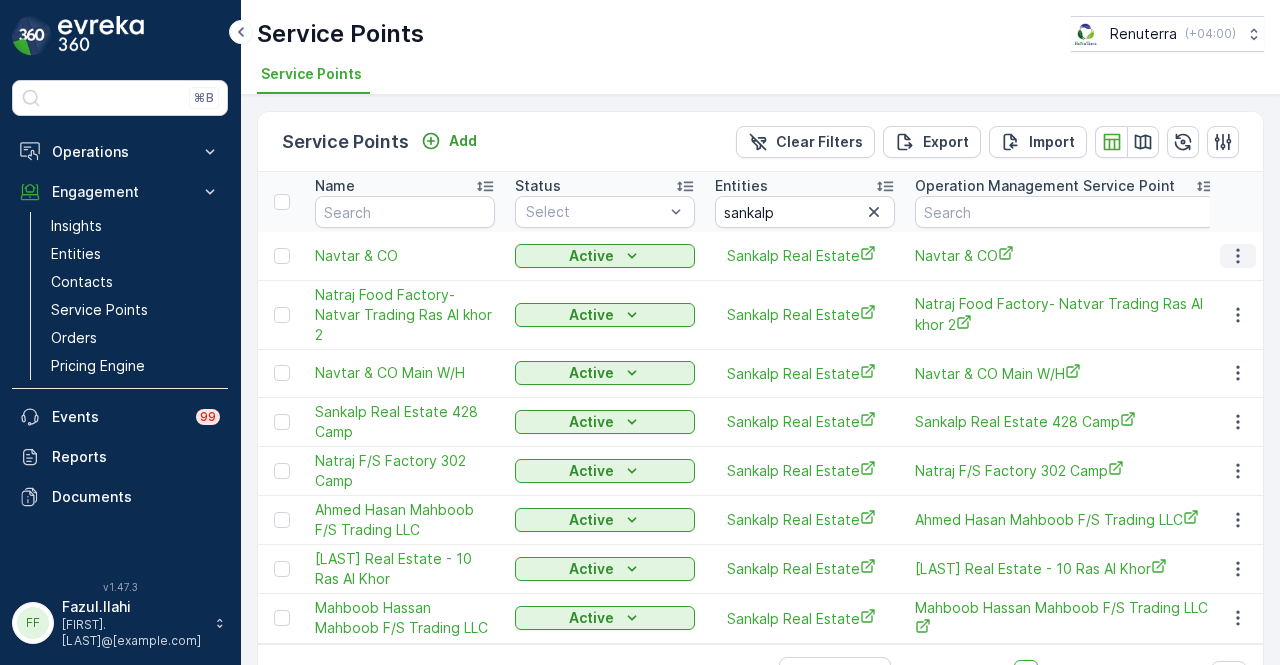 click 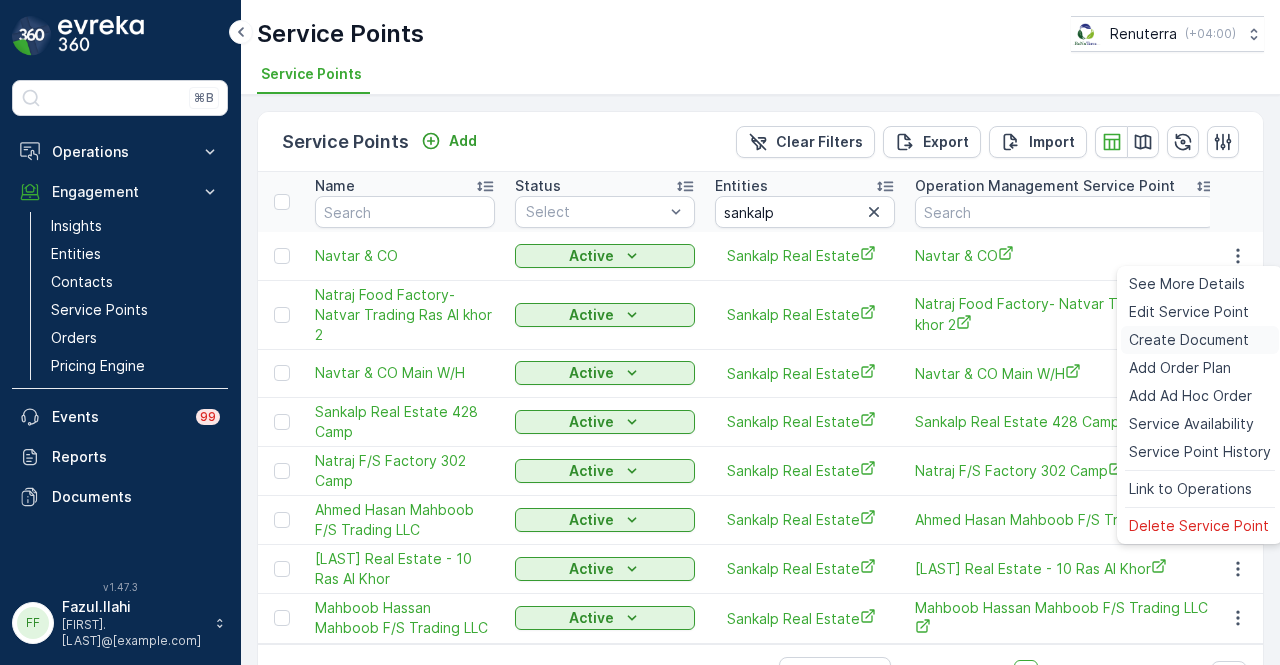 click on "Create Document" at bounding box center (1189, 340) 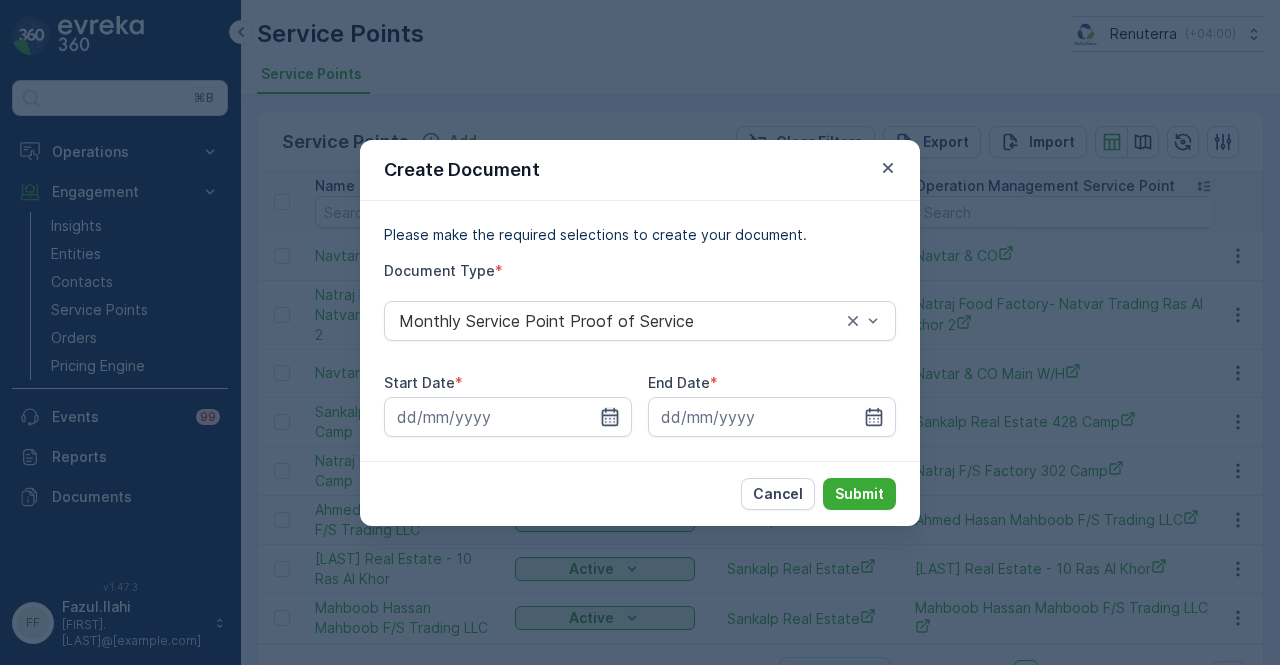 click 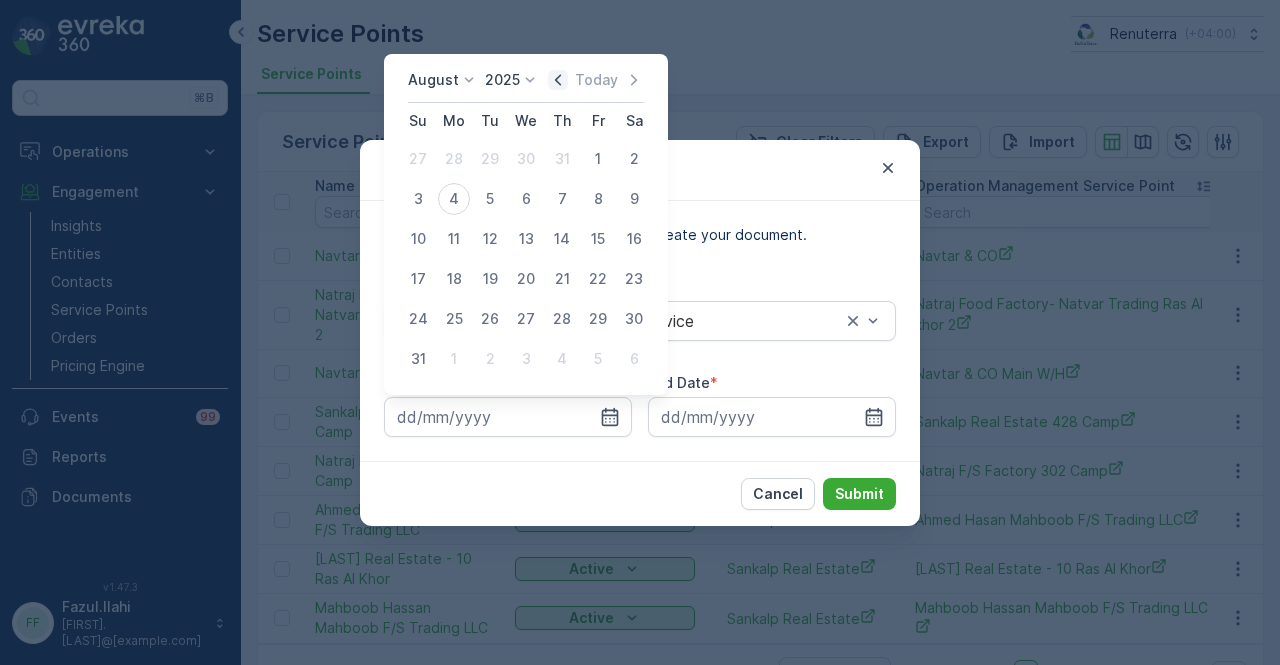 click 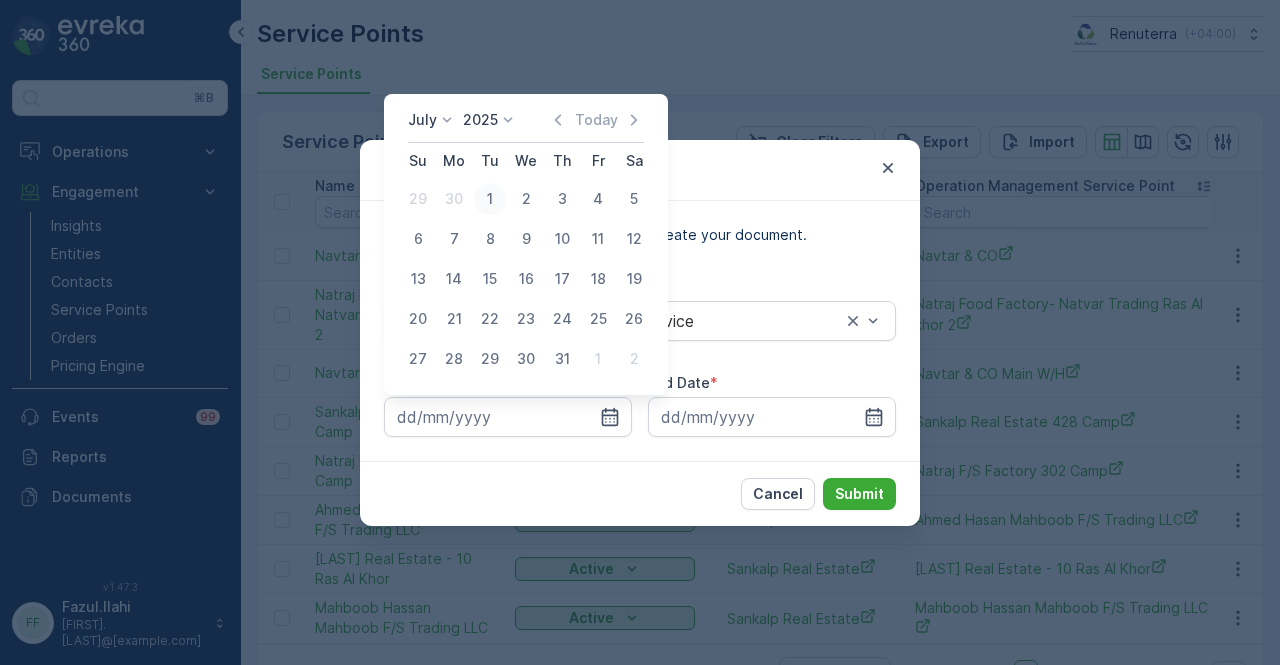 click on "1" at bounding box center (490, 199) 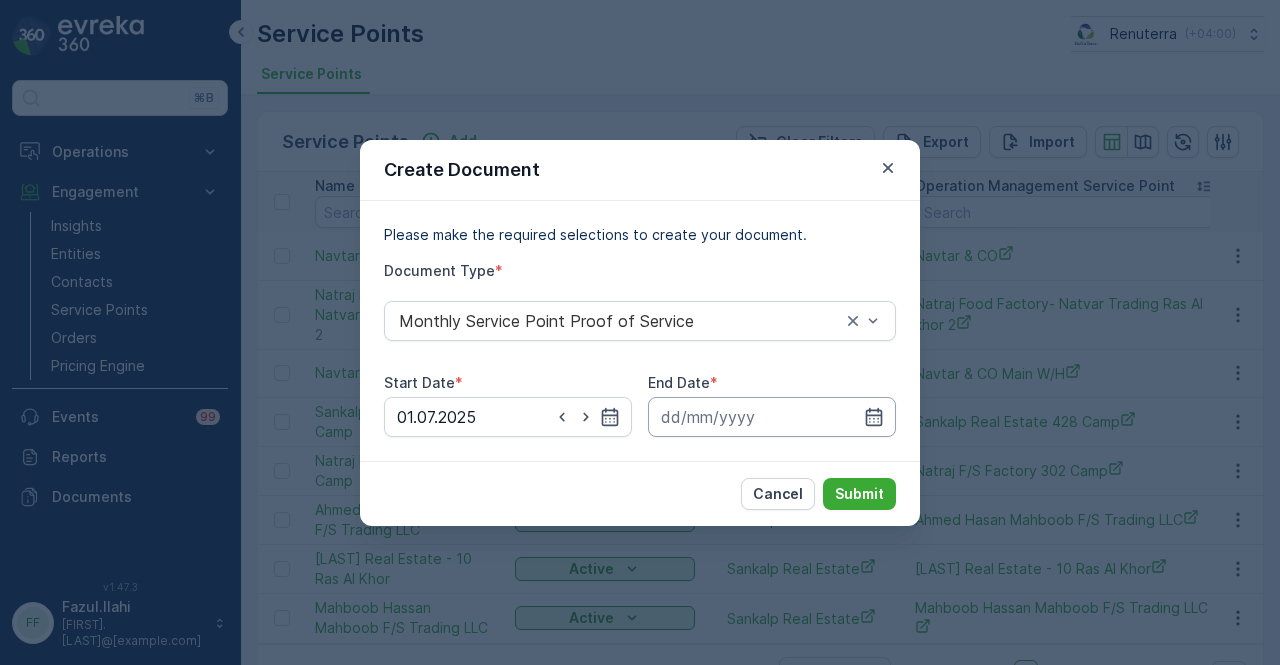 click at bounding box center [772, 417] 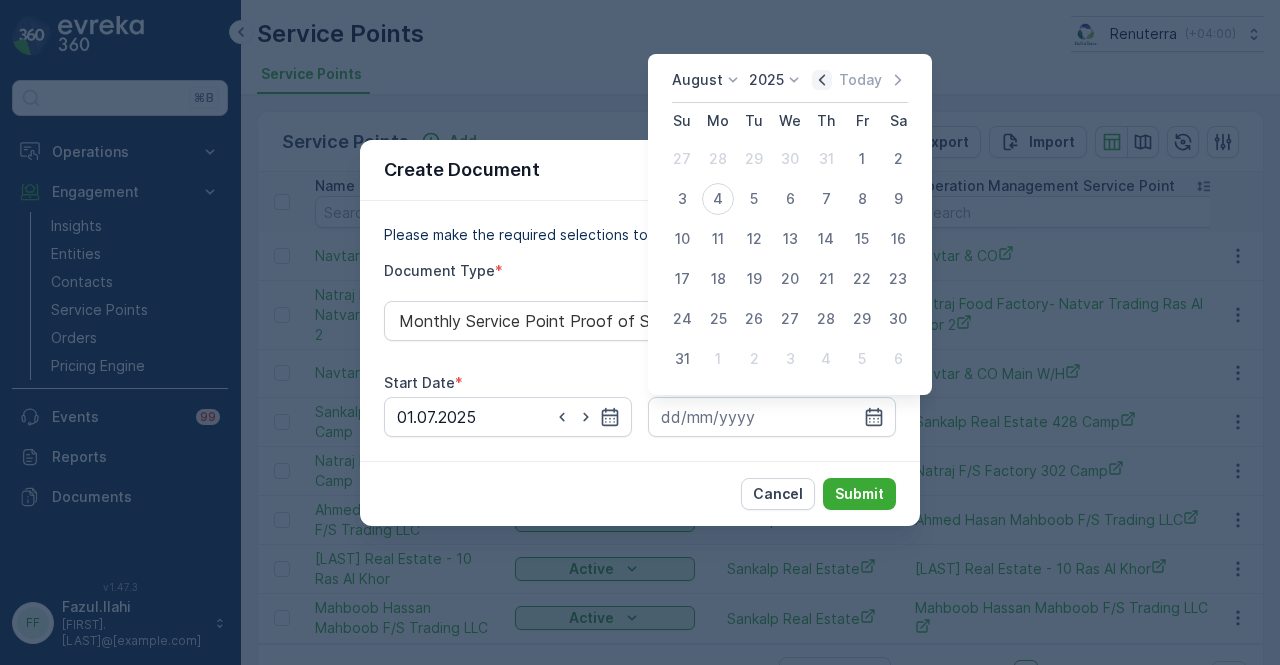 click 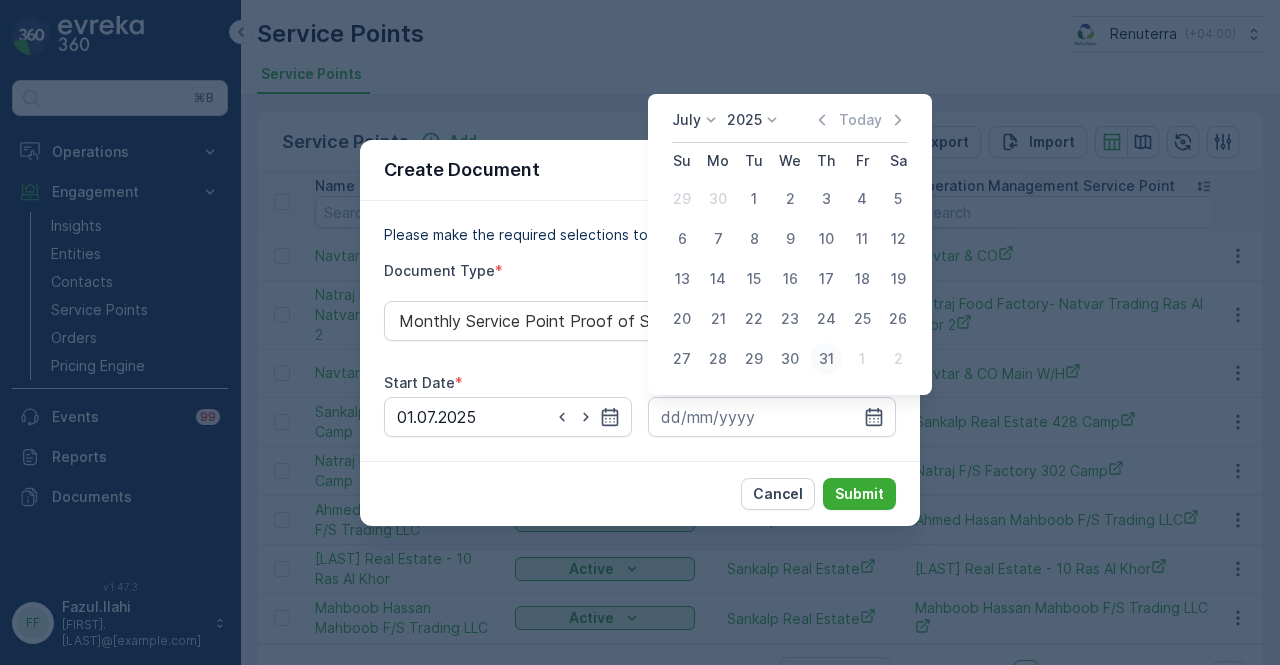 click on "31" at bounding box center (826, 359) 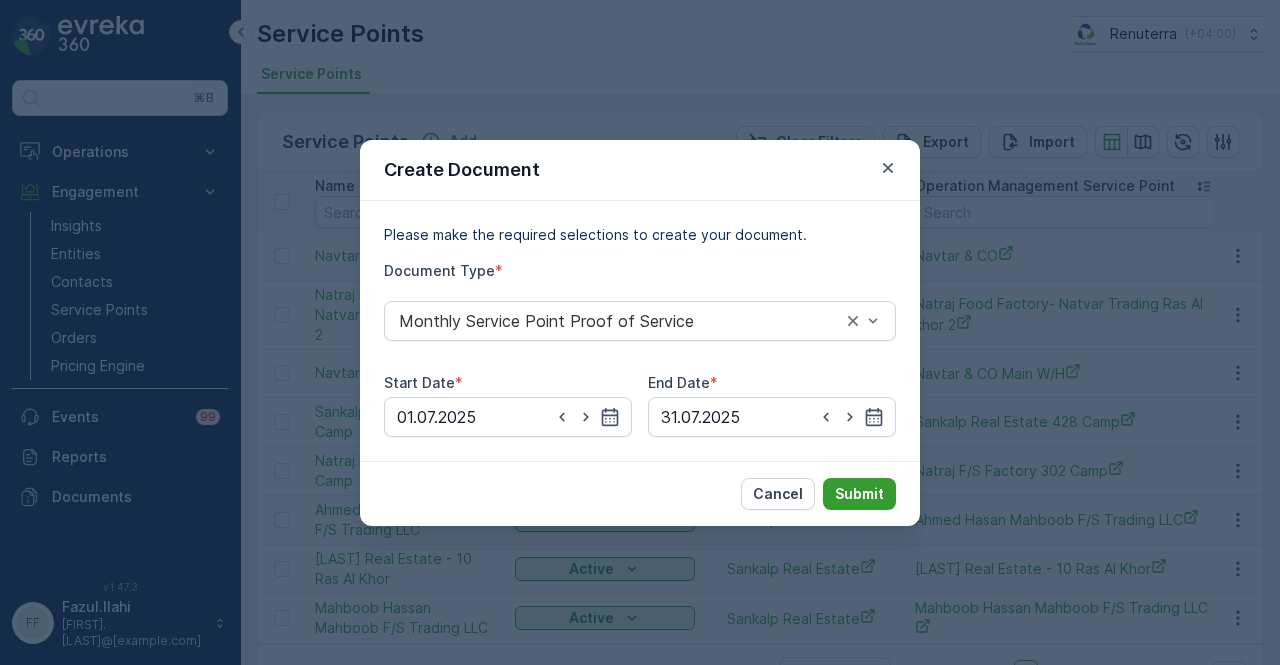 click on "Submit" at bounding box center [859, 494] 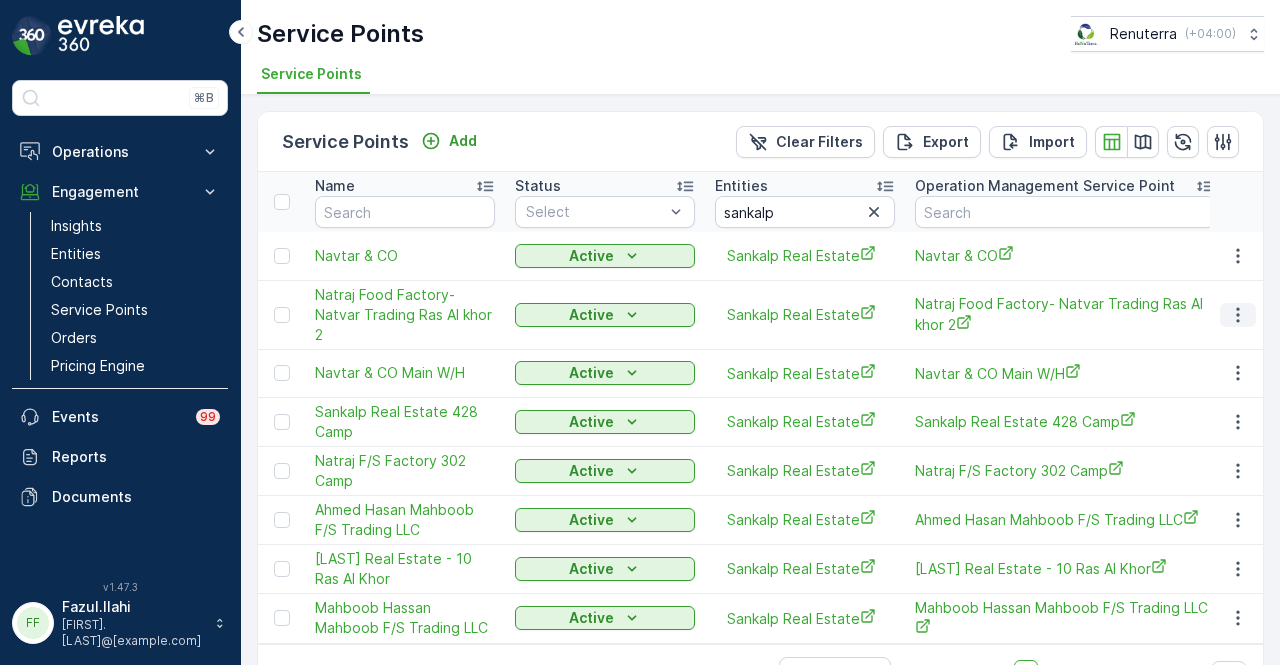click 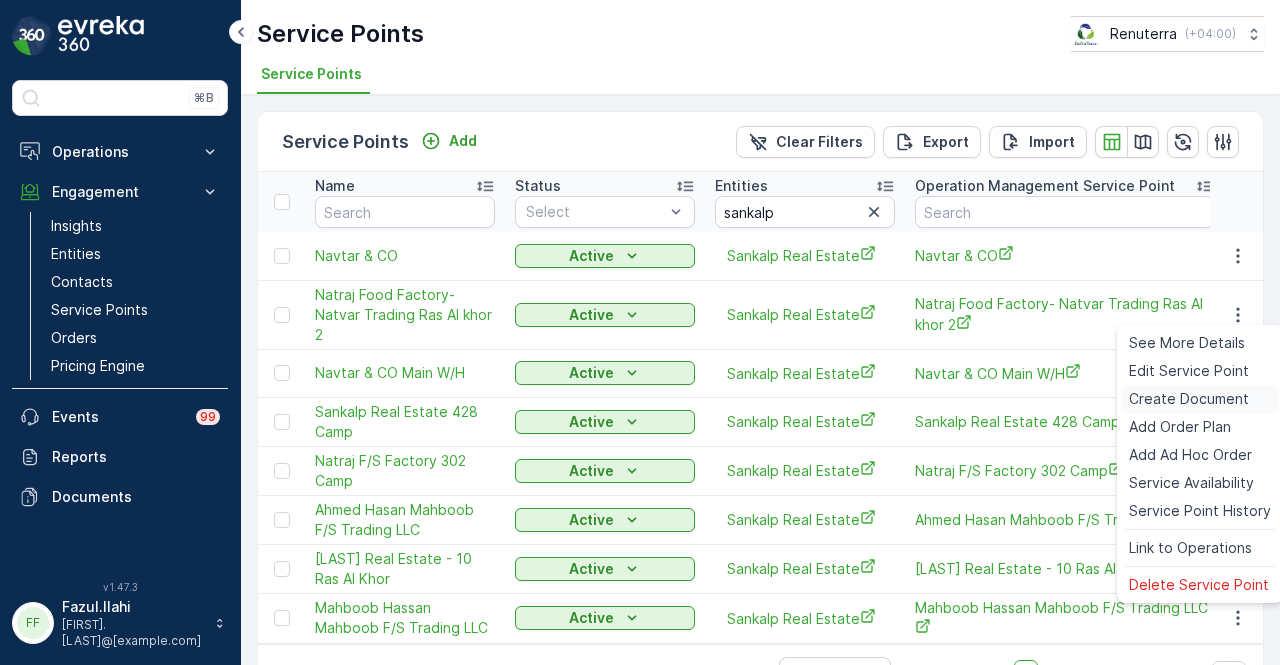 click on "Create Document" at bounding box center [1200, 399] 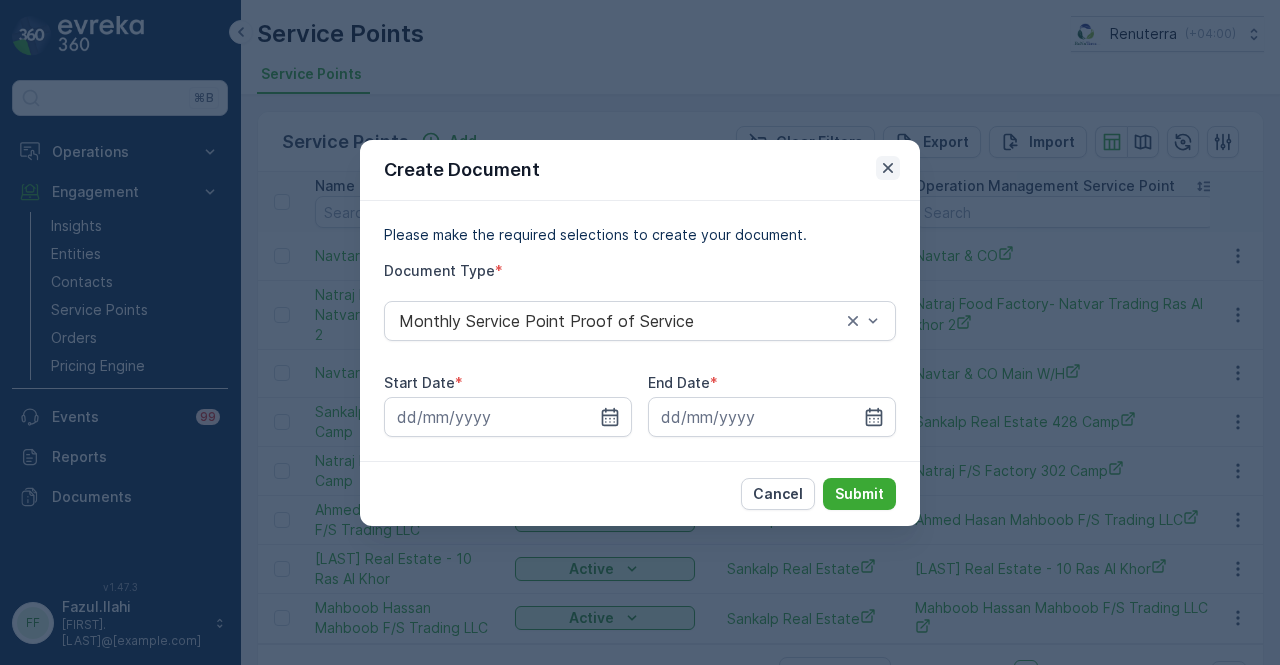 click 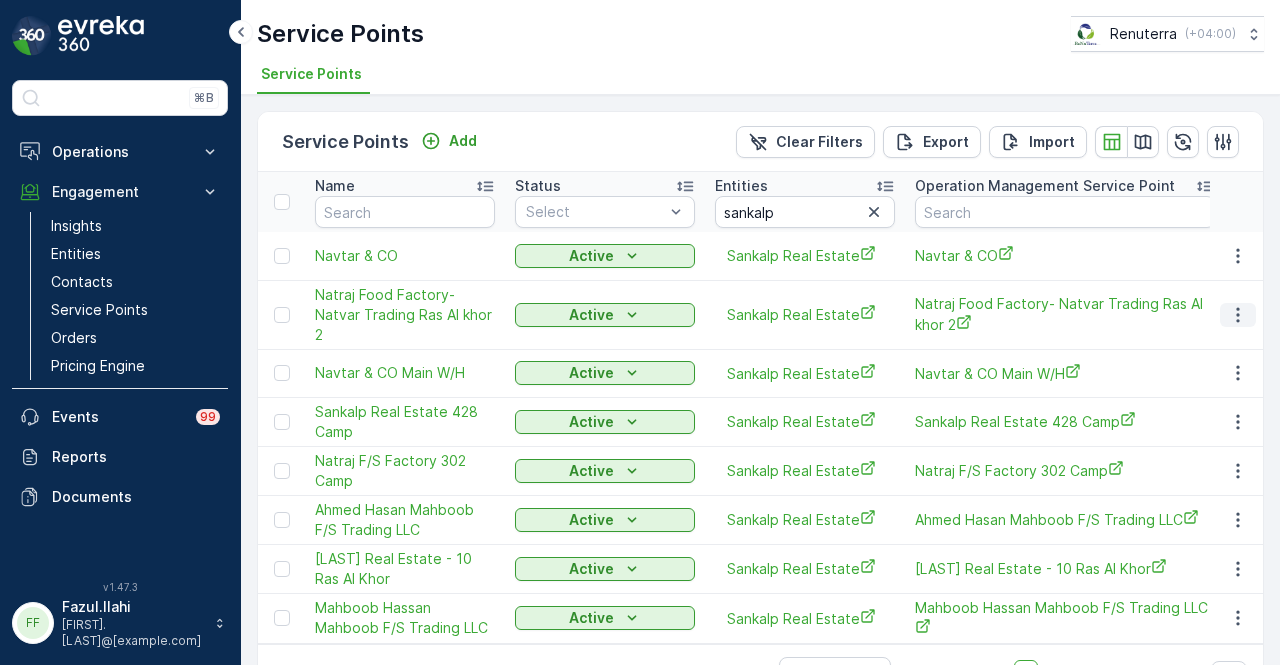 click at bounding box center [1238, 315] 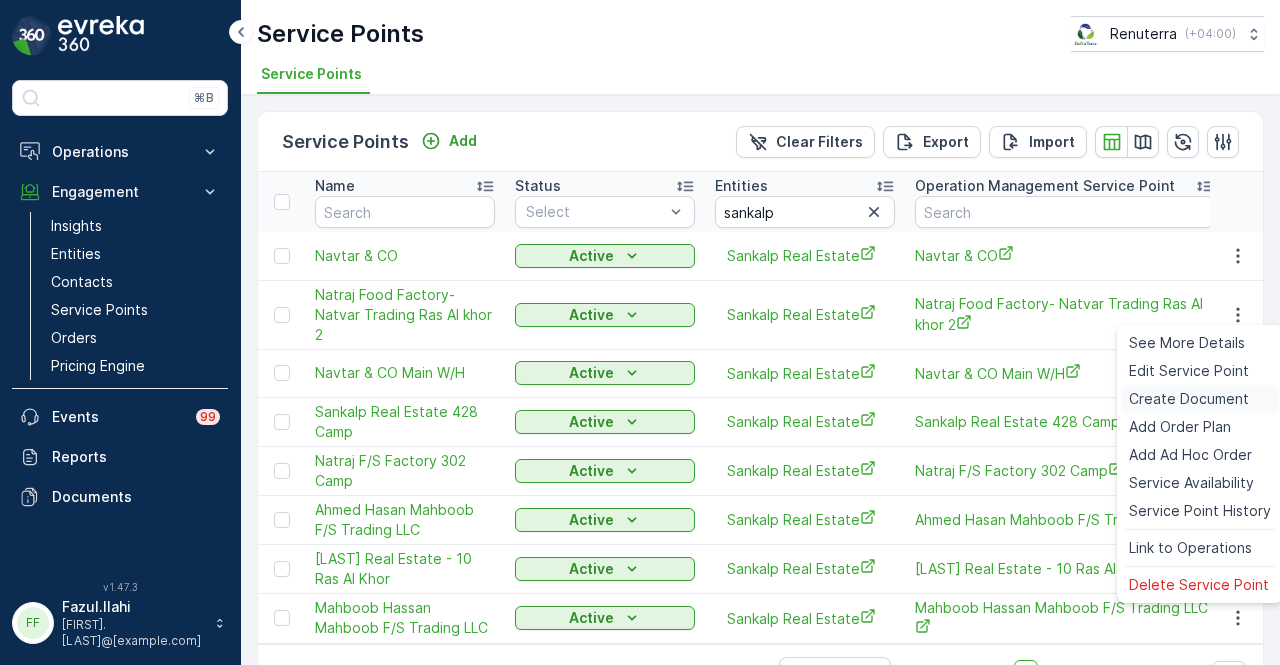 click on "Create Document" at bounding box center [1189, 399] 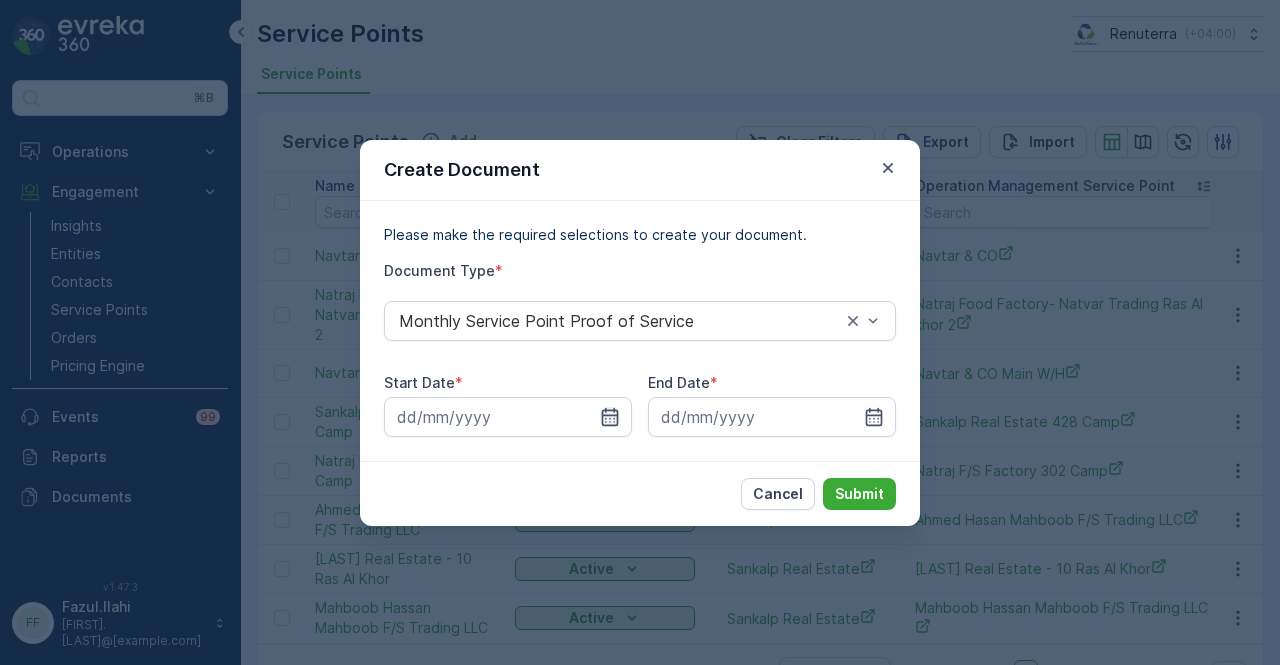 click 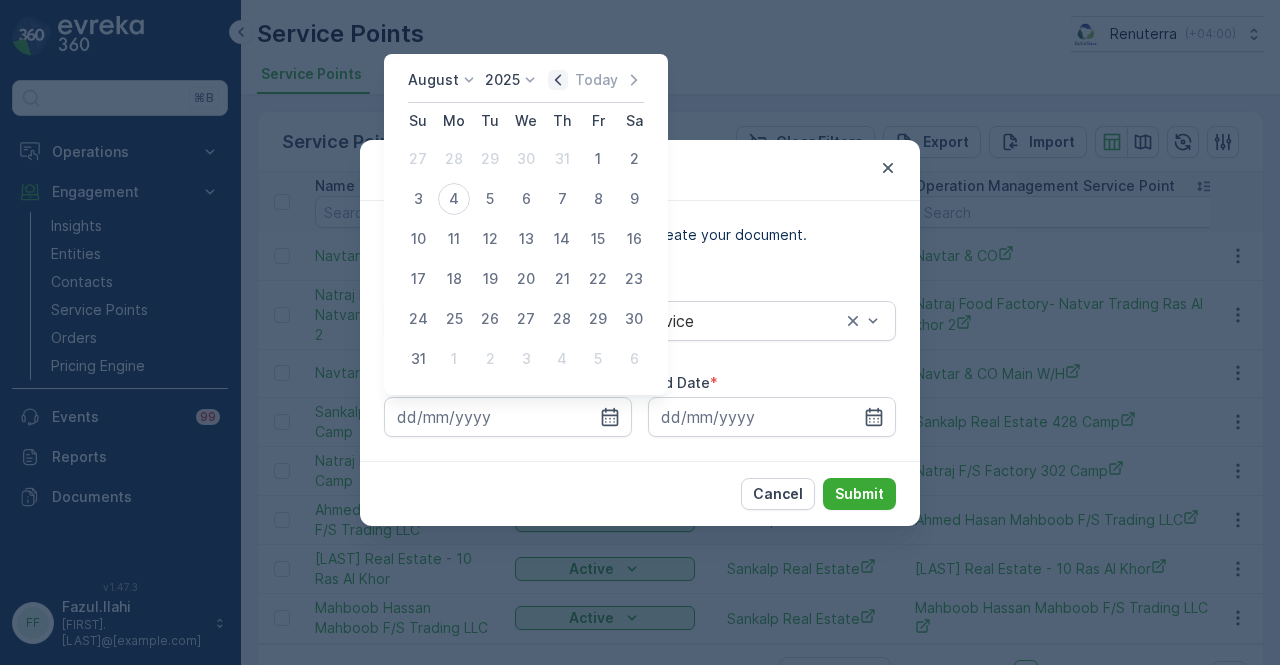 click 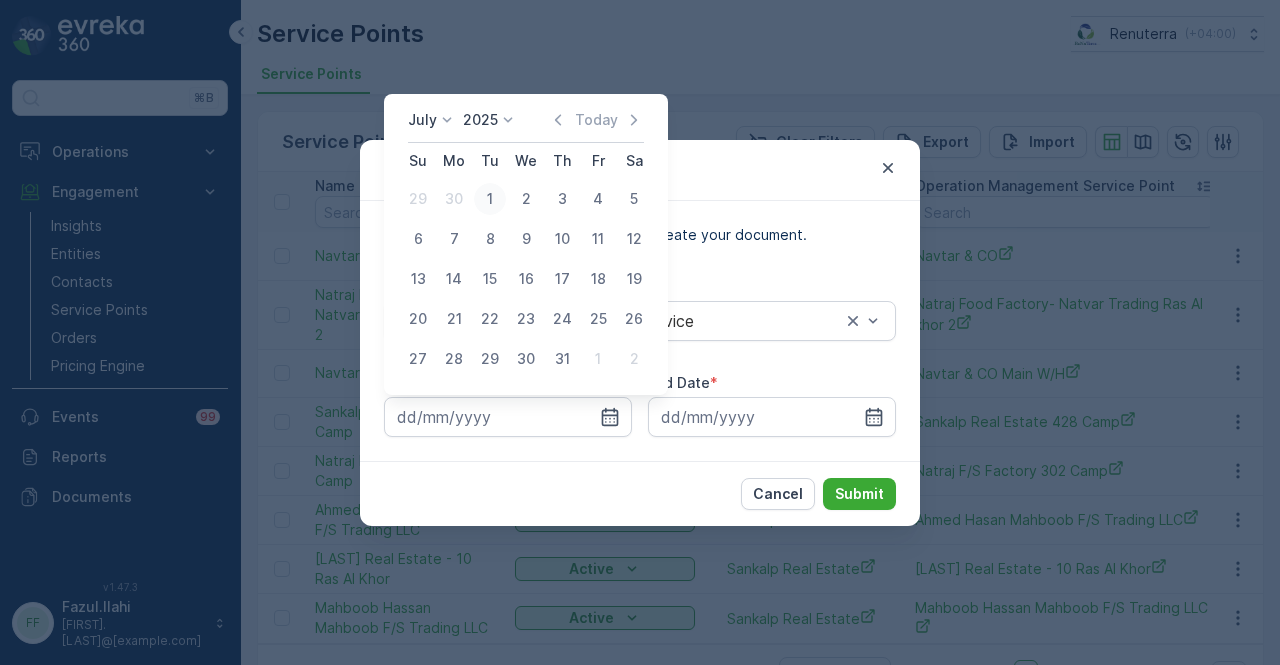 click on "1" at bounding box center (490, 199) 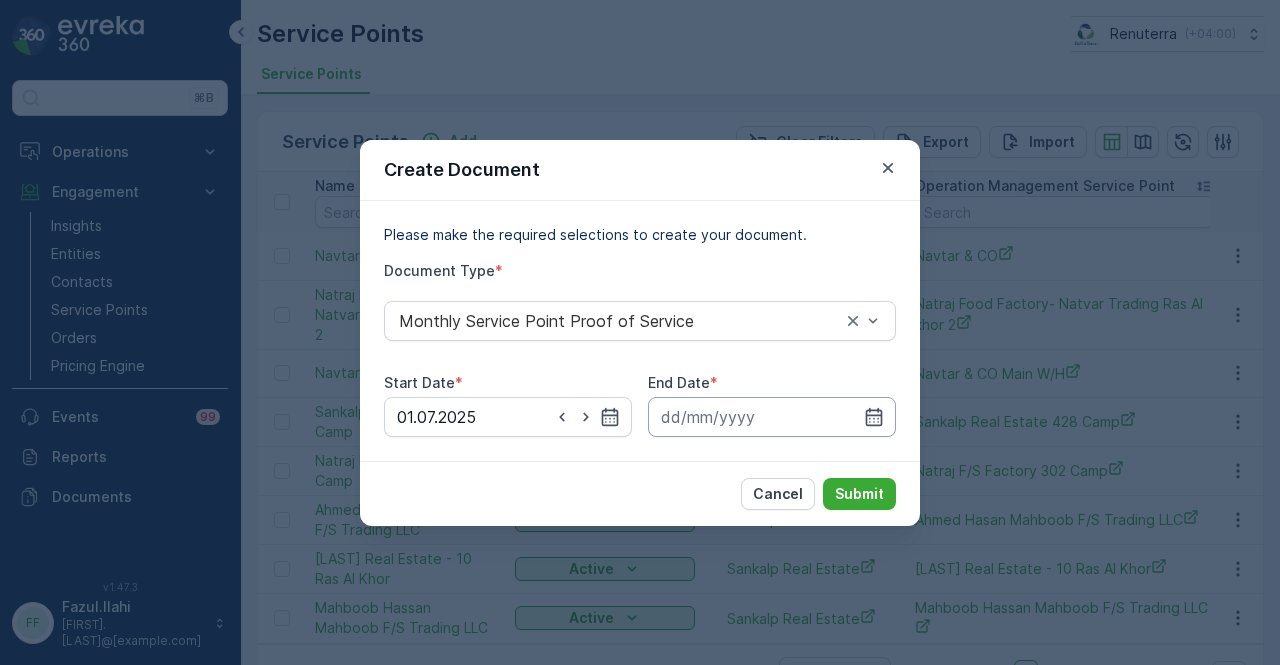 click at bounding box center (772, 417) 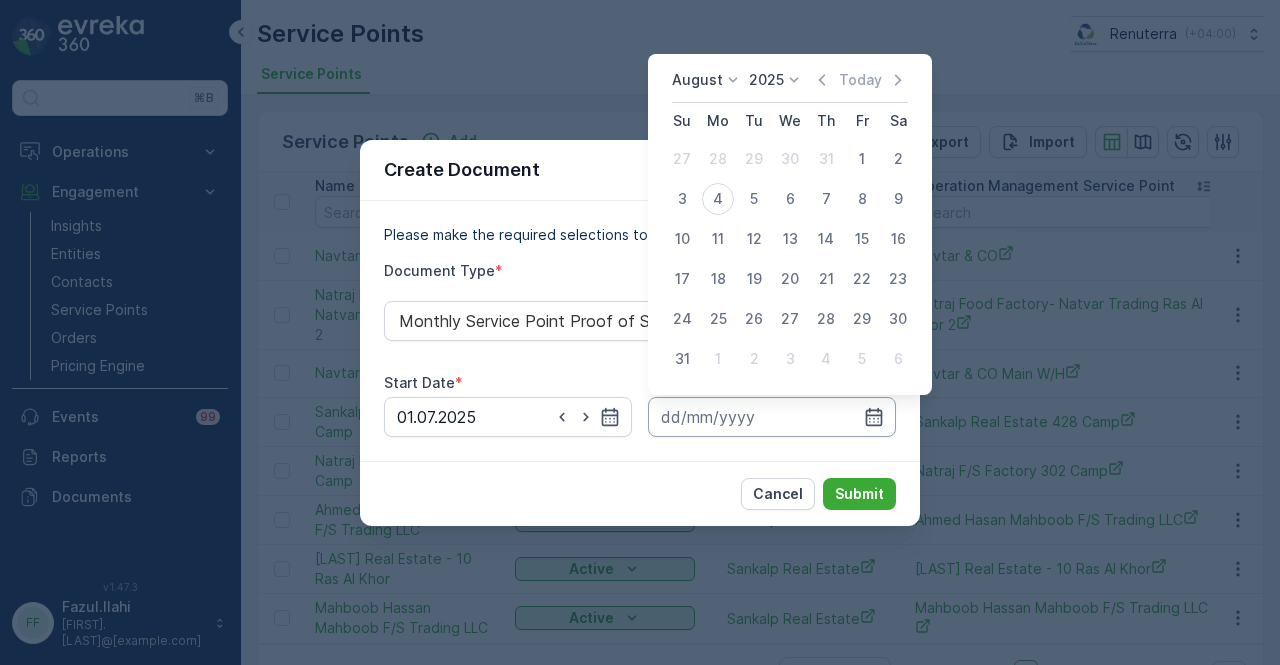 click at bounding box center [772, 417] 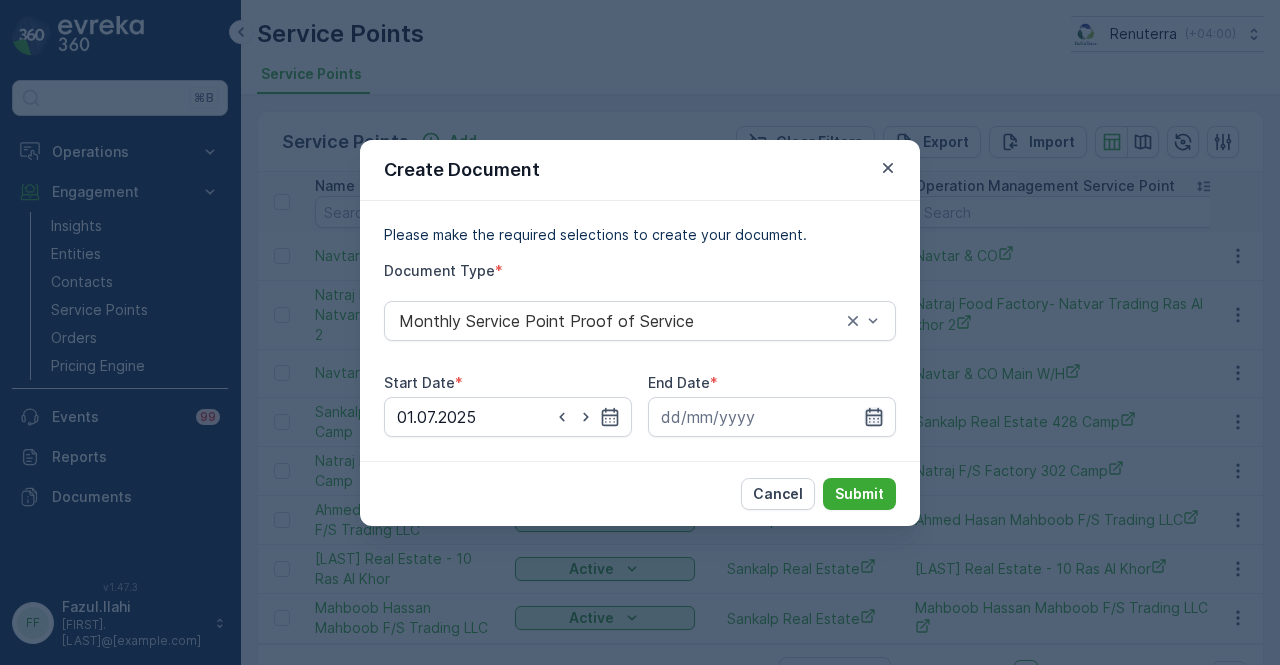 click 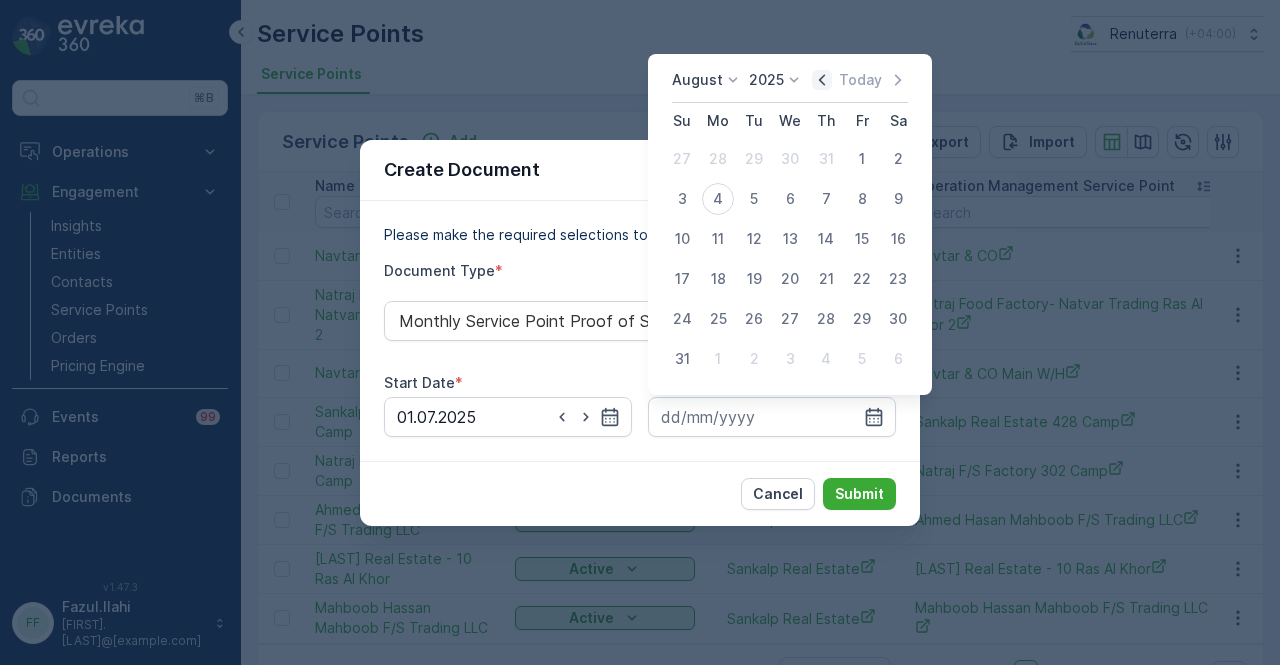 click 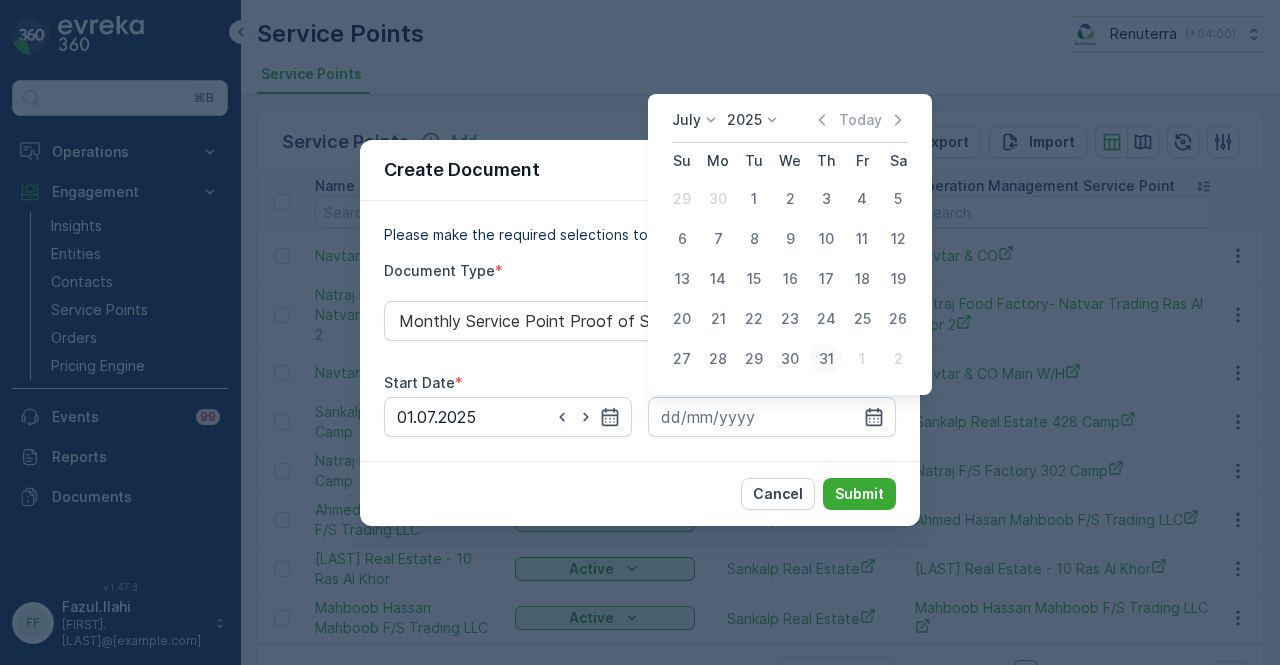 click on "31" at bounding box center (826, 359) 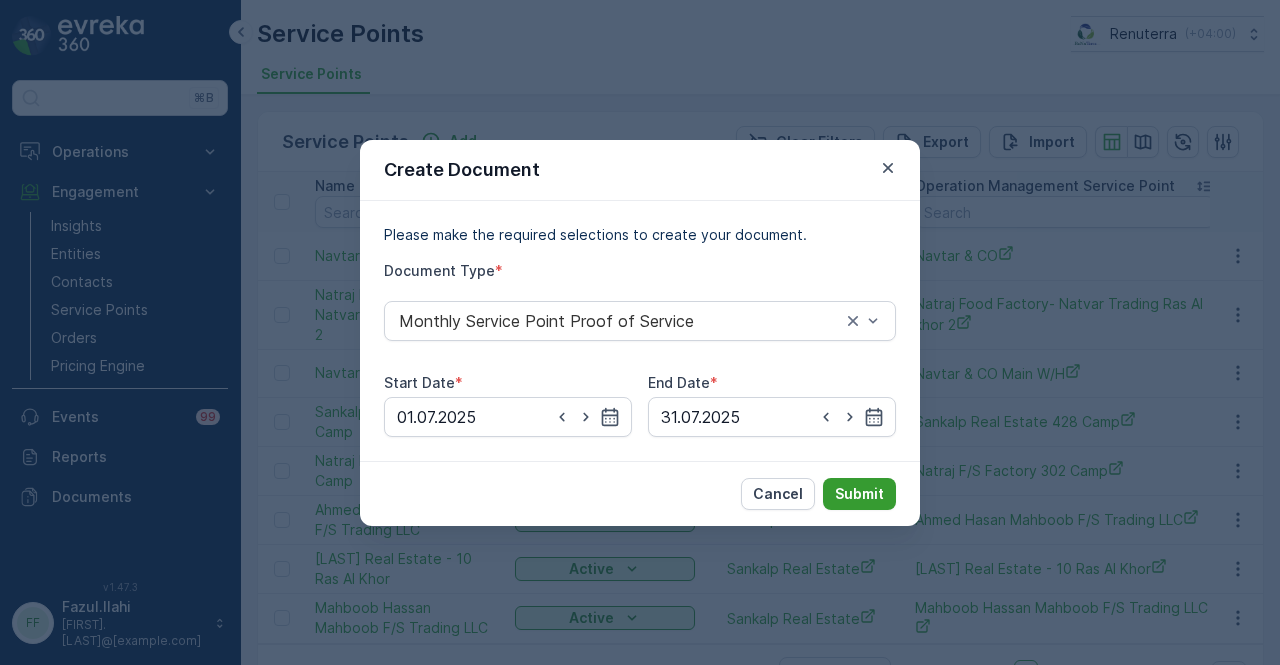 click on "Submit" at bounding box center (859, 494) 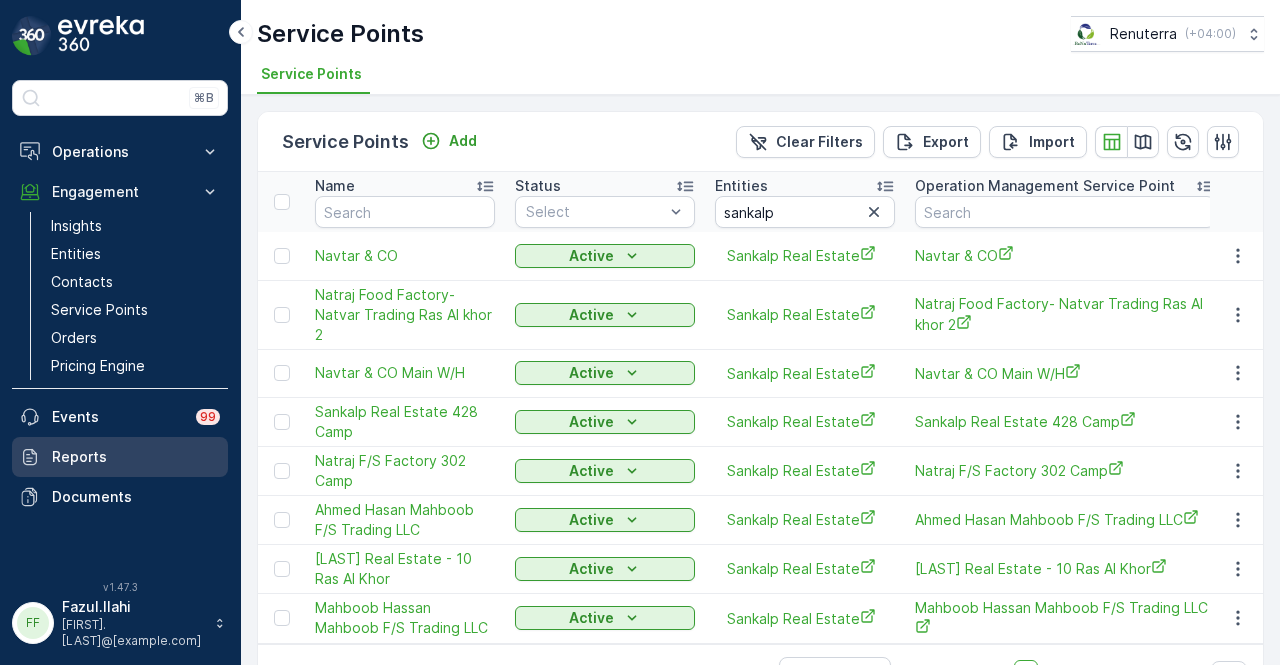 click on "Reports" at bounding box center [136, 457] 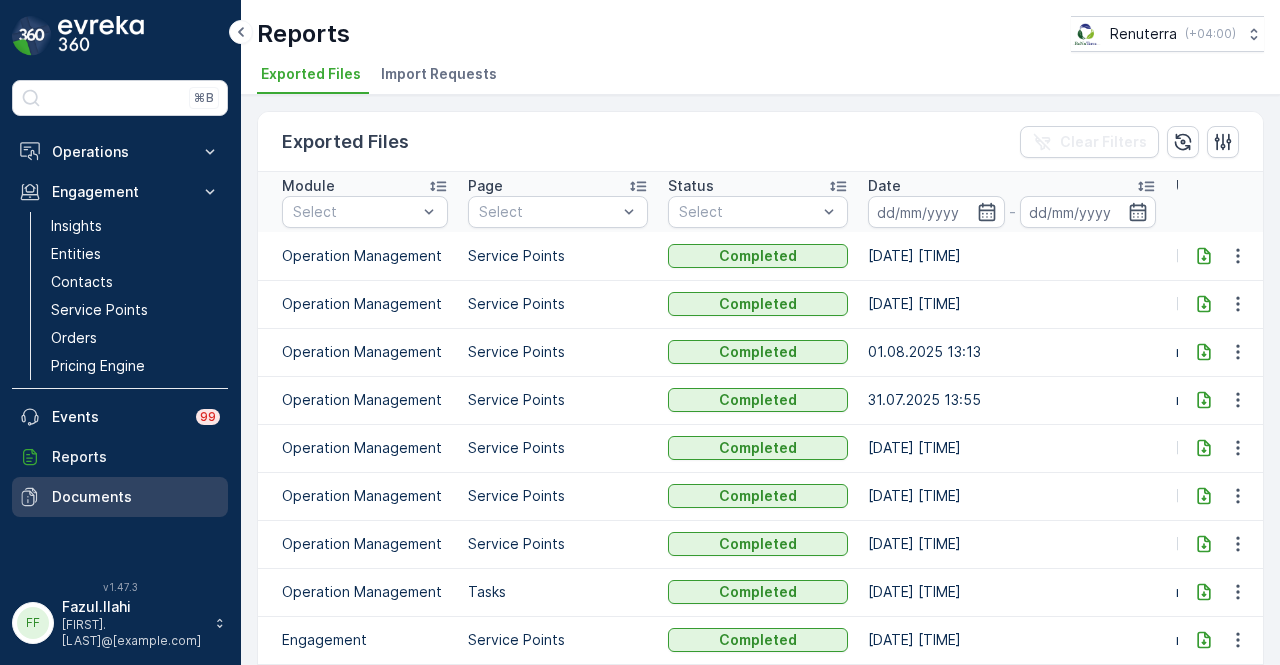 click on "Documents" at bounding box center (136, 497) 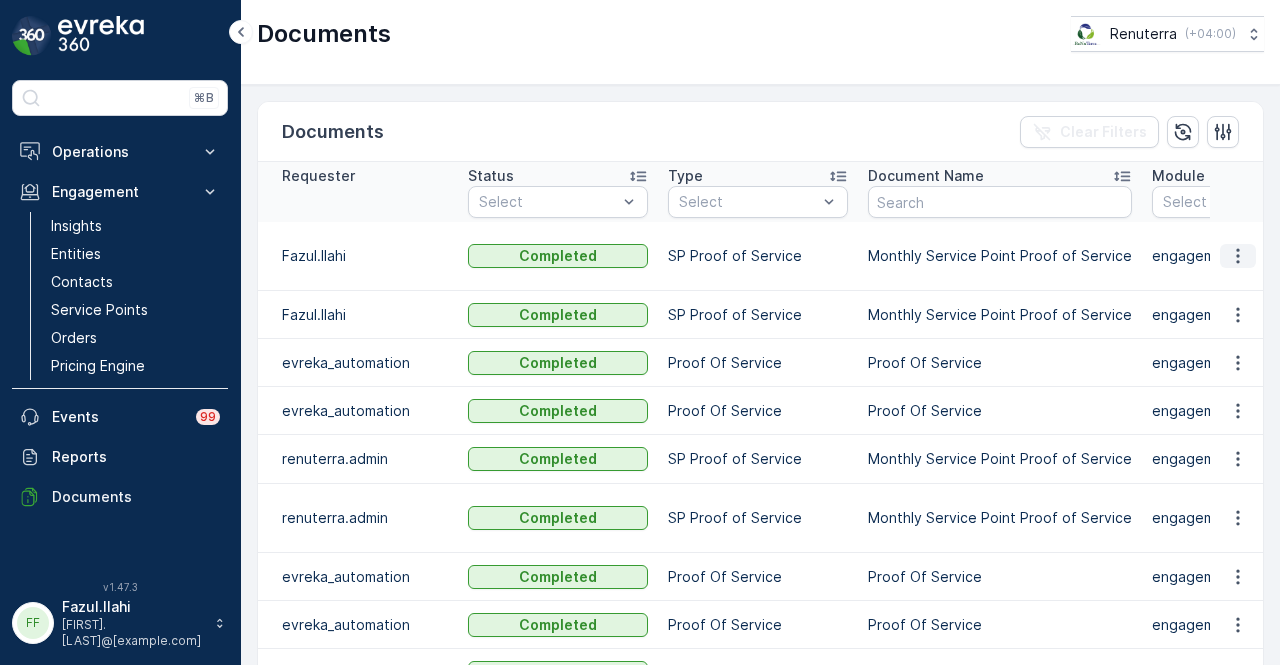 click at bounding box center (1238, 256) 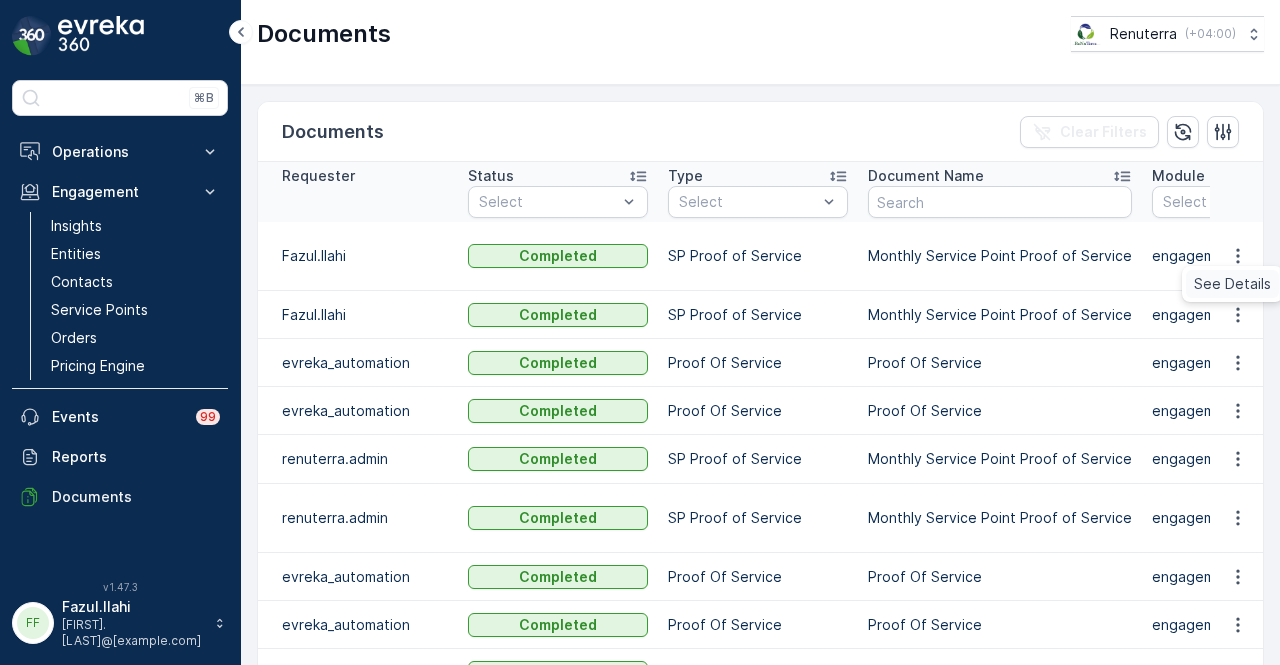 click on "See Details" at bounding box center (1232, 284) 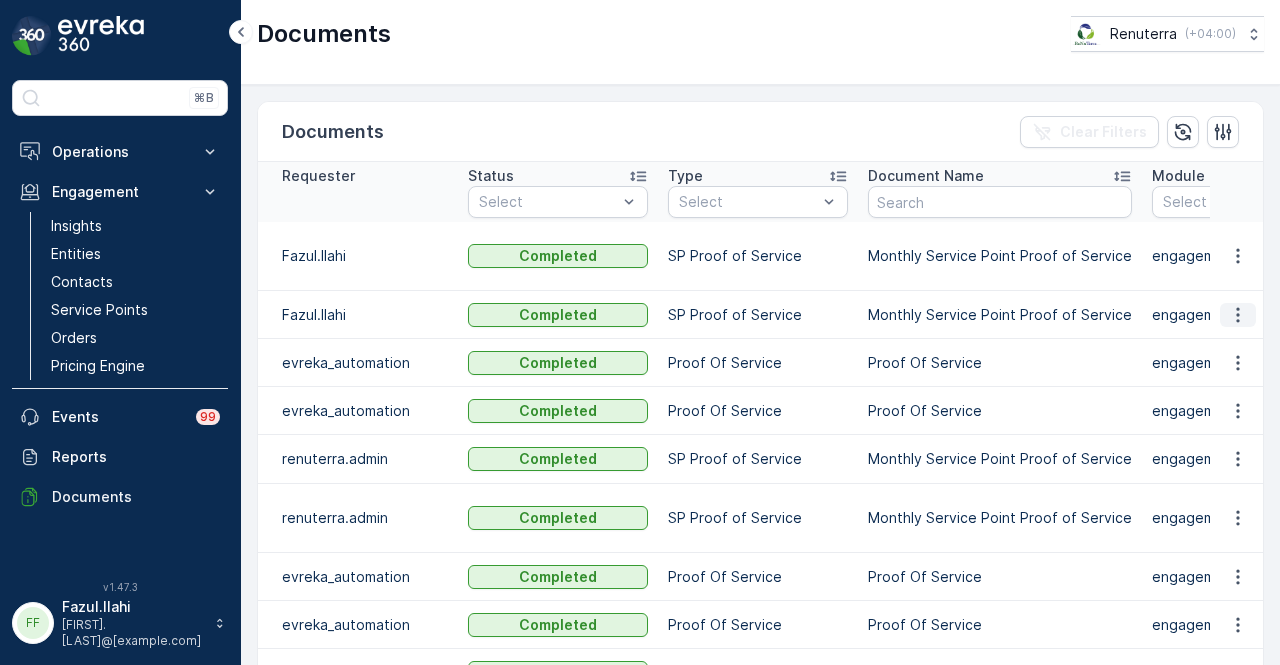 click 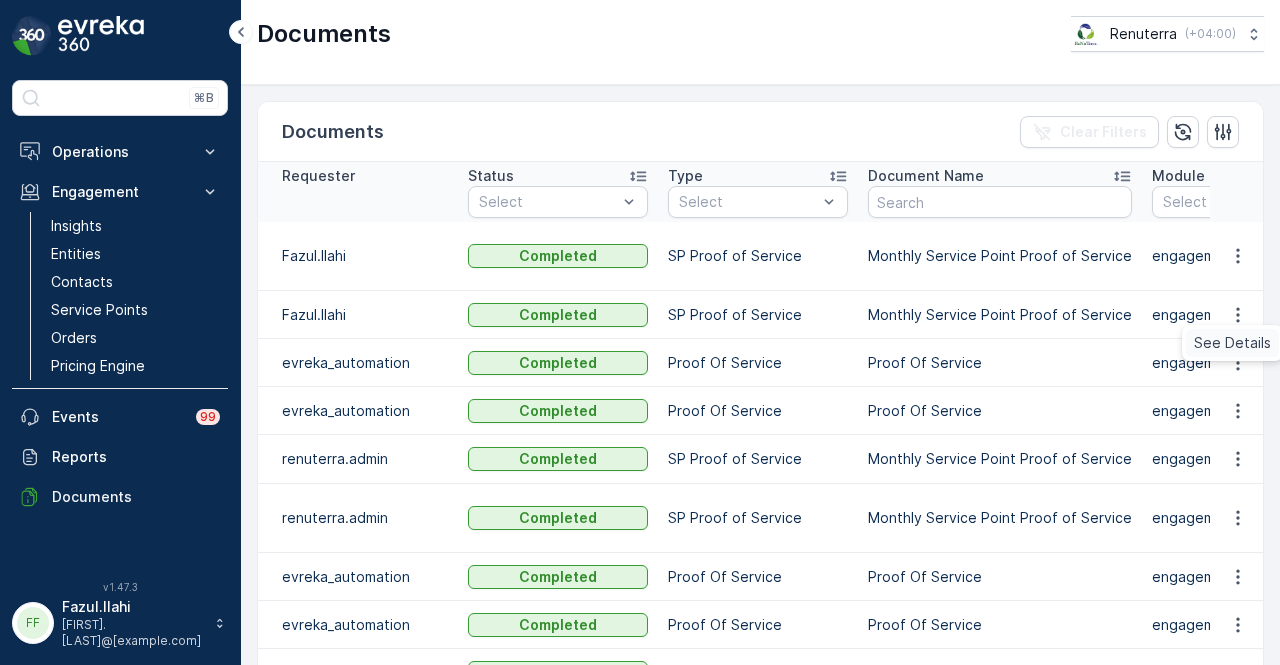 click on "See Details" at bounding box center (1232, 343) 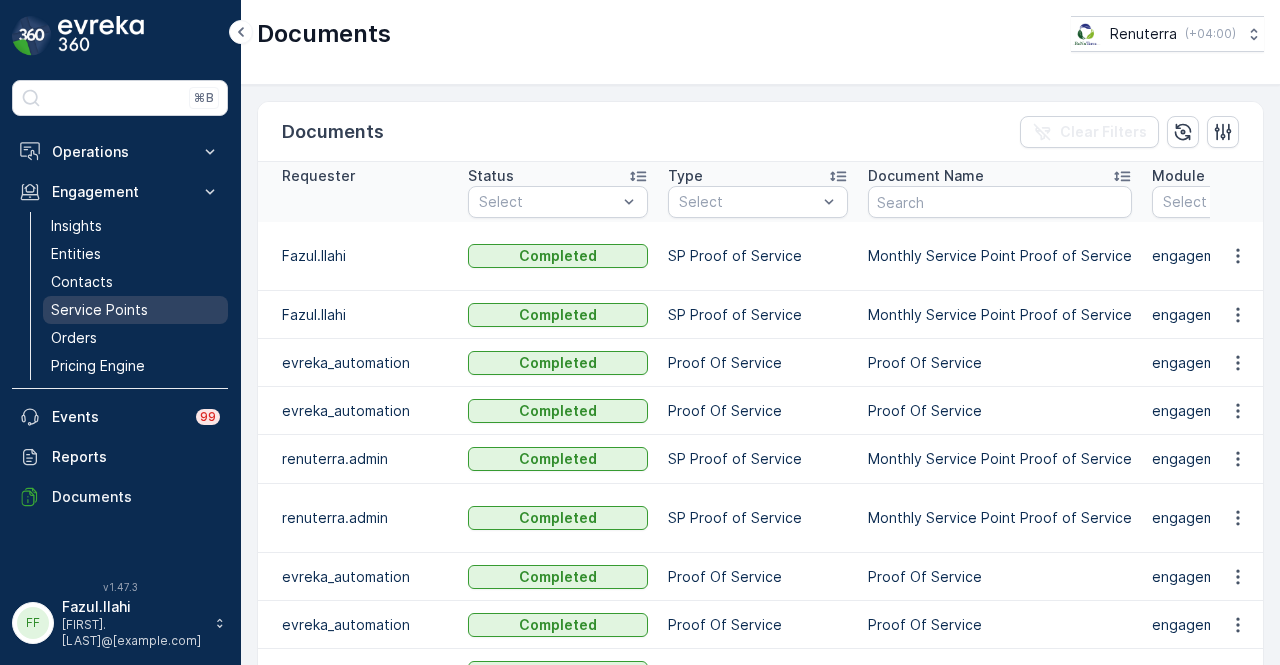 click on "Service Points" at bounding box center [135, 310] 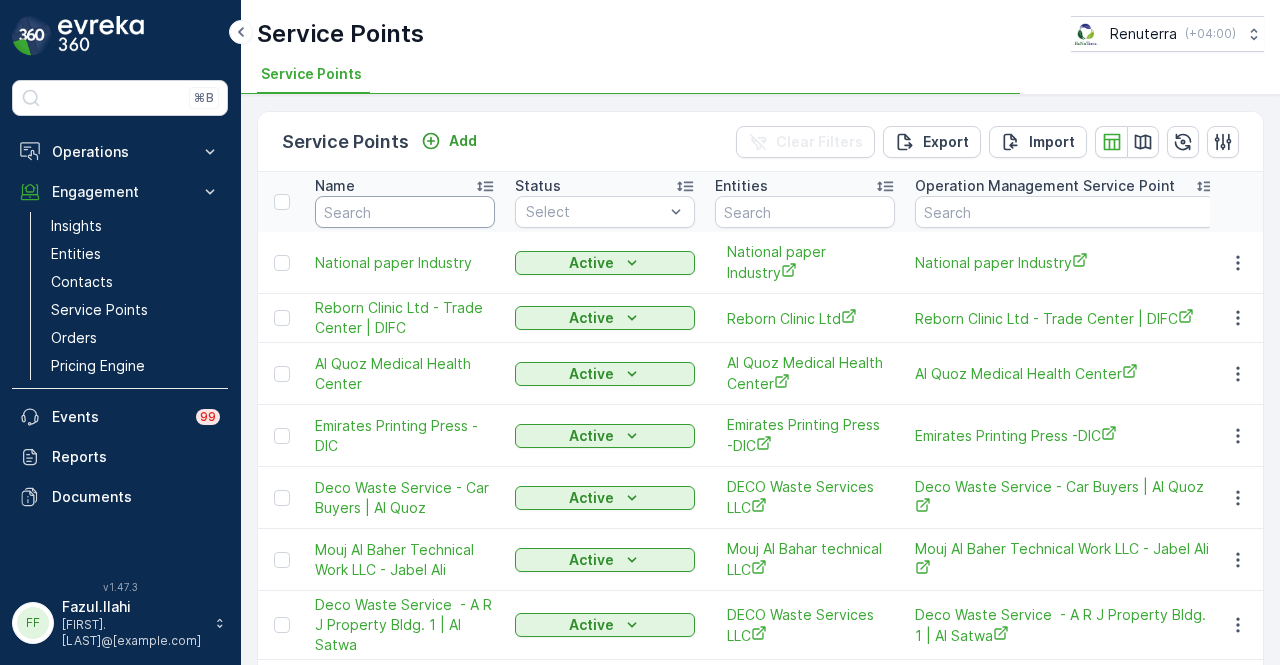 click at bounding box center [405, 212] 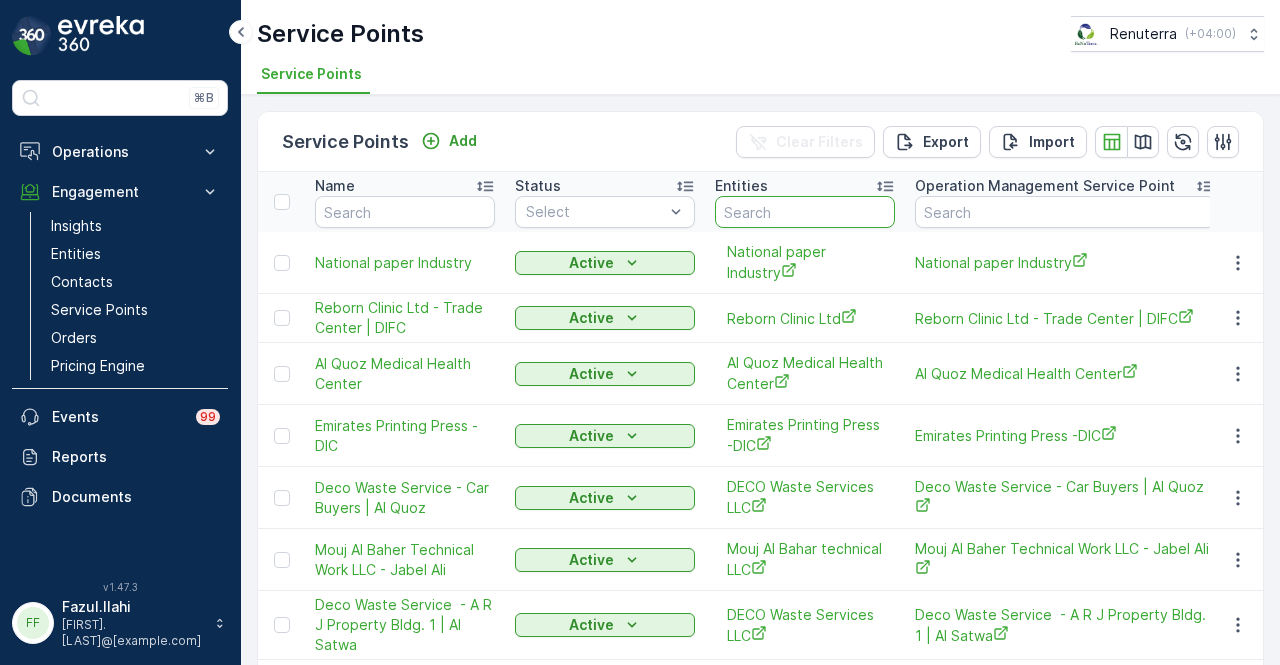 click at bounding box center (805, 212) 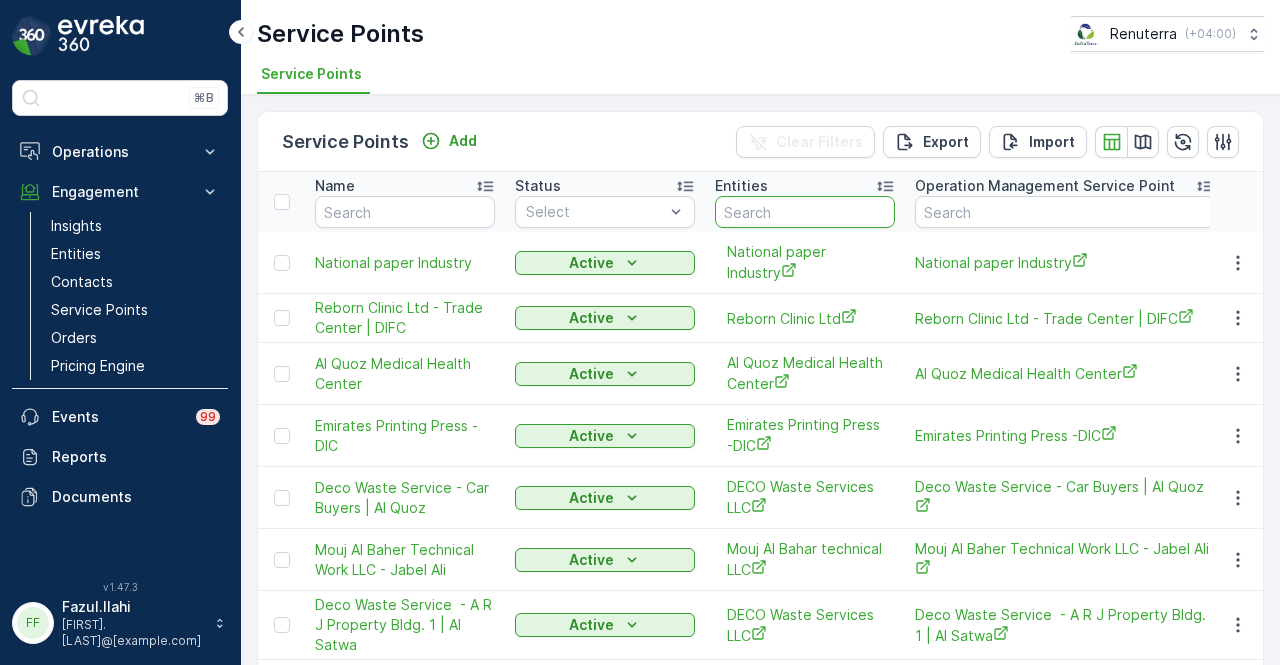 type on "s" 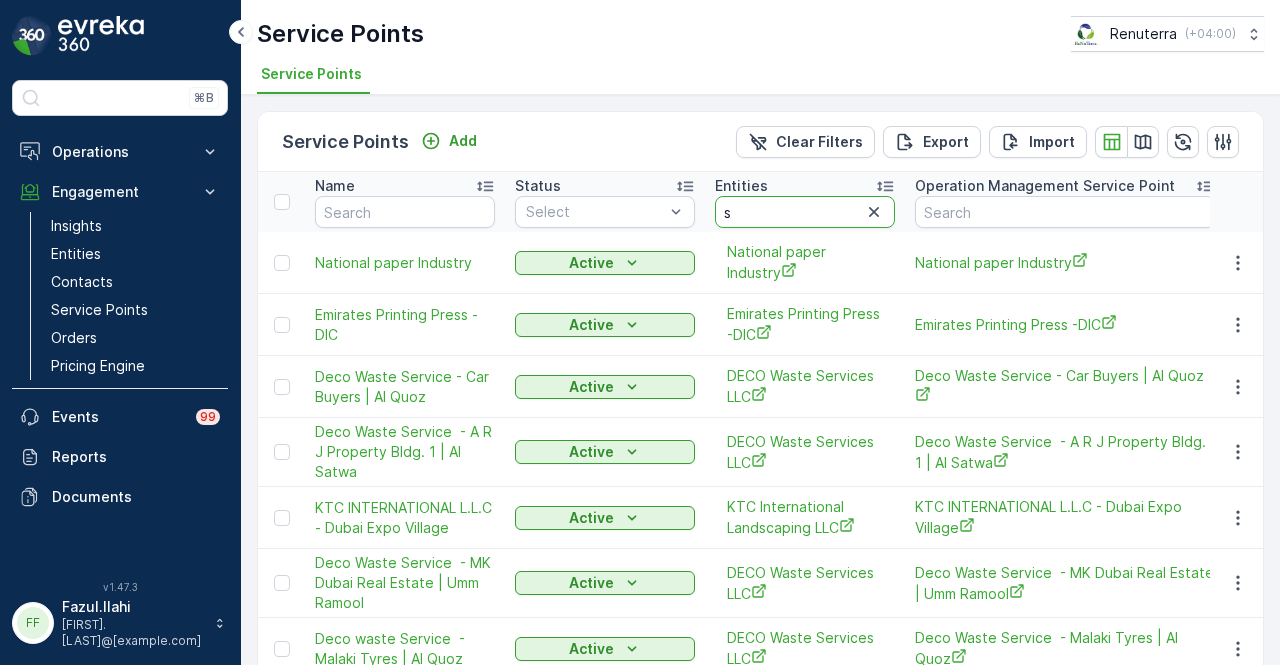 click on "s" at bounding box center (805, 212) 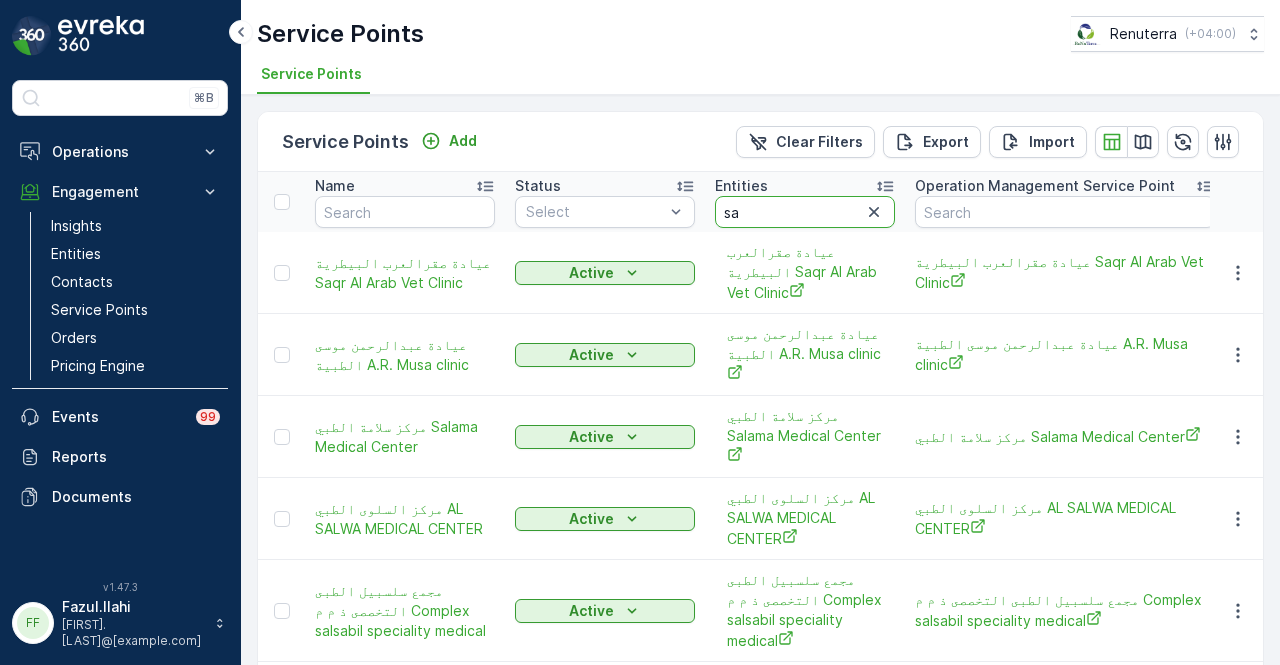 click on "sa" at bounding box center (805, 212) 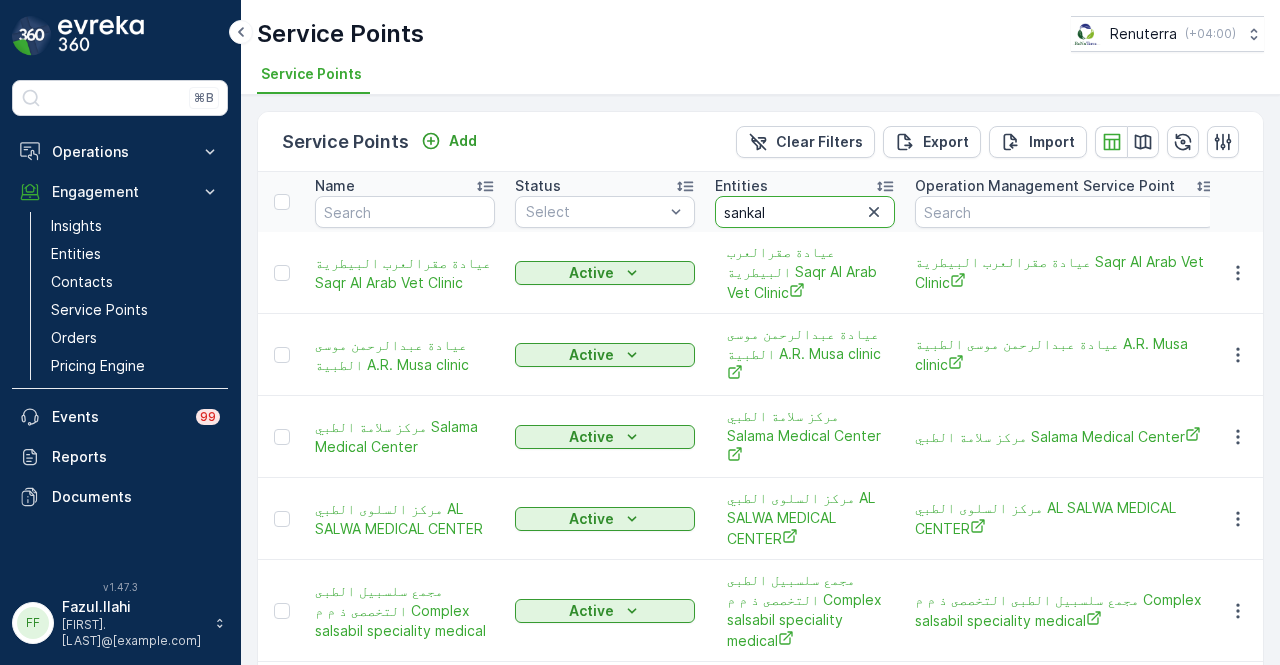 type on "sankalp" 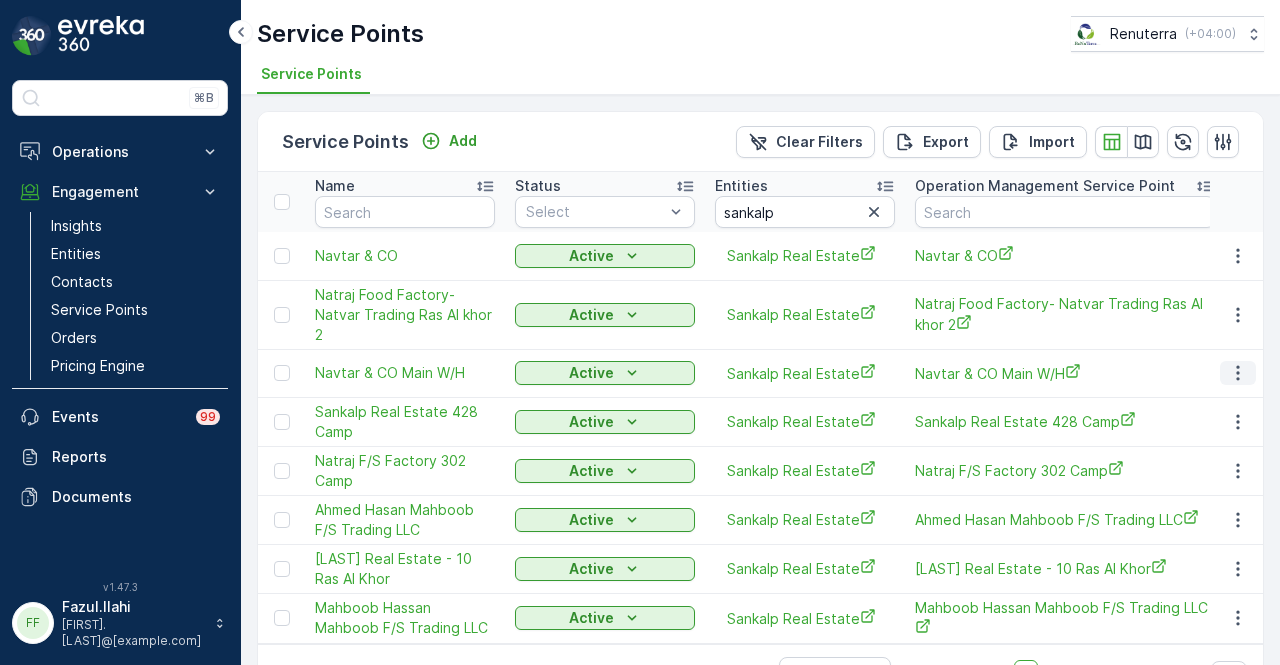 click at bounding box center (1238, 373) 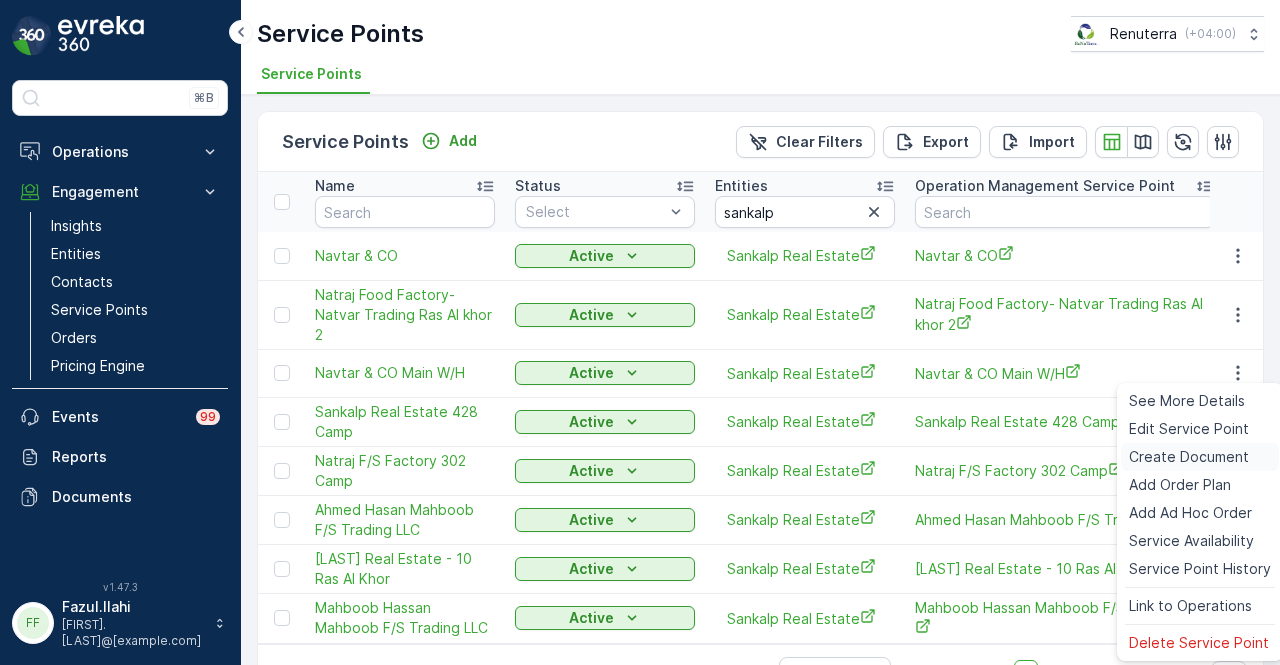 click on "Create Document" at bounding box center [1189, 457] 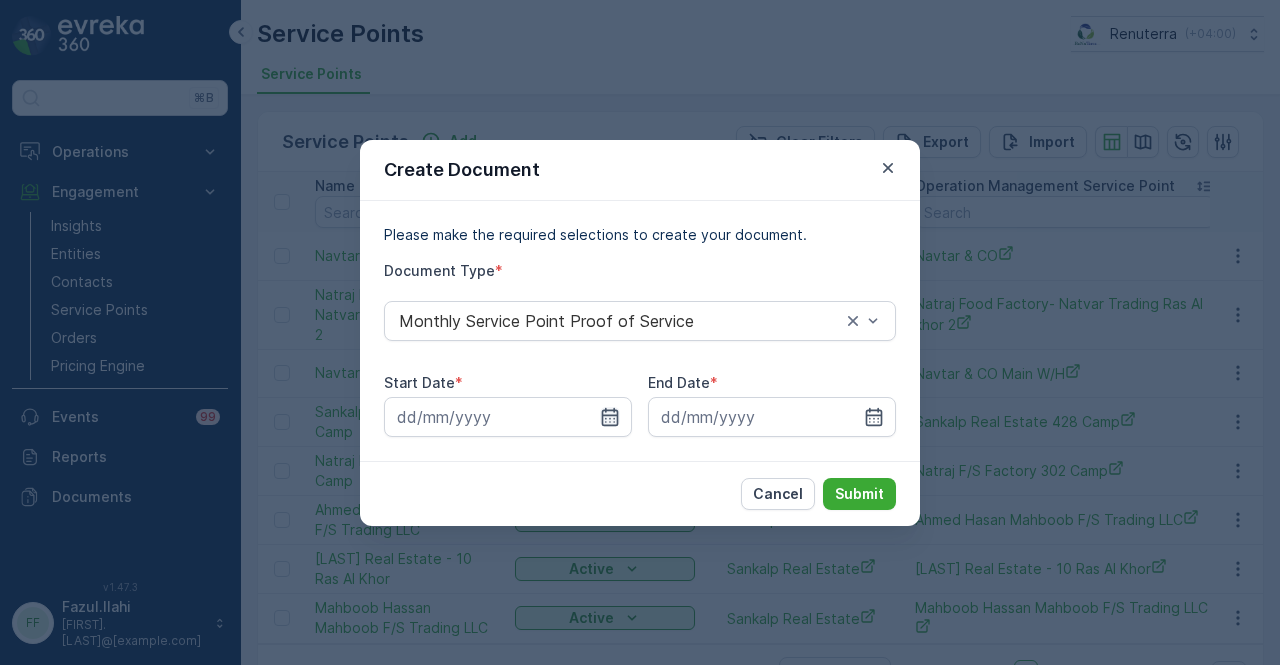 click 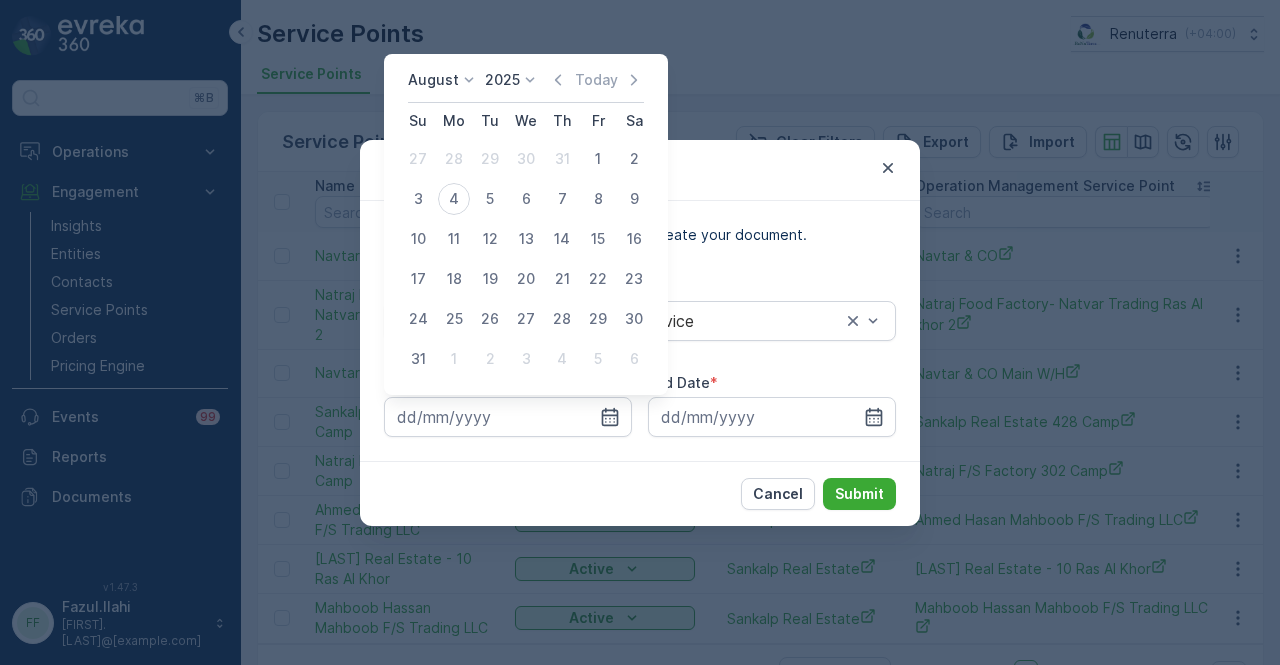 click on "August 2025 Today" at bounding box center (526, 86) 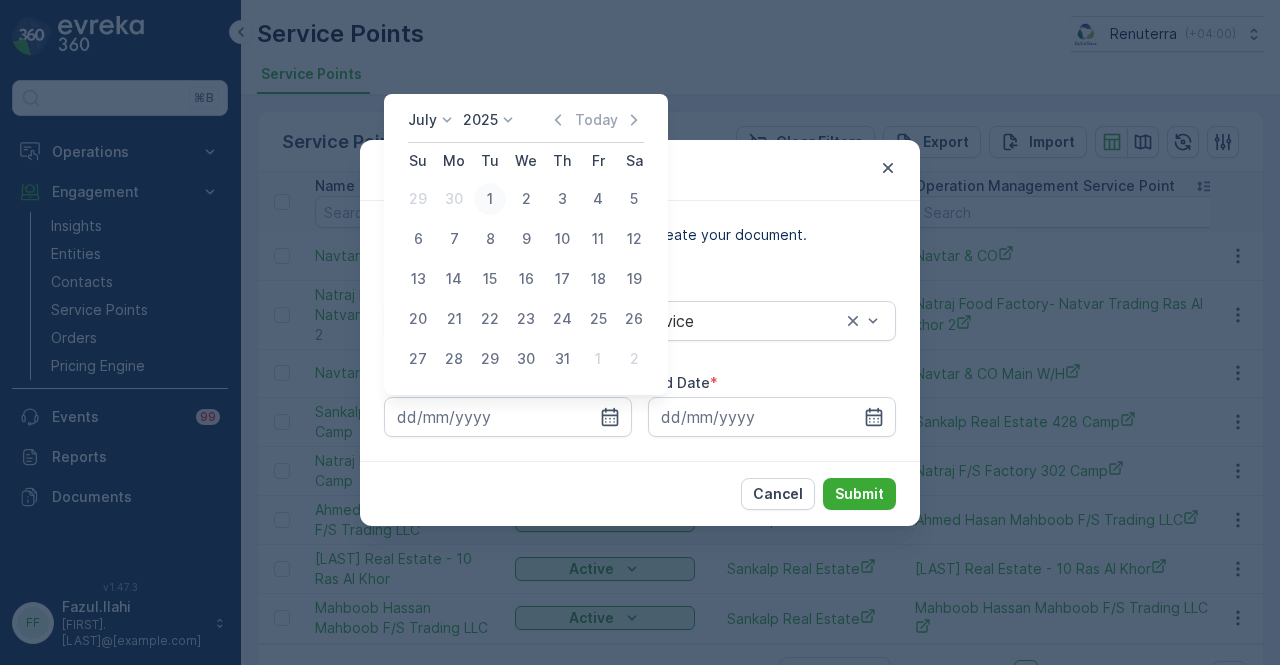 click on "1" at bounding box center (490, 199) 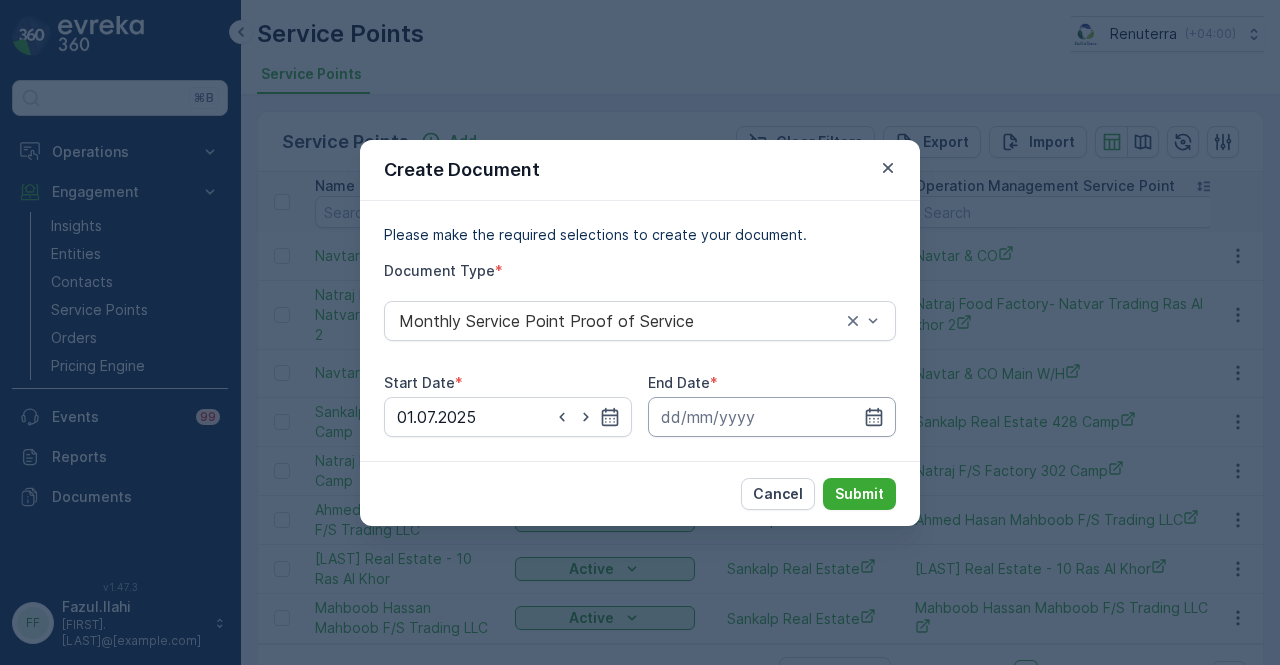 click at bounding box center (772, 417) 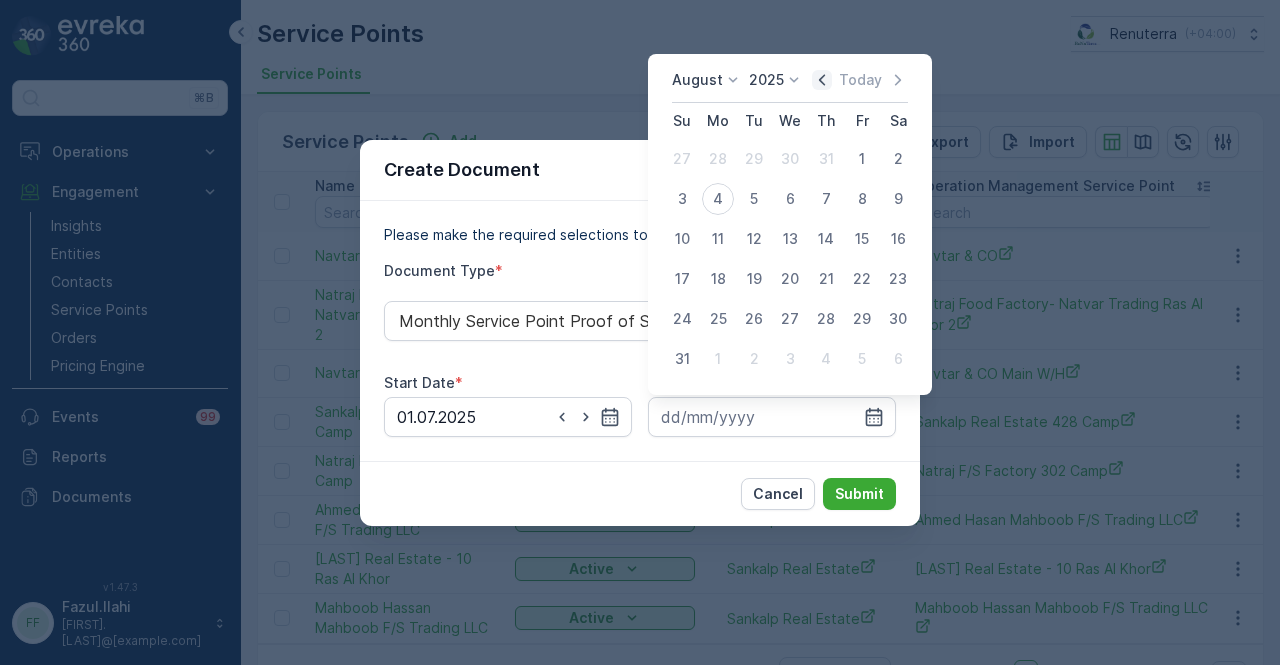 click 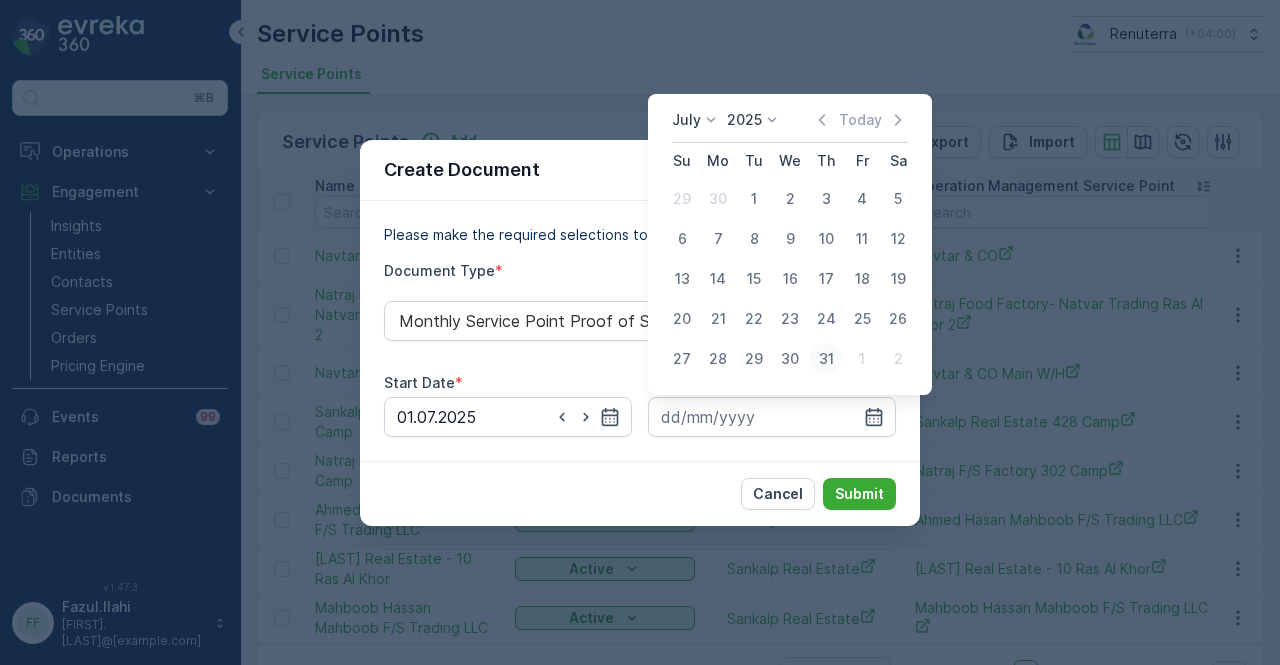 click on "31" at bounding box center (826, 359) 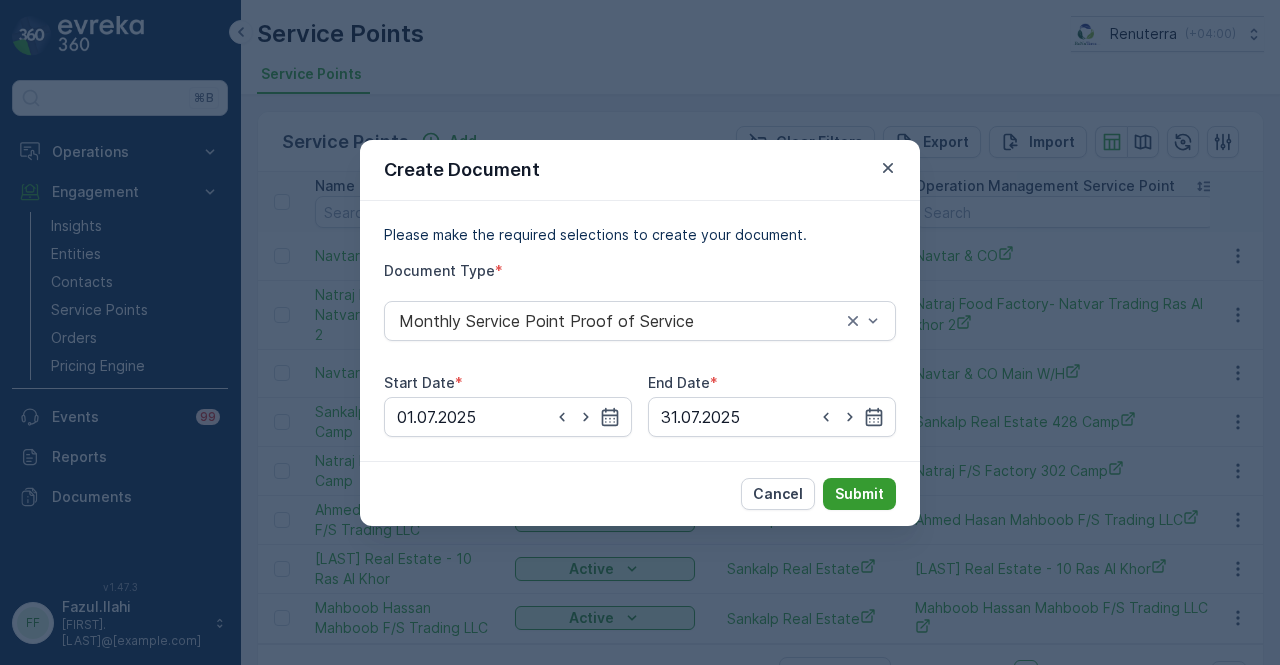click on "Submit" at bounding box center (859, 494) 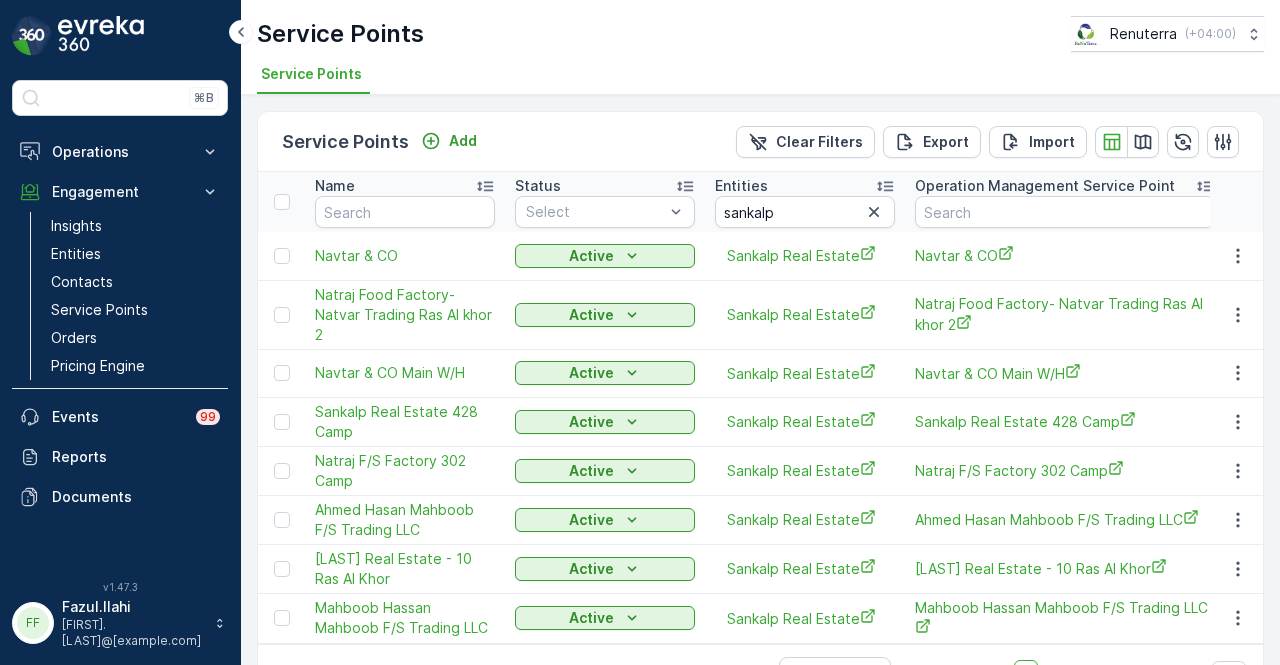 scroll, scrollTop: 58, scrollLeft: 0, axis: vertical 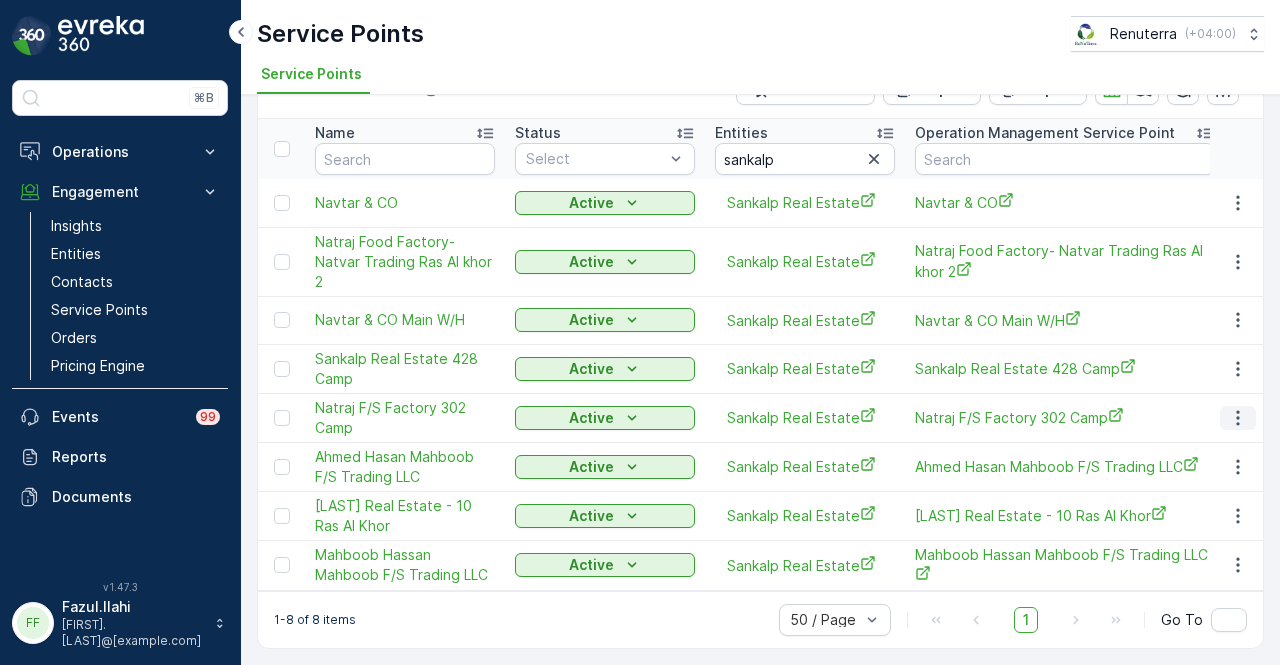click at bounding box center [1238, 418] 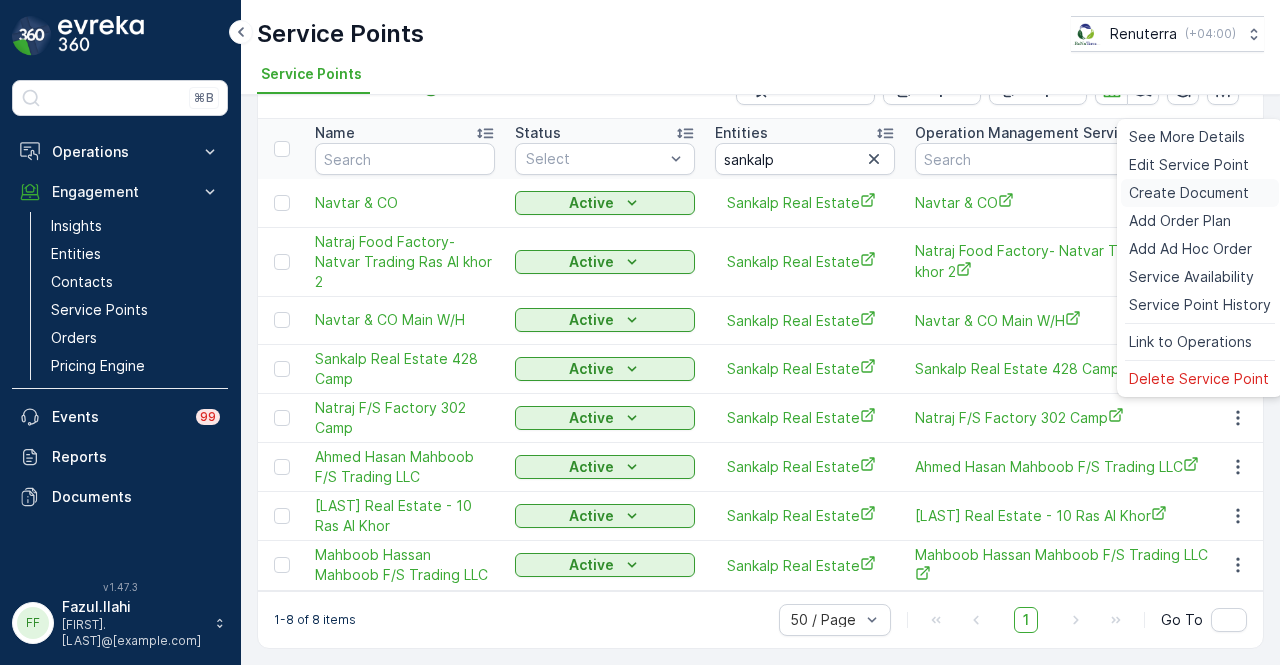 click on "Create Document" at bounding box center [1189, 193] 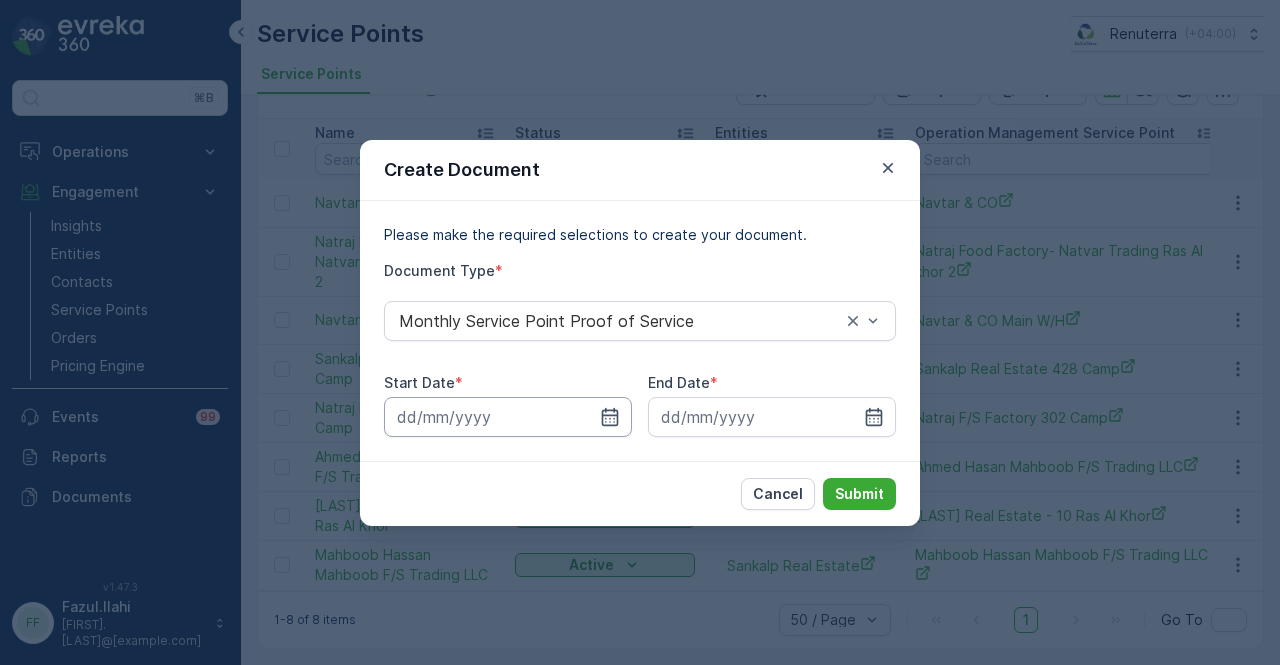 click at bounding box center [508, 417] 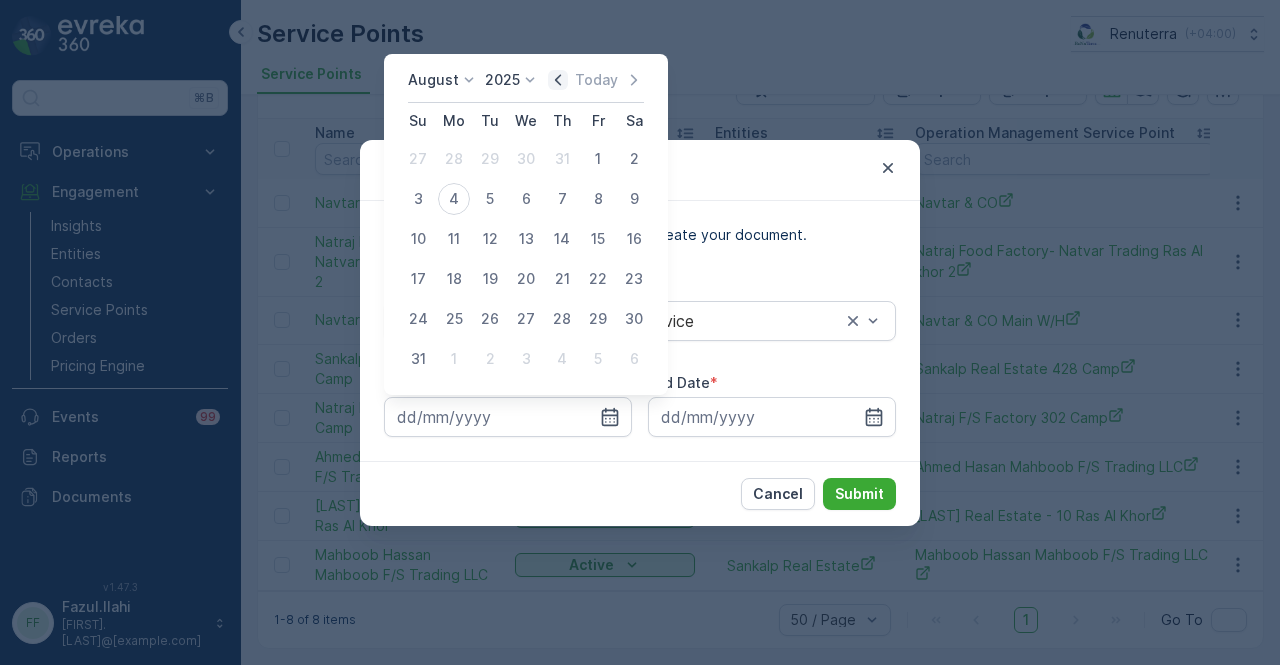click 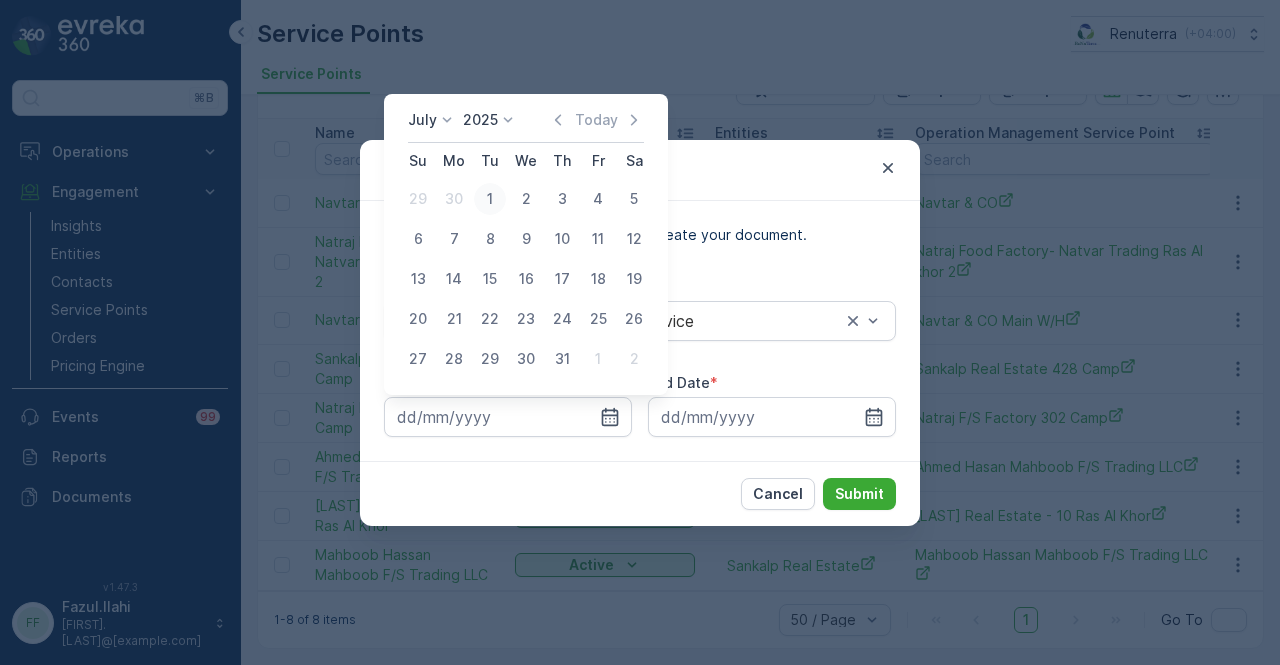 click on "1" at bounding box center [490, 199] 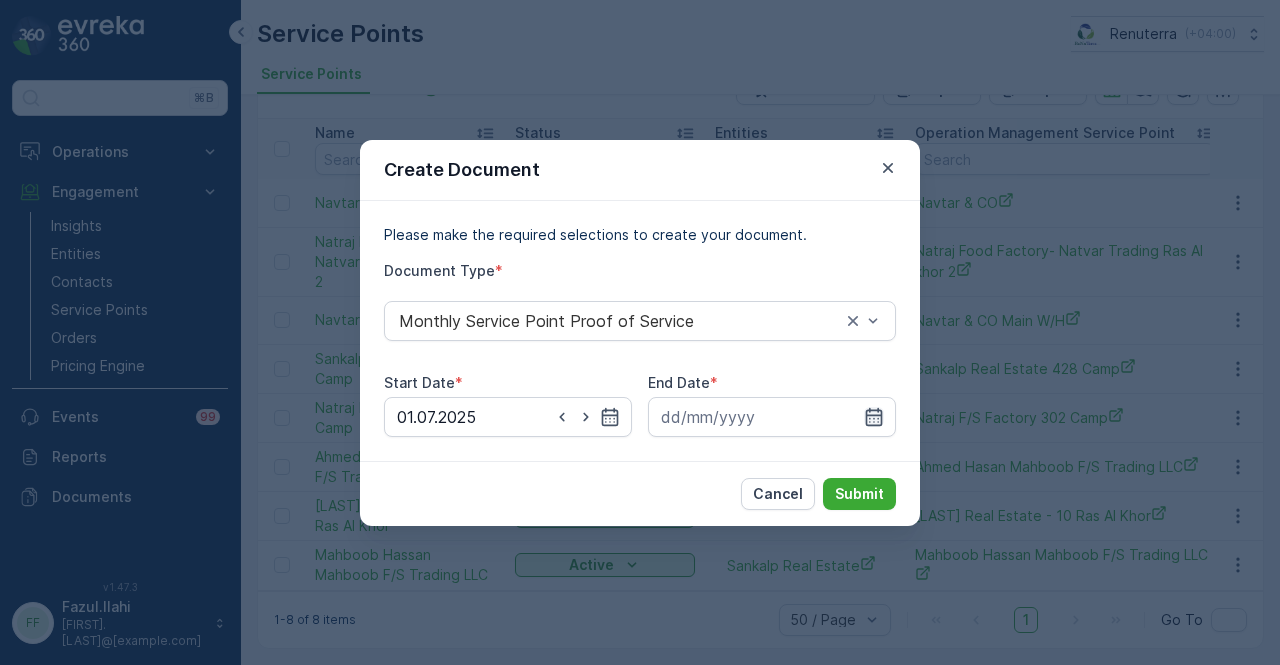 click 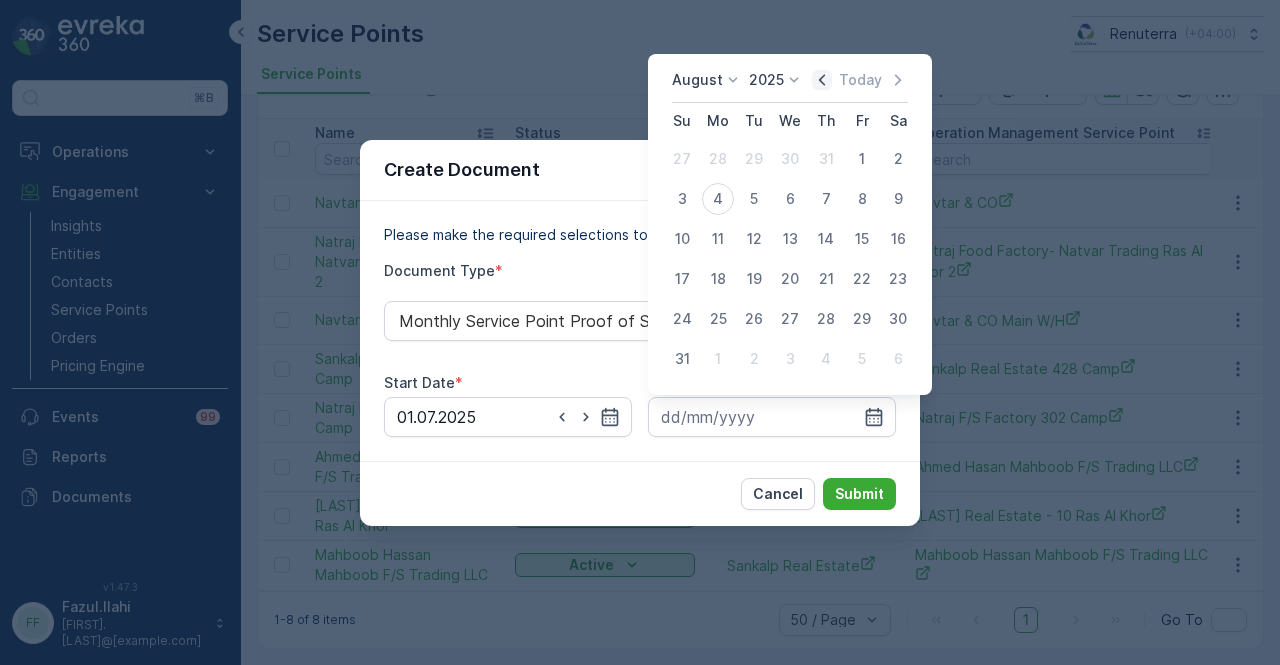 click 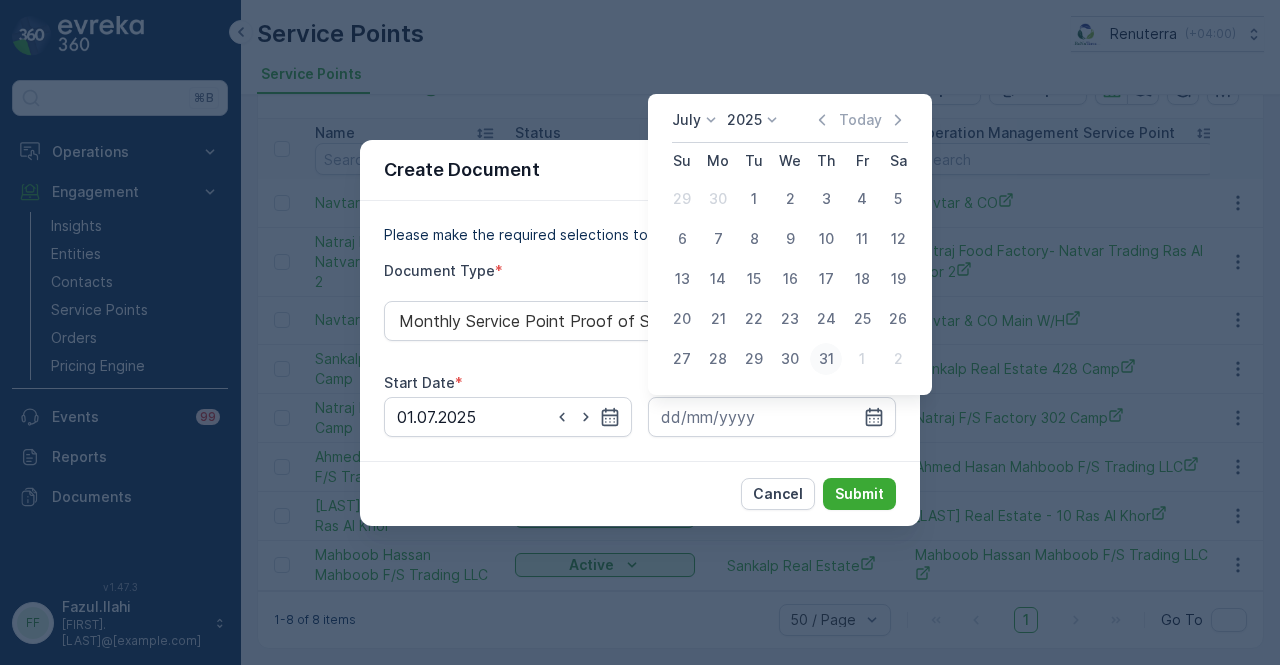 click on "31" at bounding box center (826, 359) 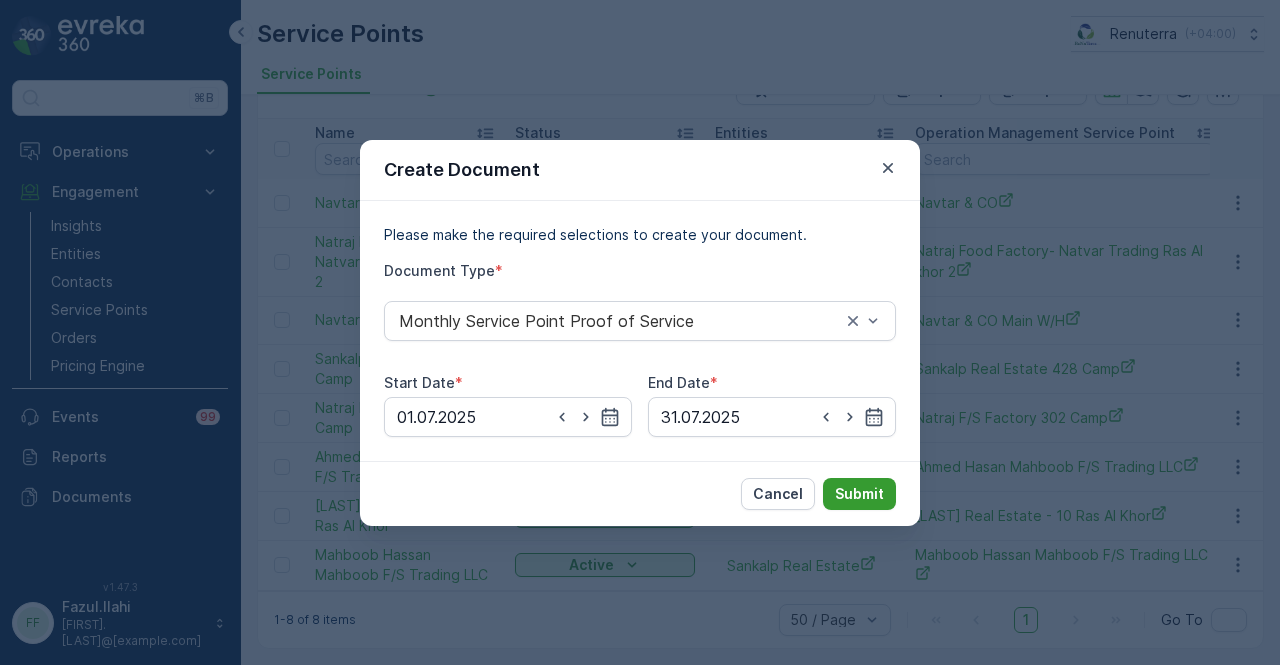 click on "Submit" at bounding box center (859, 494) 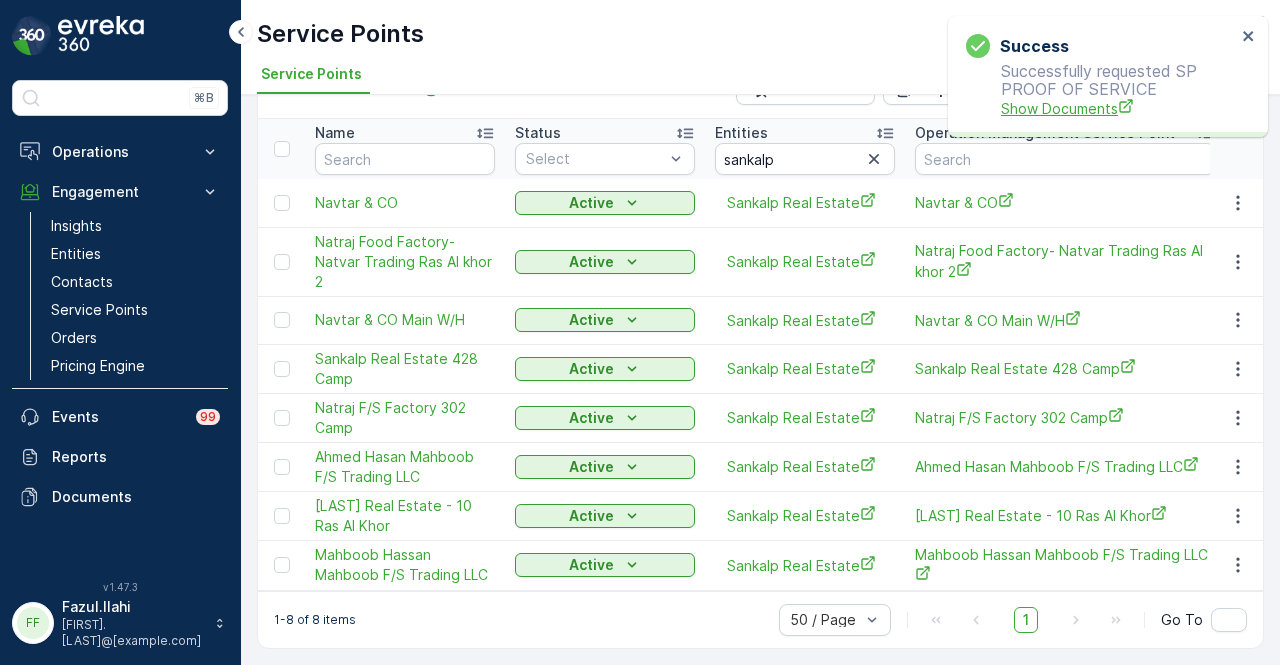 click on "Show Documents" at bounding box center [1118, 108] 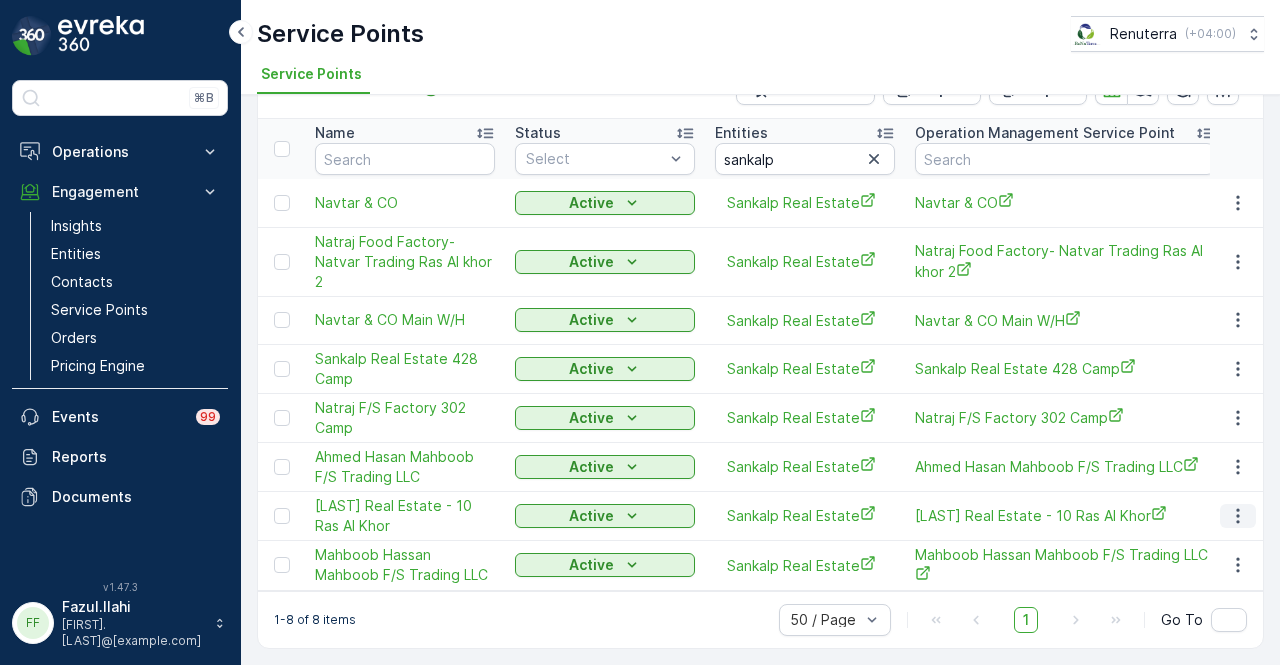 click 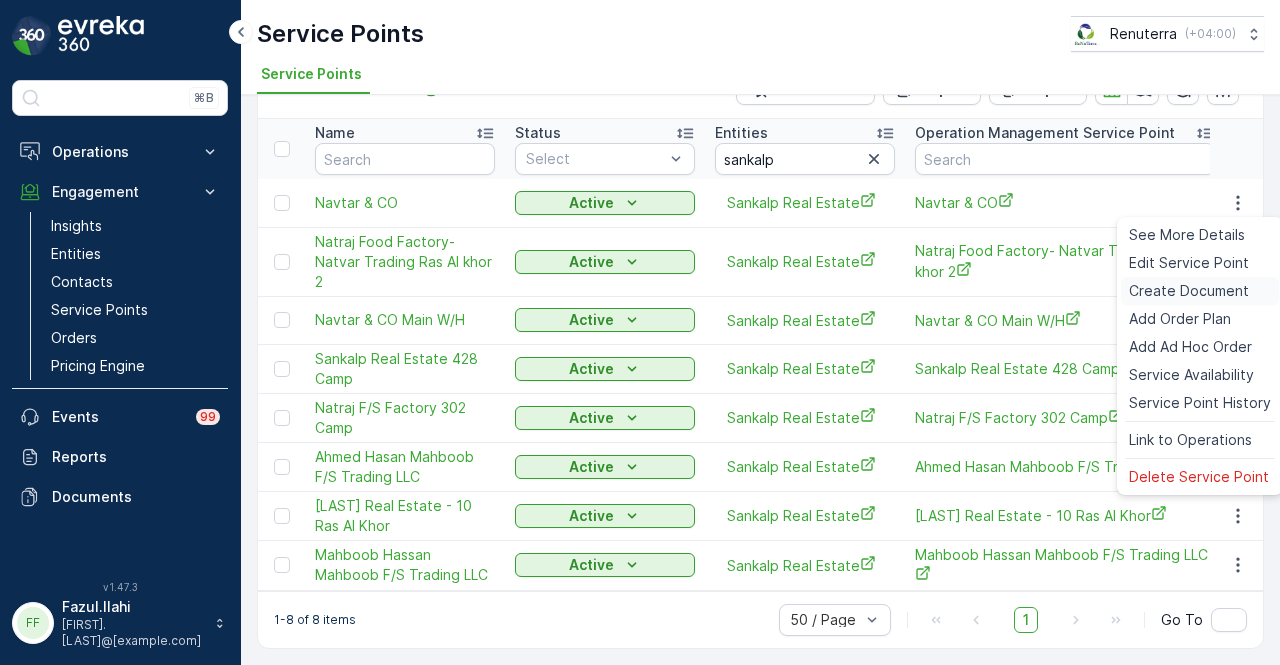 click on "Create Document" at bounding box center [1189, 291] 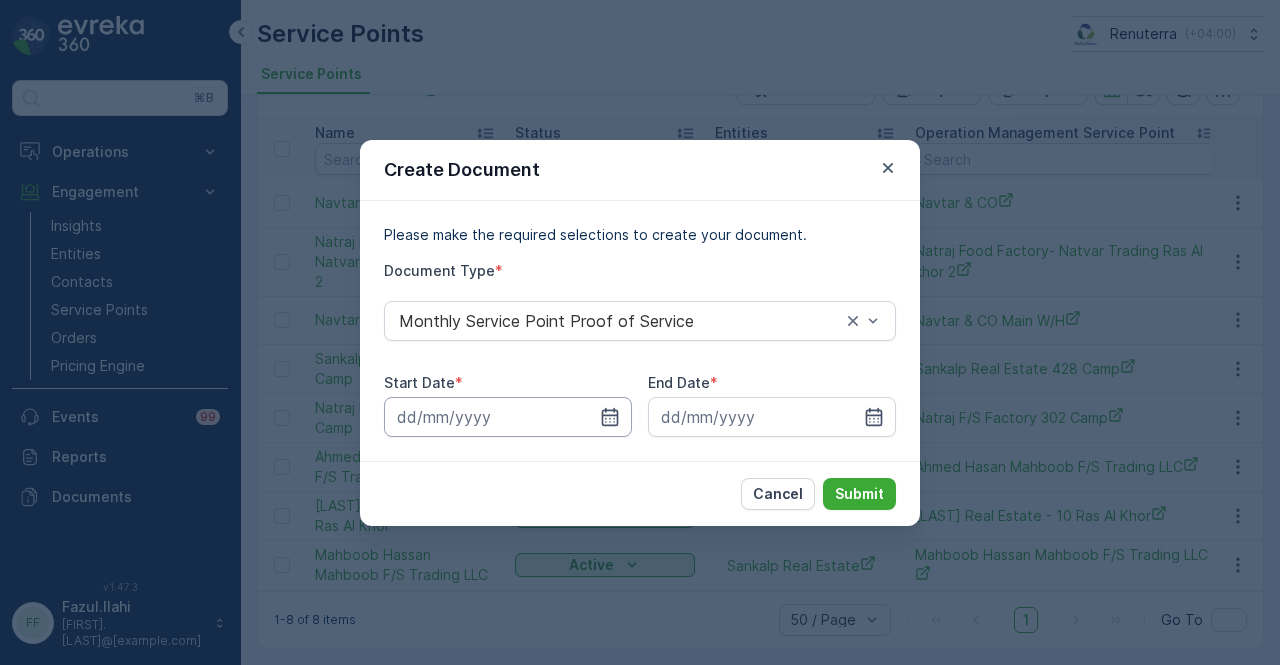drag, startPoint x: 608, startPoint y: 429, endPoint x: 608, endPoint y: 407, distance: 22 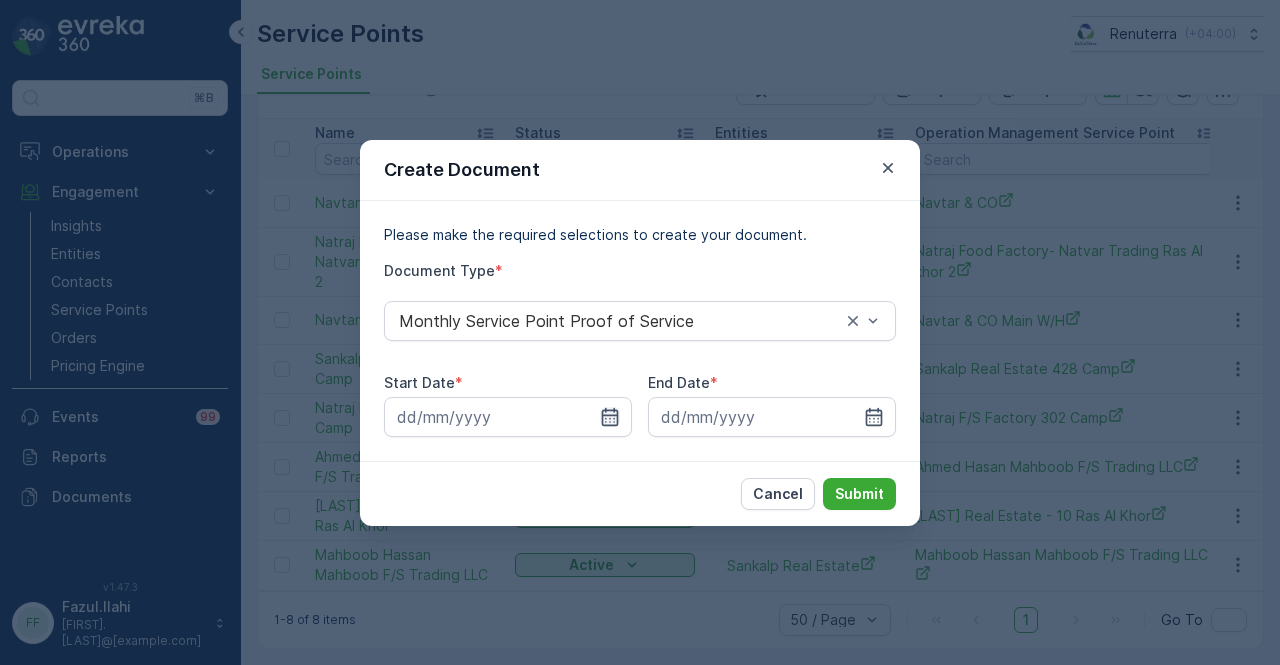 click at bounding box center [508, 417] 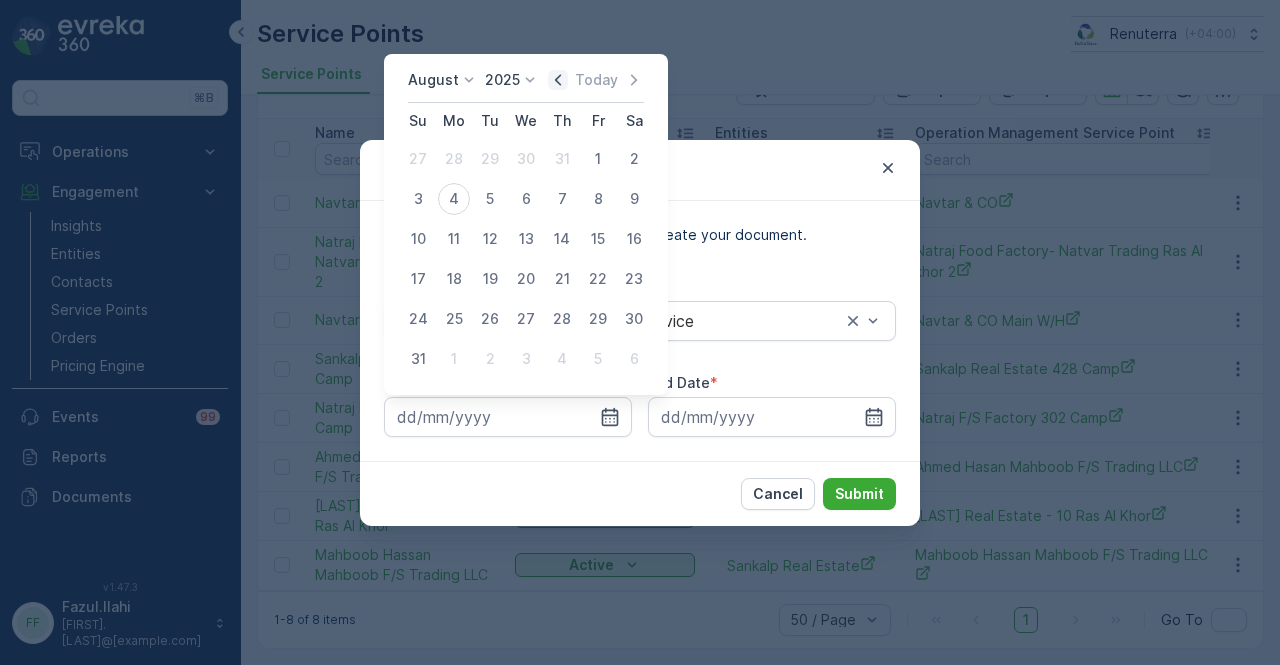 click 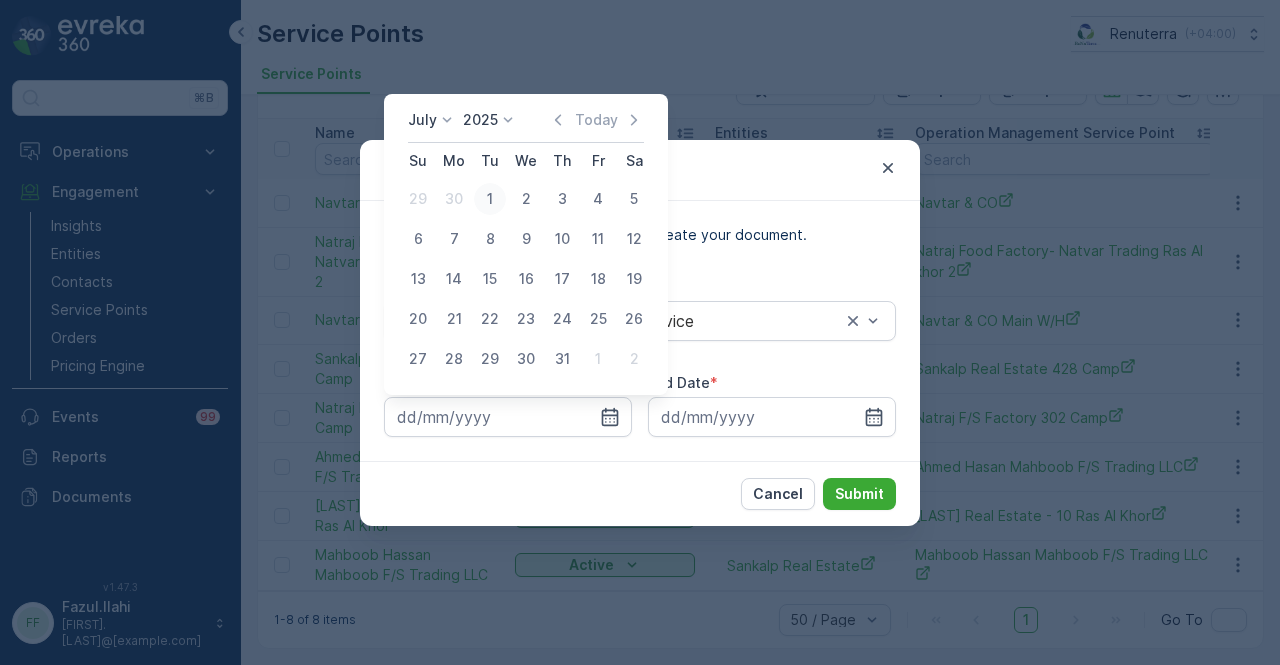 click on "1" at bounding box center [490, 199] 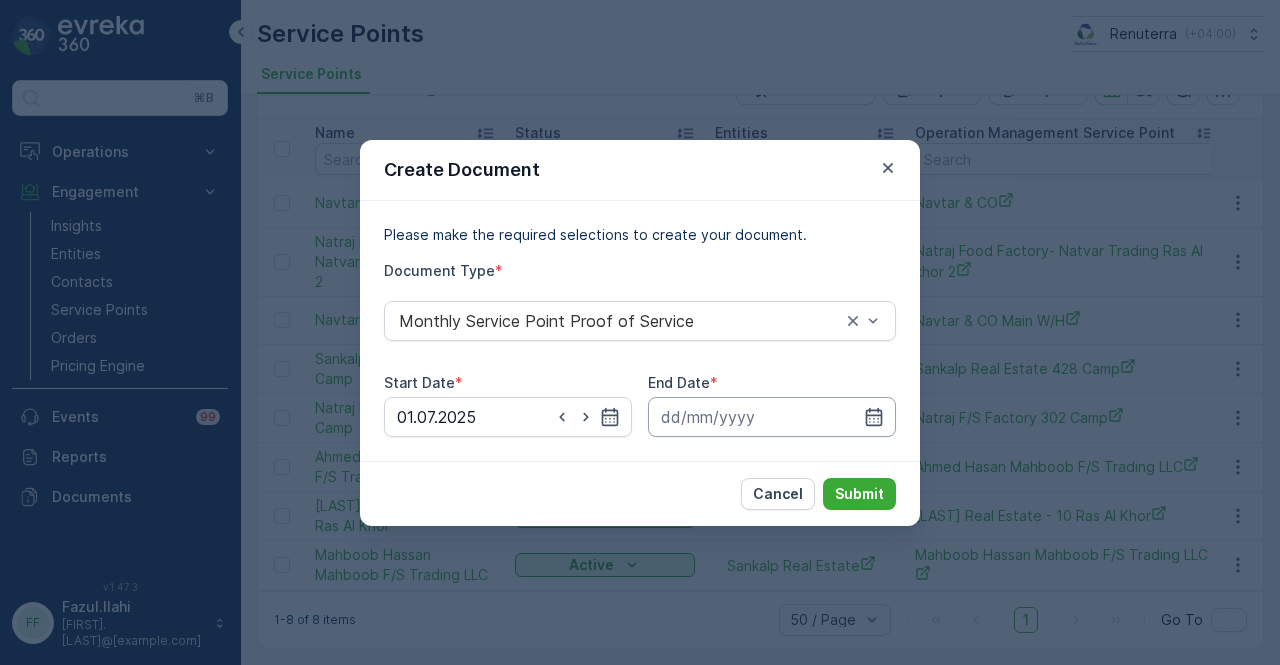 click at bounding box center (772, 417) 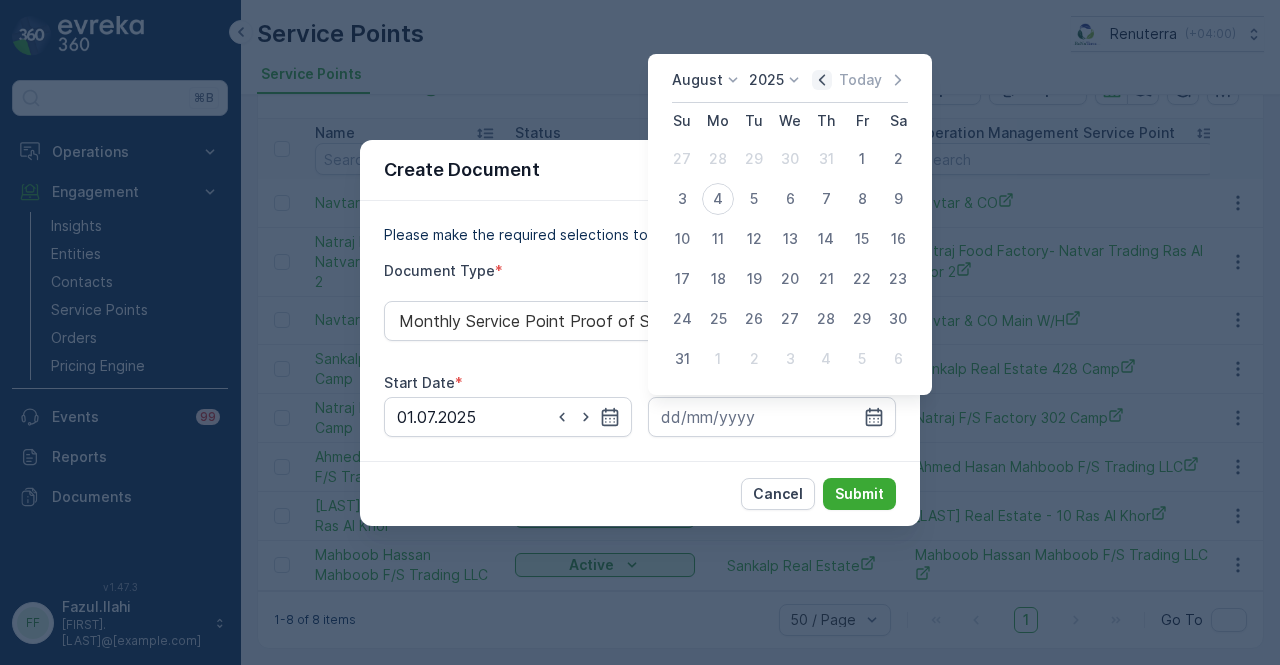 click 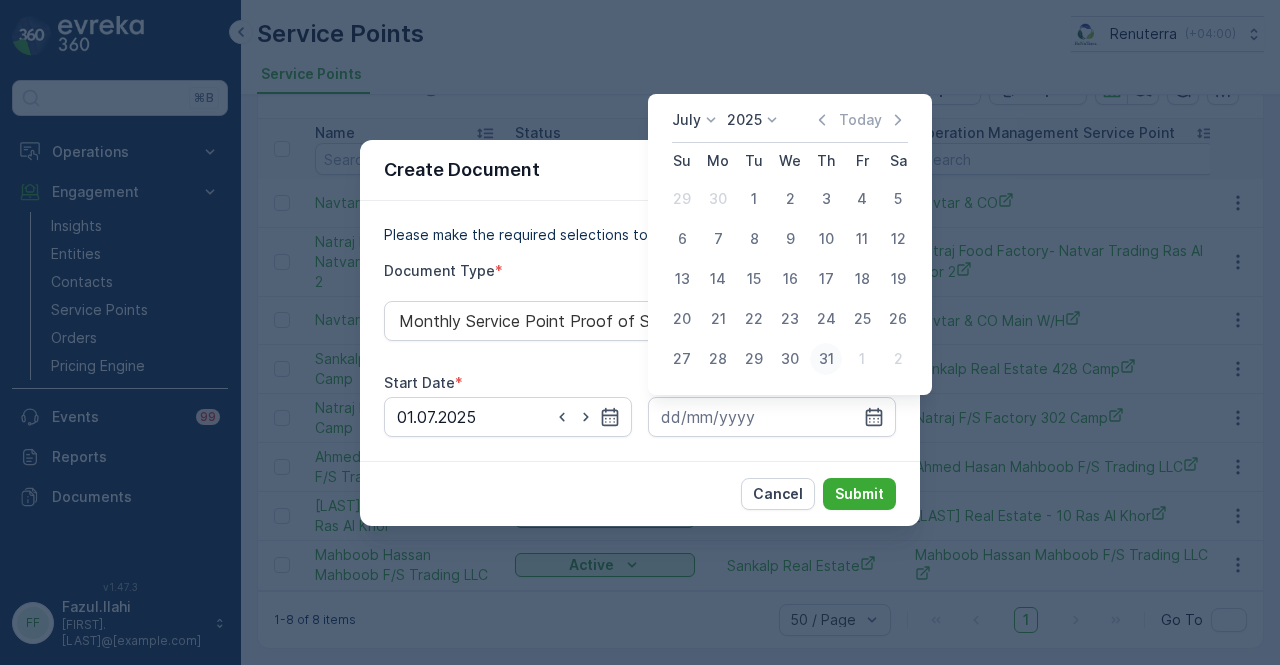 click on "31" at bounding box center [826, 359] 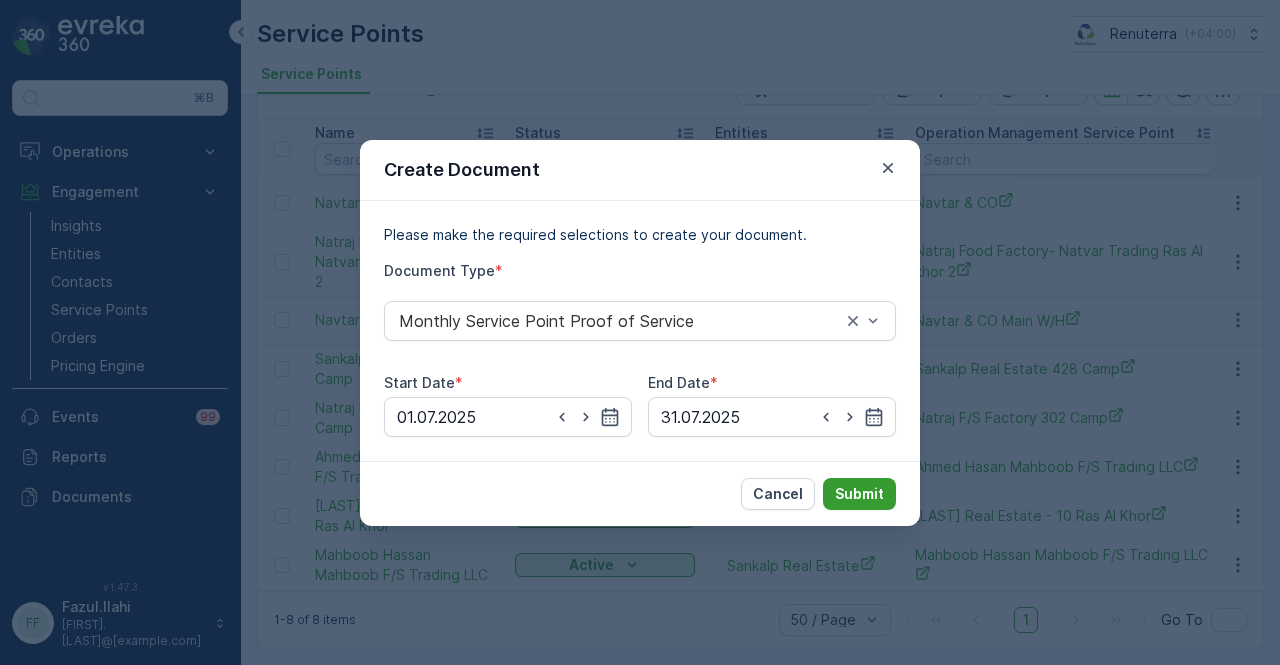 click on "Submit" at bounding box center [859, 494] 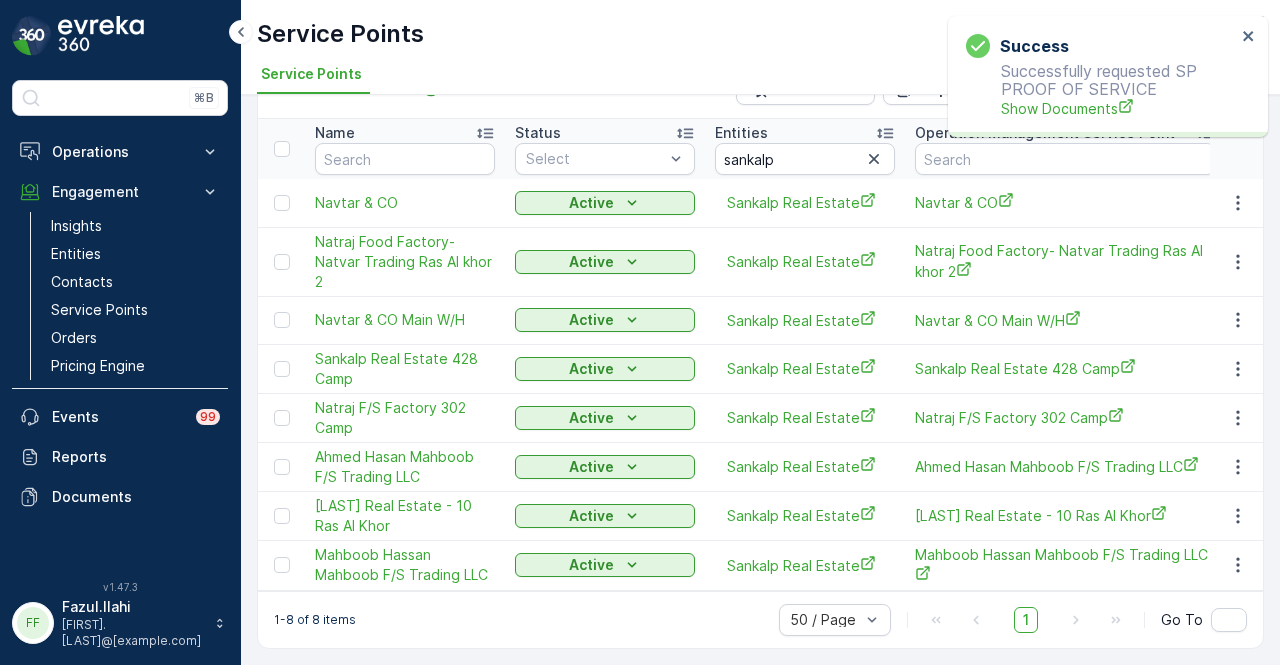 click on "Success Successfully requested SP PROOF OF SERVICE   Show Documents" at bounding box center [1101, 76] 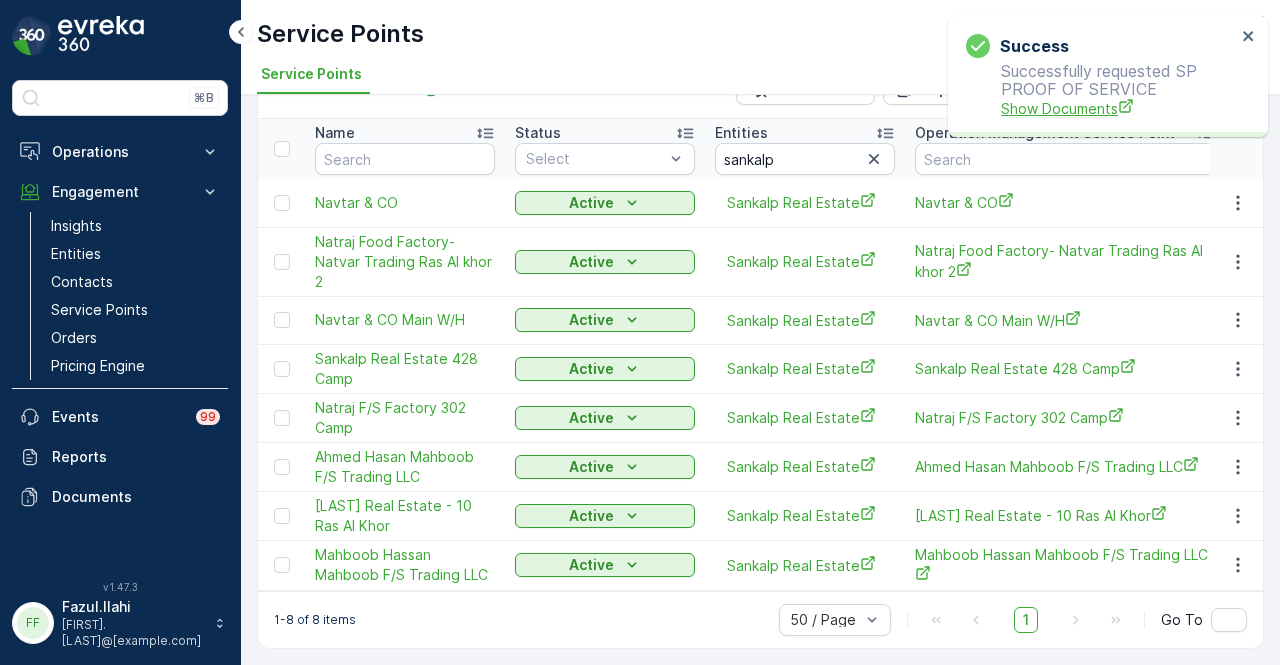 click on "Show Documents" at bounding box center [1118, 108] 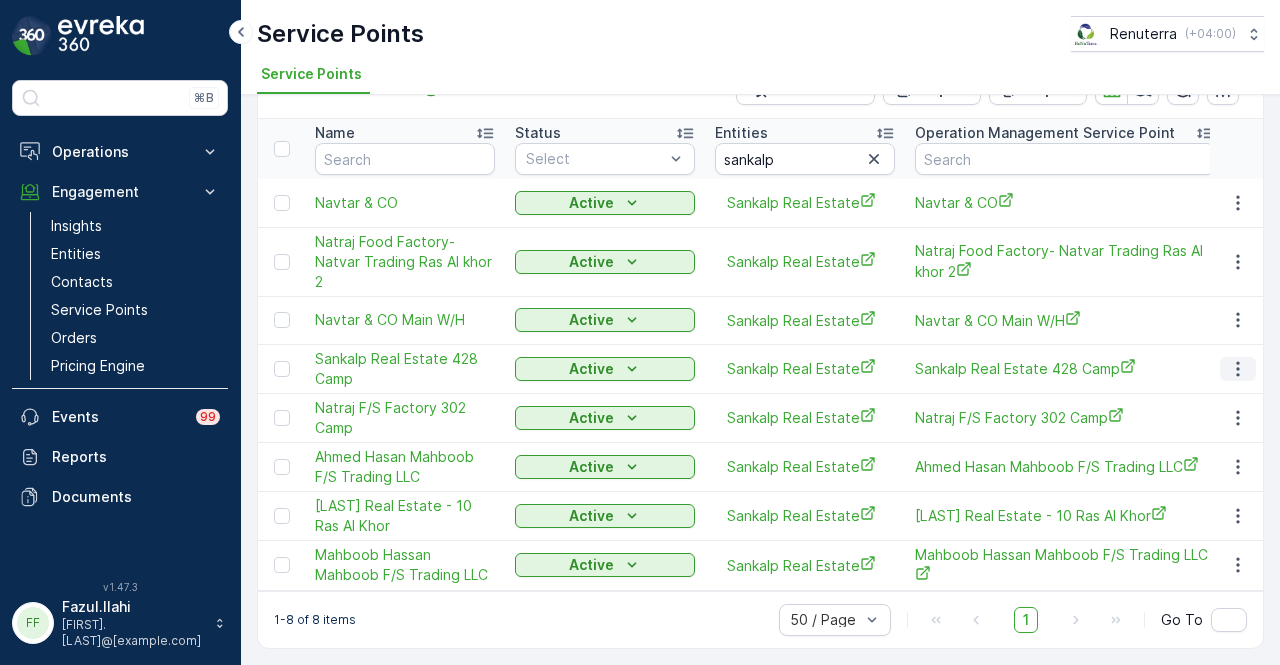 click at bounding box center (1238, 369) 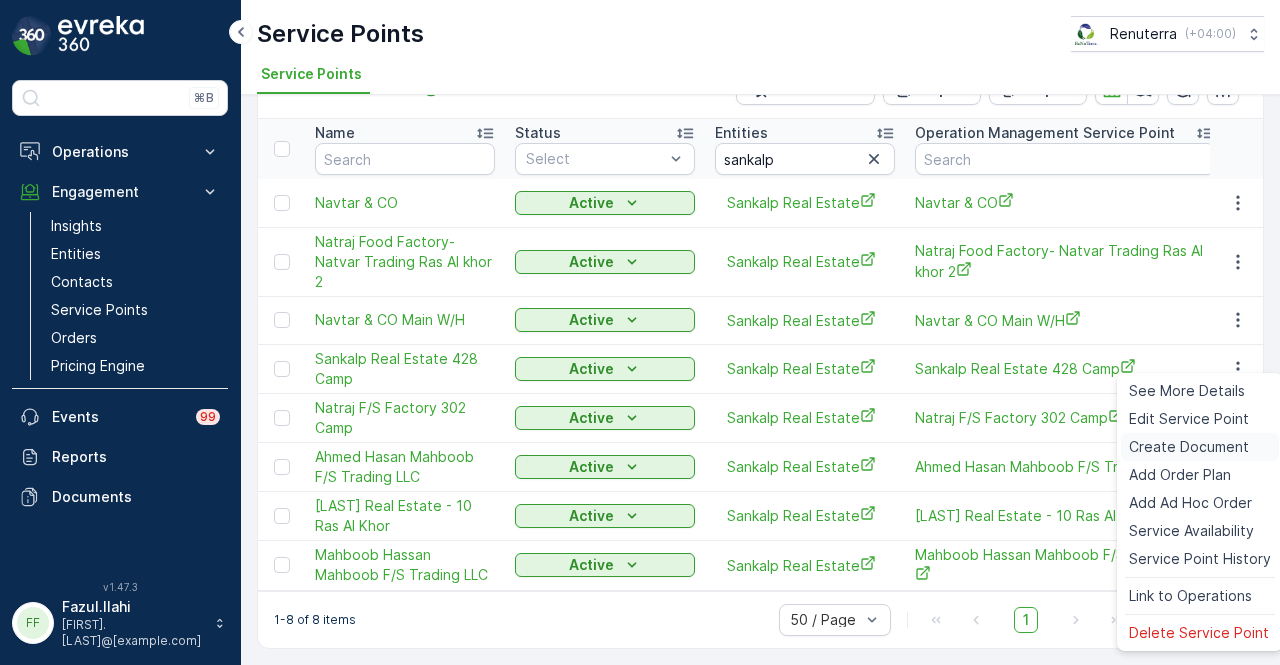 click on "Create Document" at bounding box center (1189, 447) 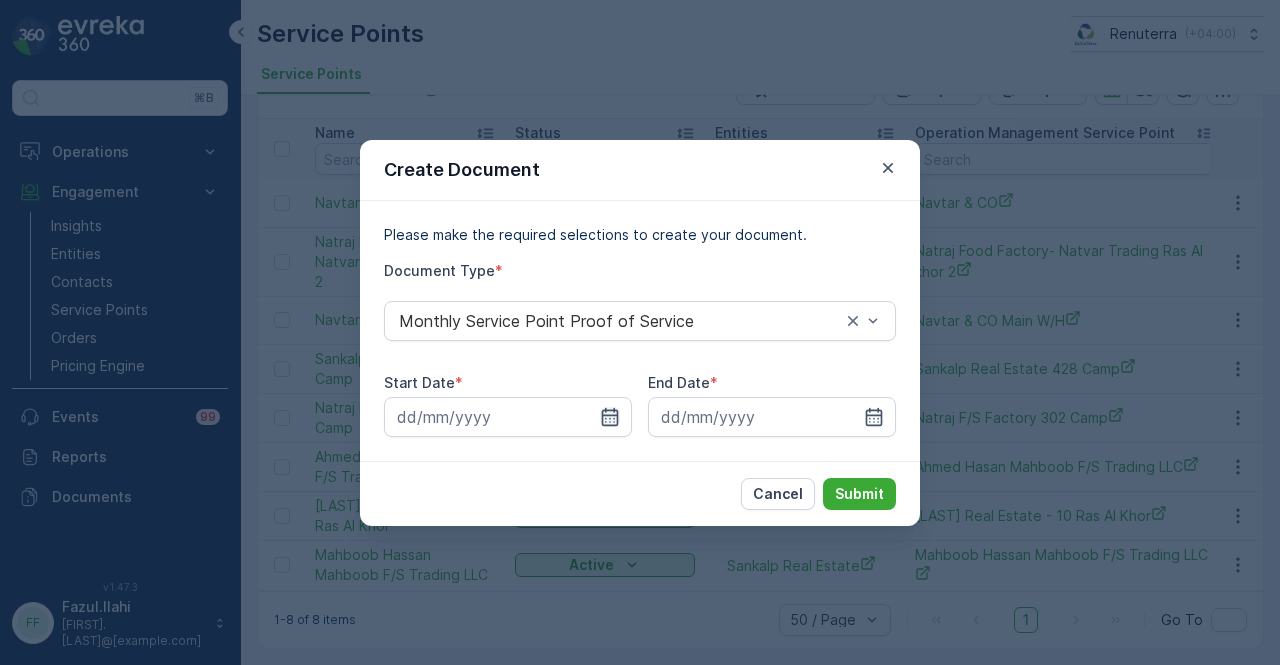 click 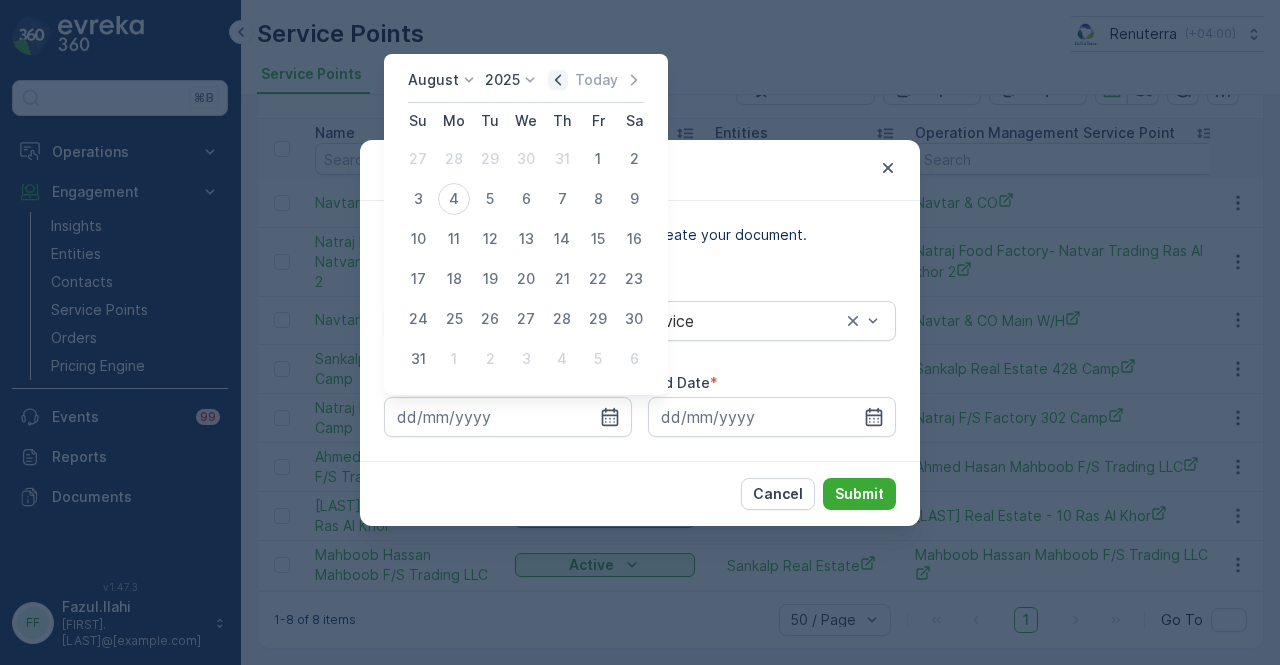 click 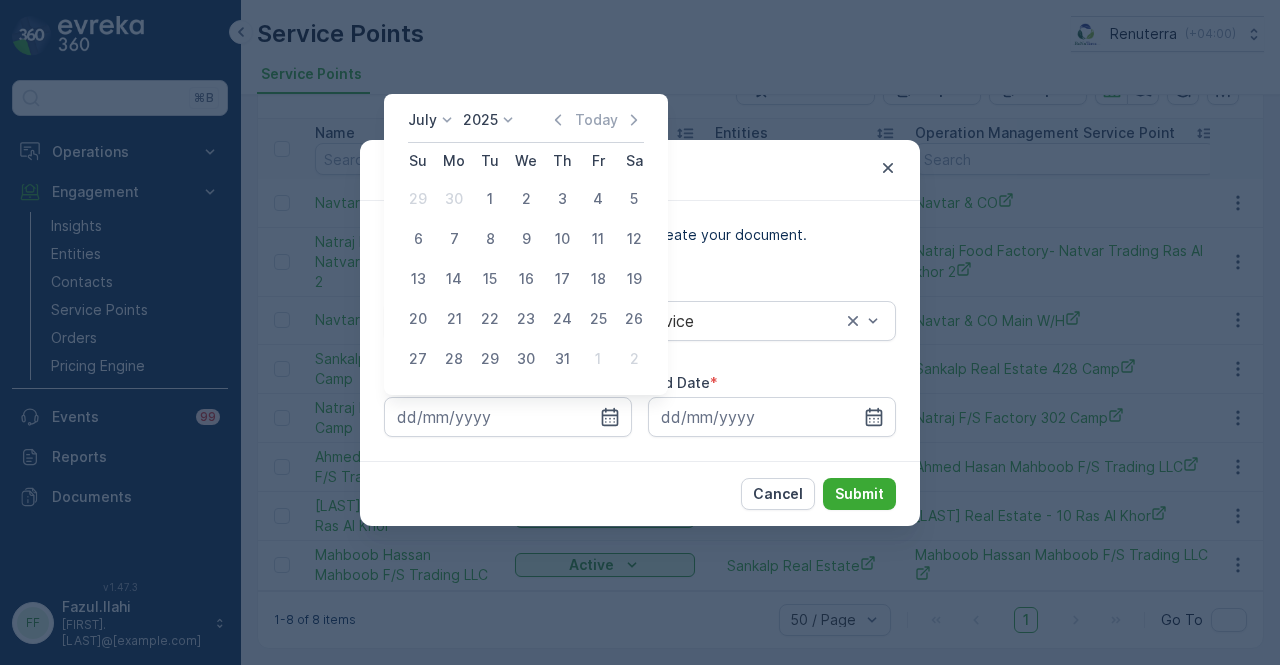 drag, startPoint x: 489, startPoint y: 196, endPoint x: 585, endPoint y: 284, distance: 130.23056 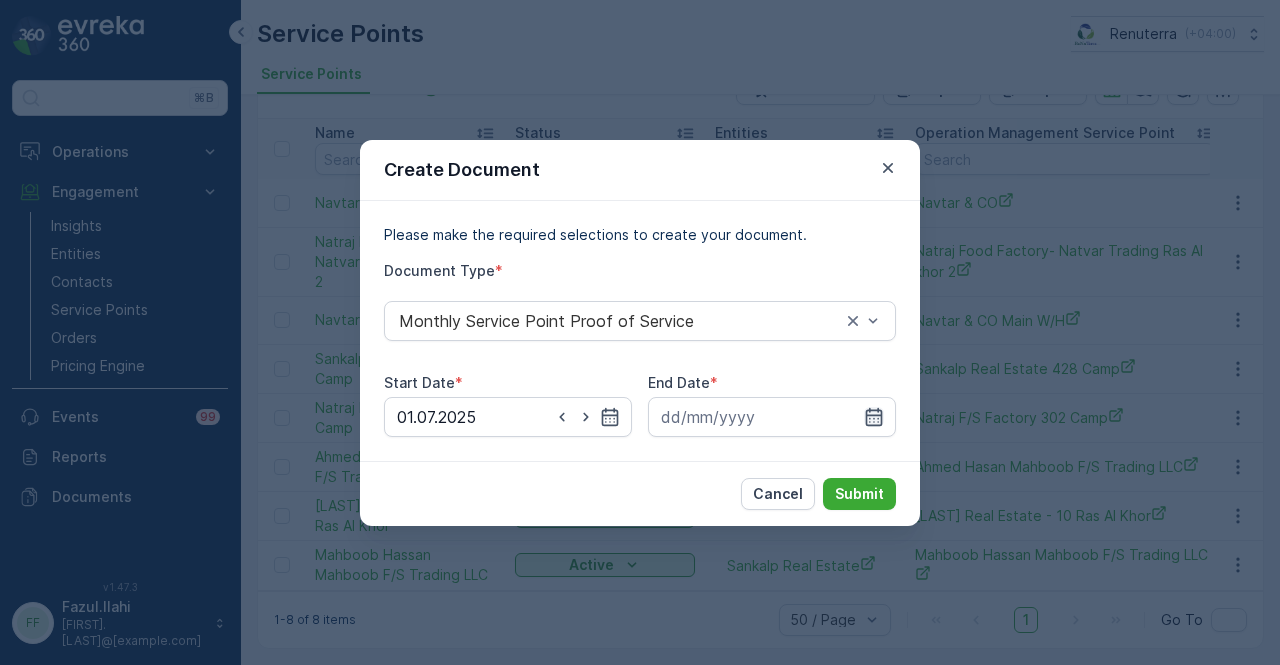 click 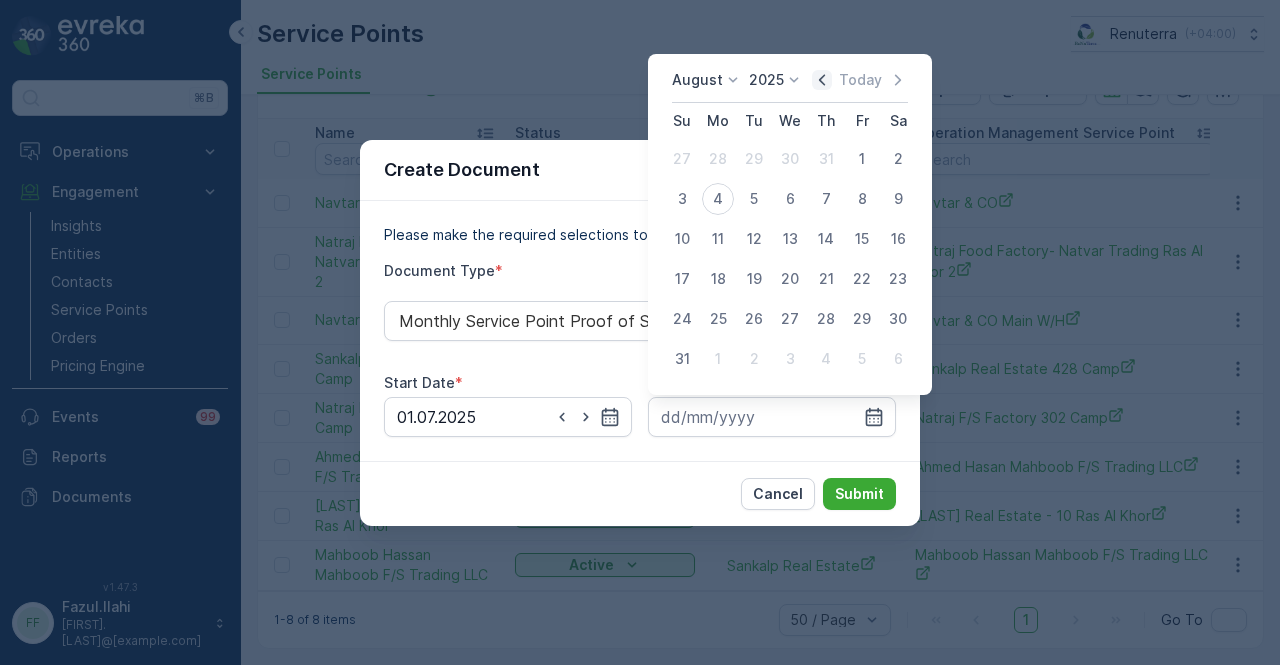 click 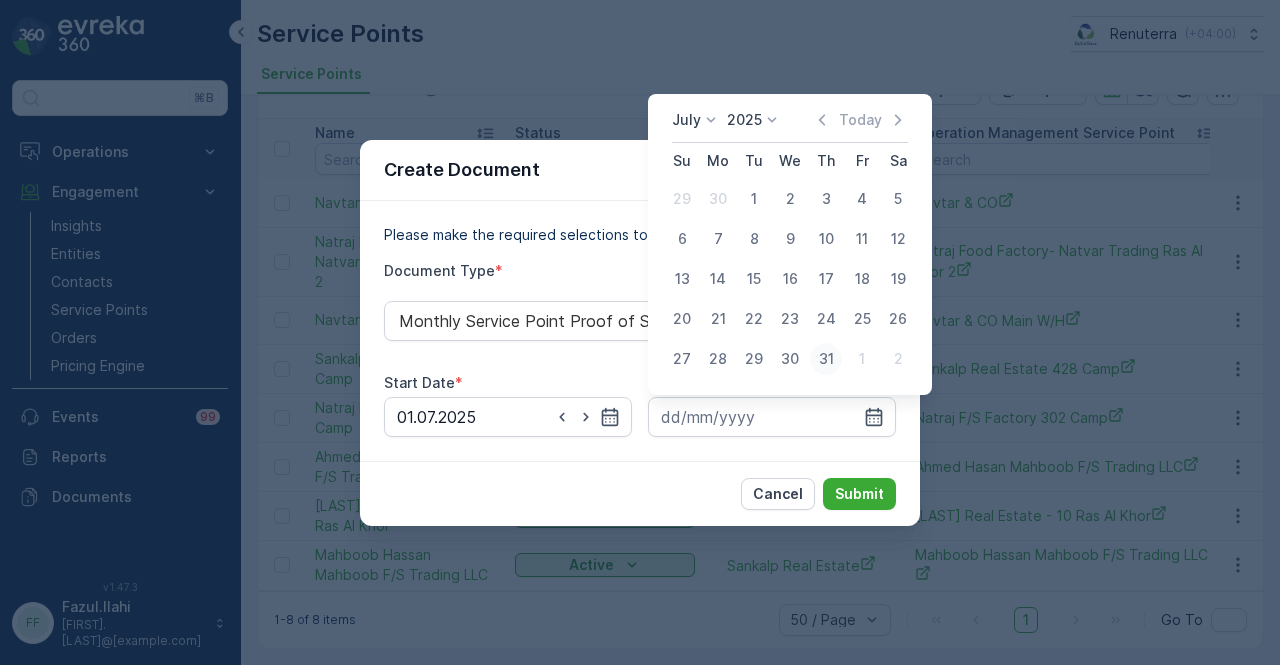click on "31" at bounding box center (826, 359) 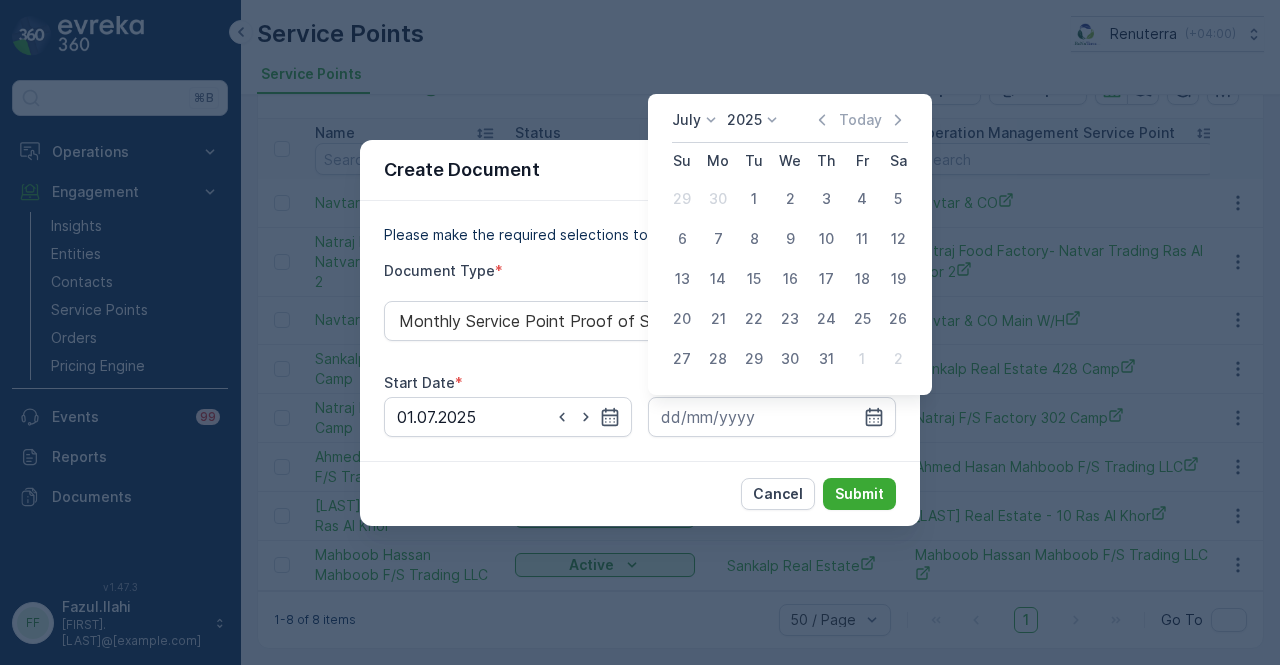 type on "31.07.2025" 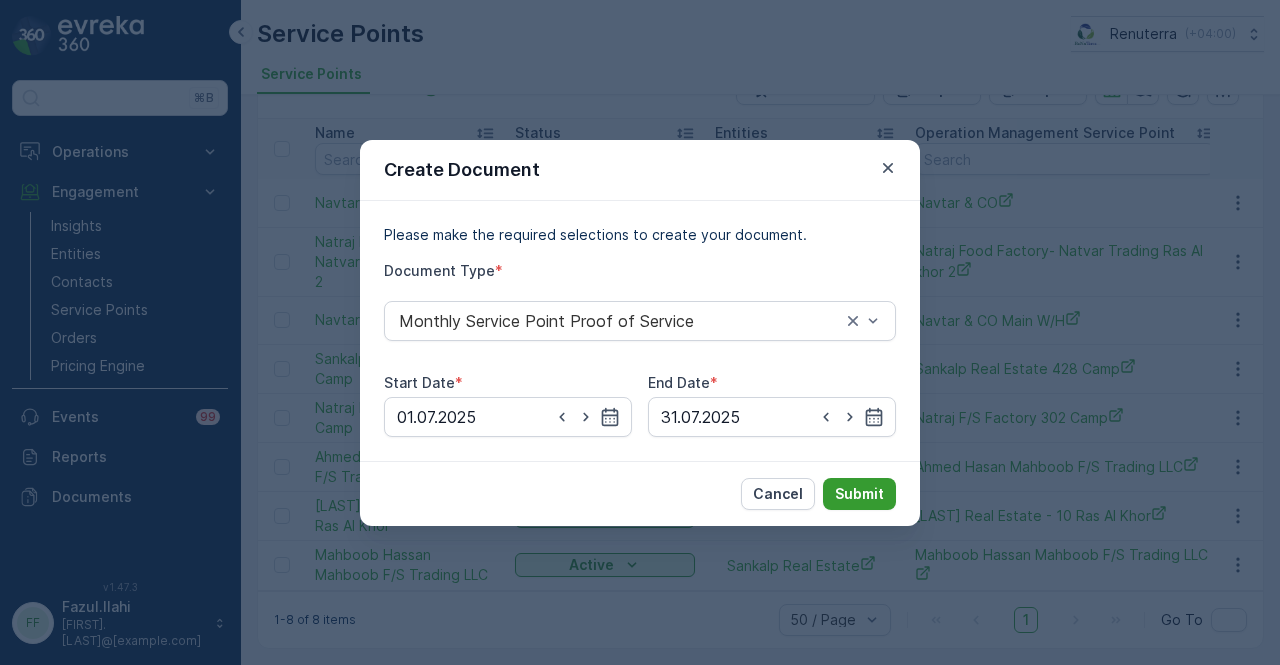 click on "Submit" at bounding box center [859, 494] 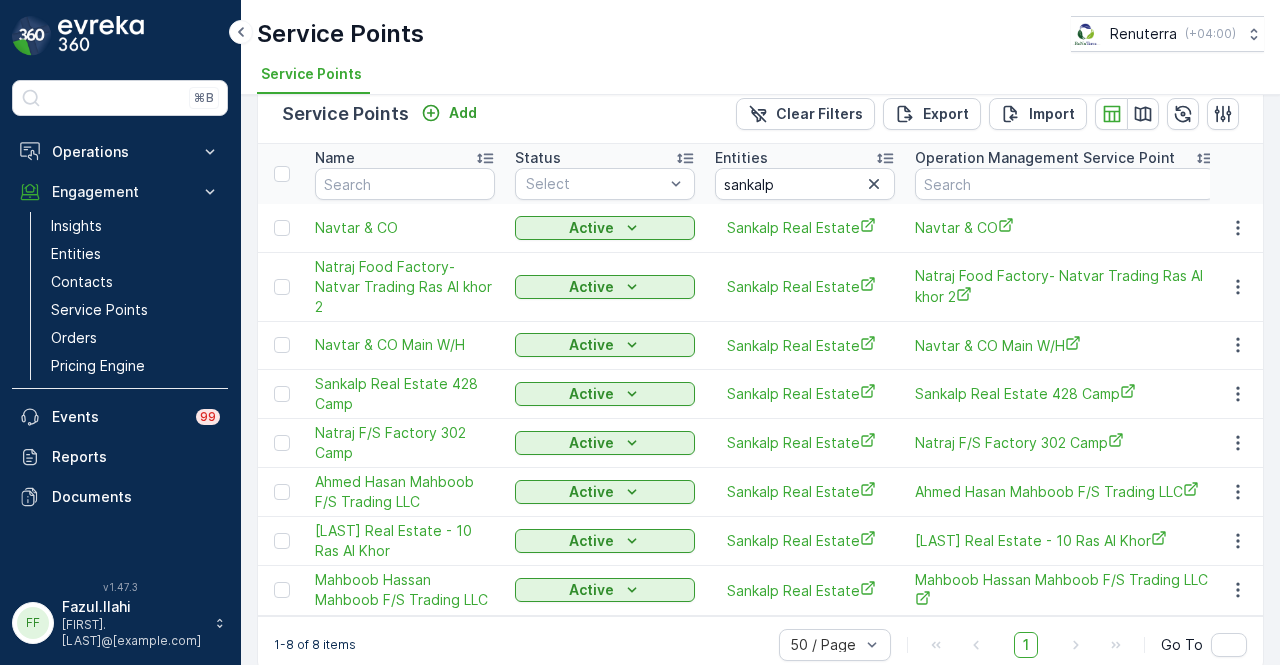 scroll, scrollTop: 0, scrollLeft: 0, axis: both 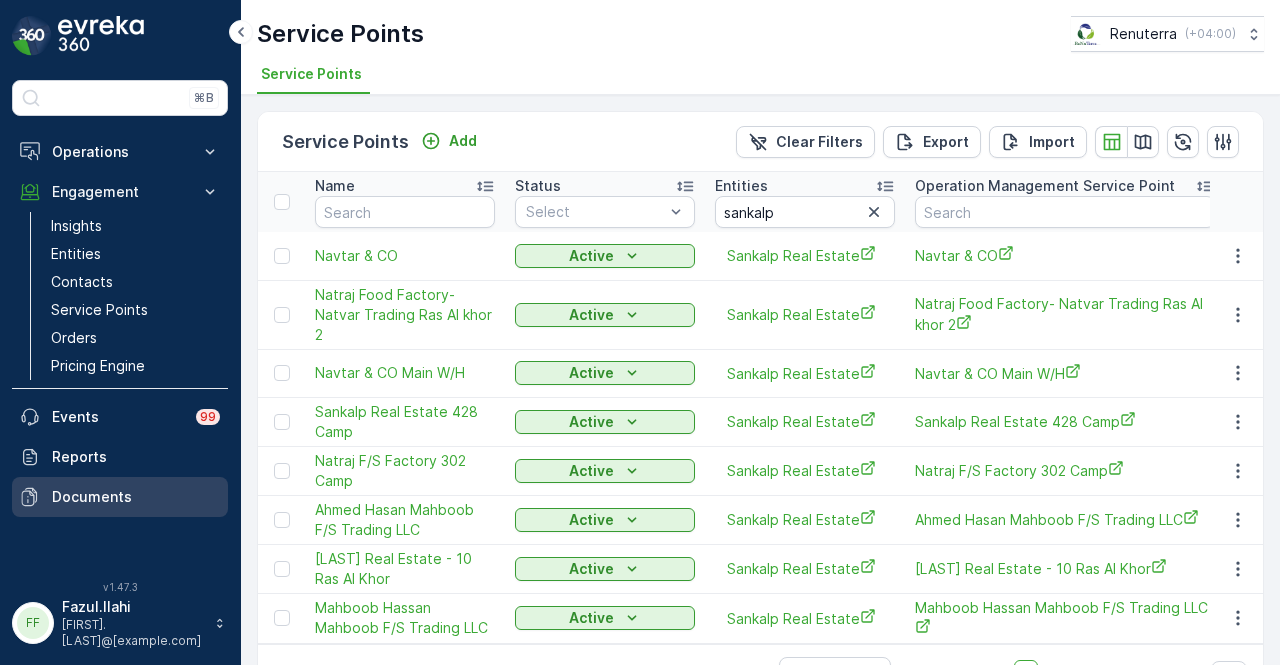 click on "Documents" at bounding box center (120, 497) 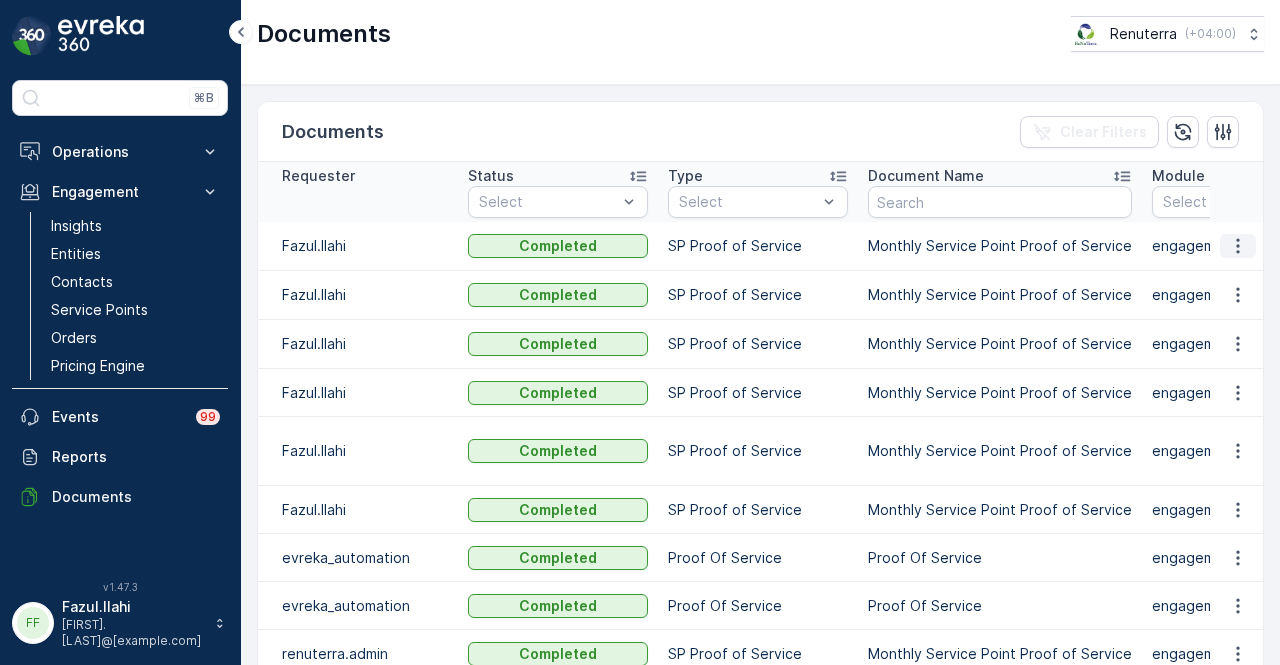 click 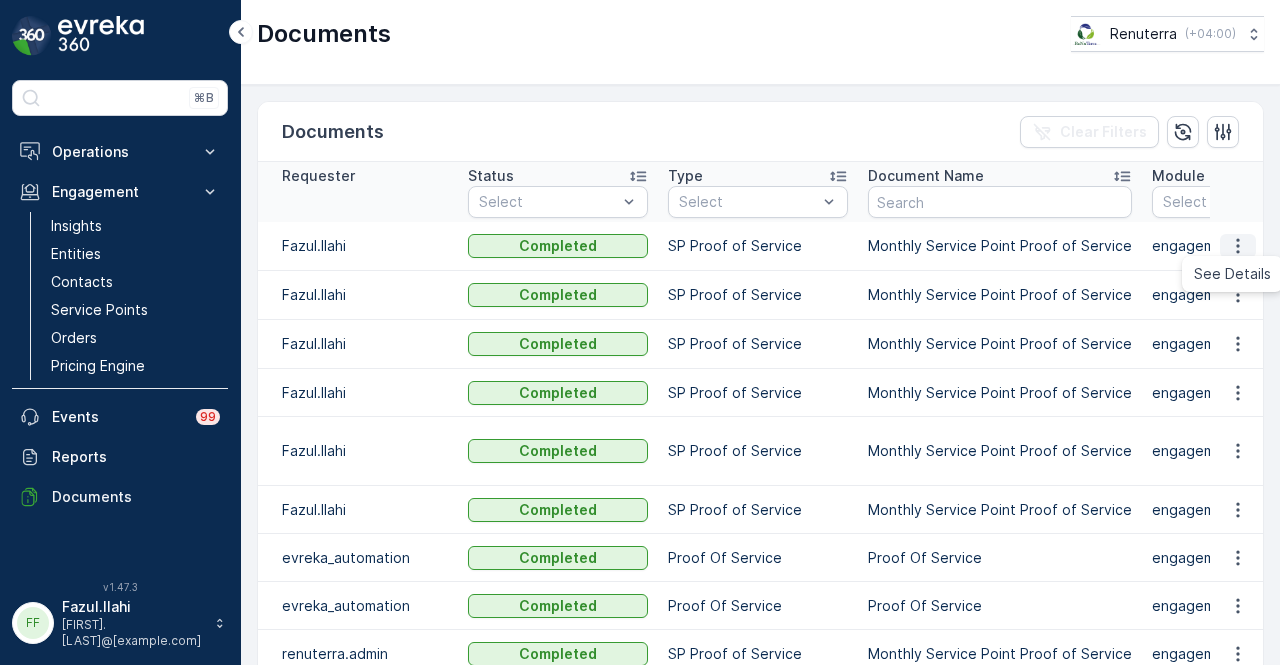 click on "See Details" at bounding box center (1232, 274) 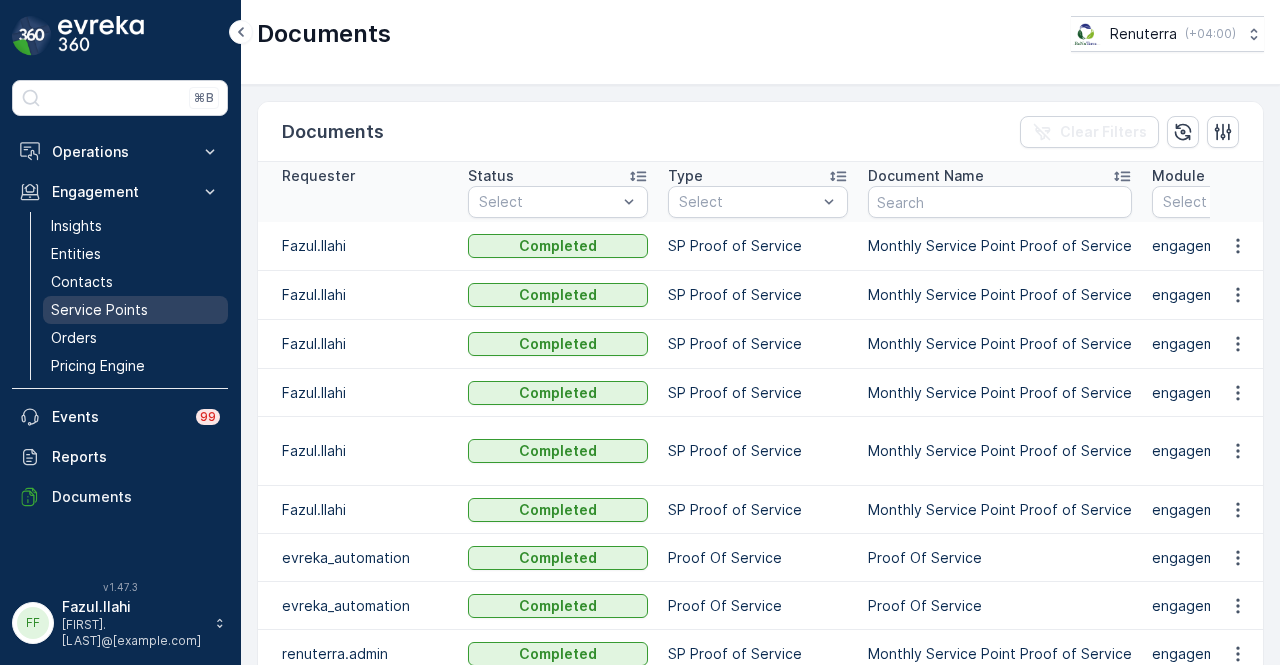 click on "Service Points" at bounding box center (99, 310) 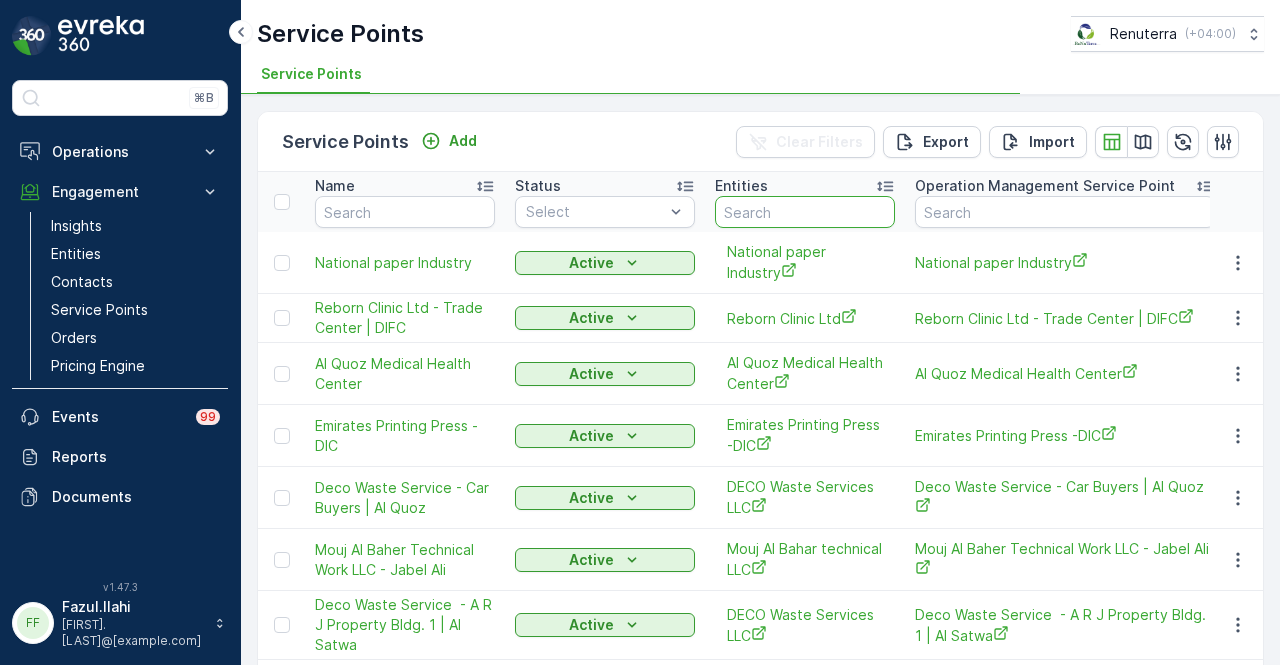 click at bounding box center [805, 212] 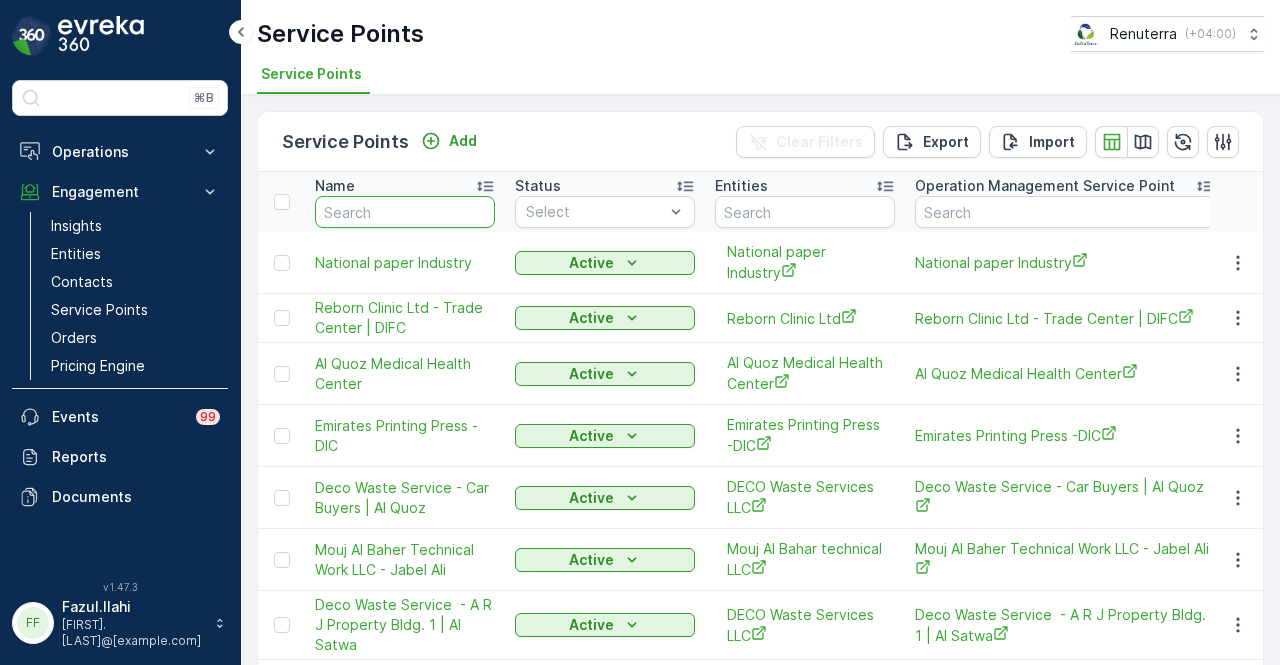 click at bounding box center [405, 212] 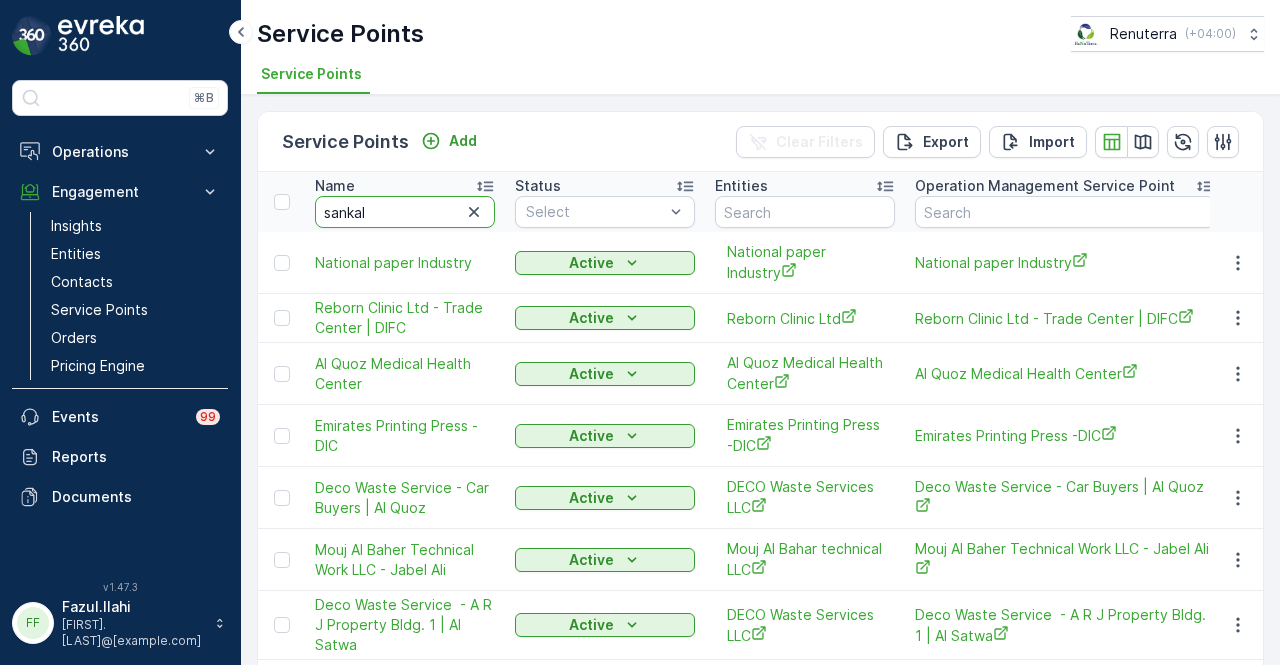 type on "sankalp" 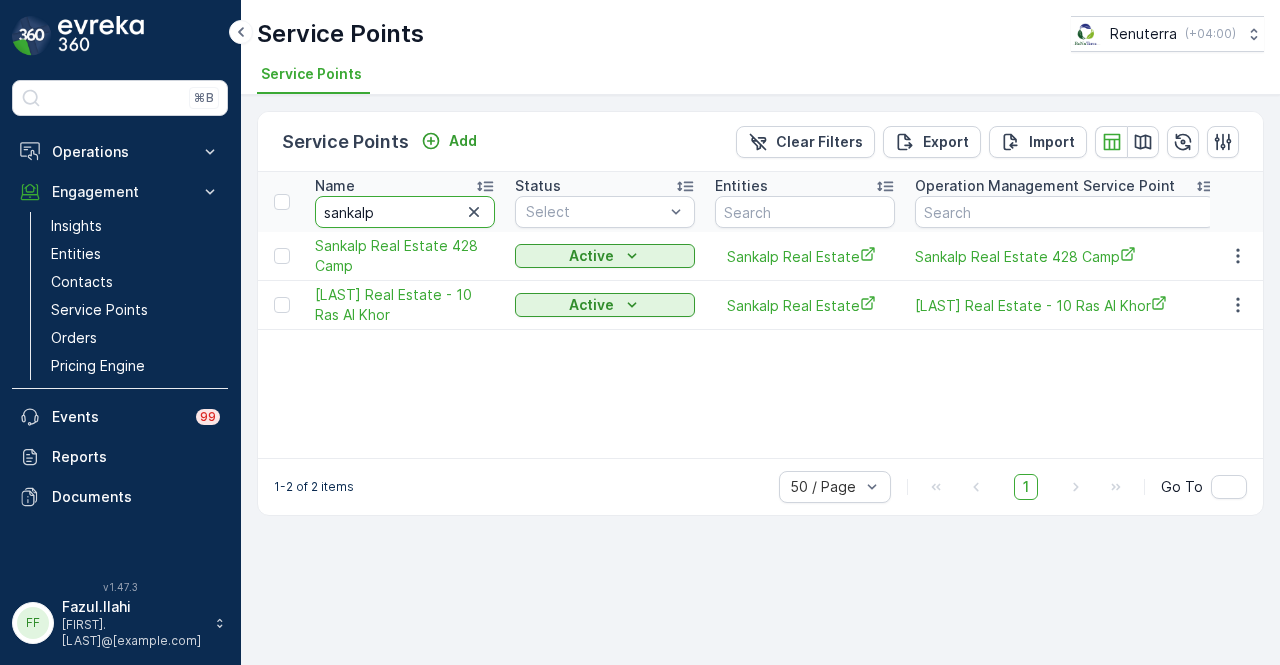 drag, startPoint x: 433, startPoint y: 211, endPoint x: 299, endPoint y: 209, distance: 134.01492 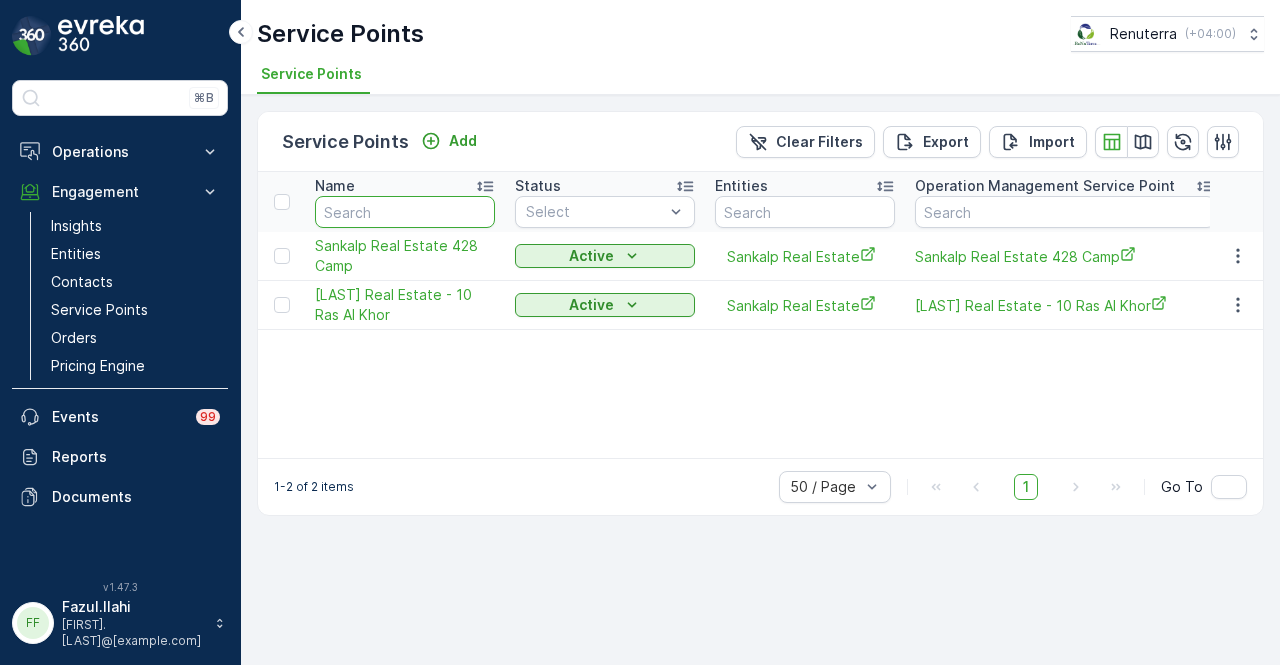 type 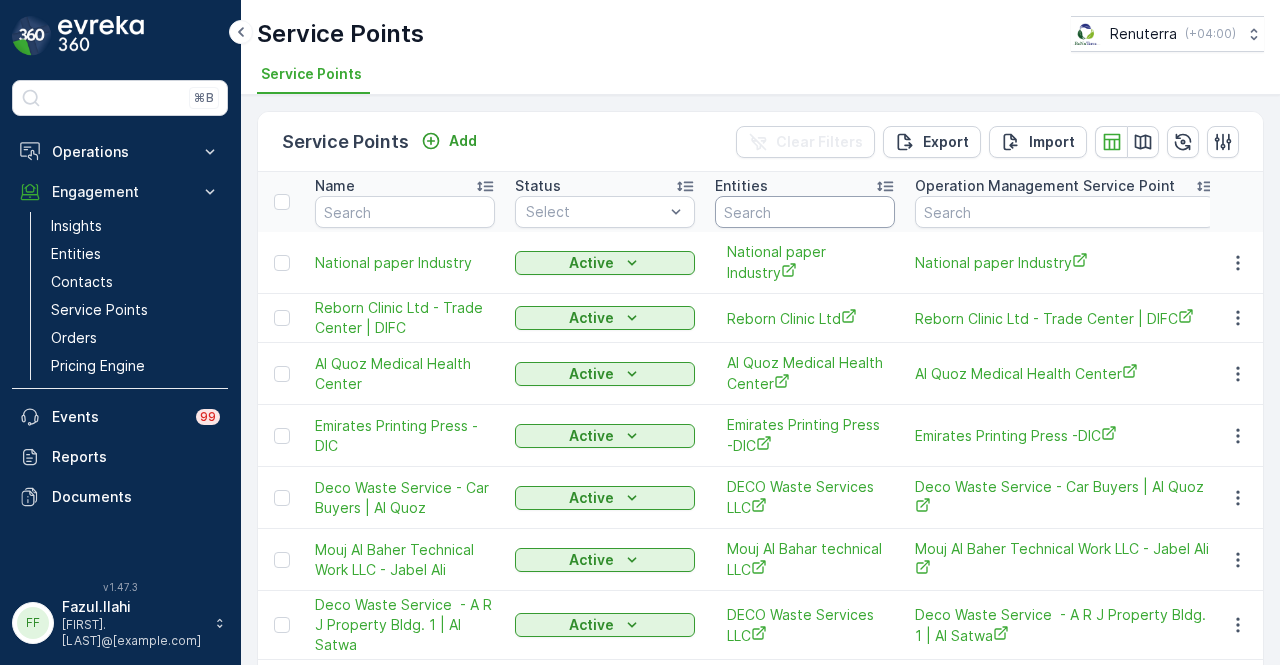 click at bounding box center (805, 212) 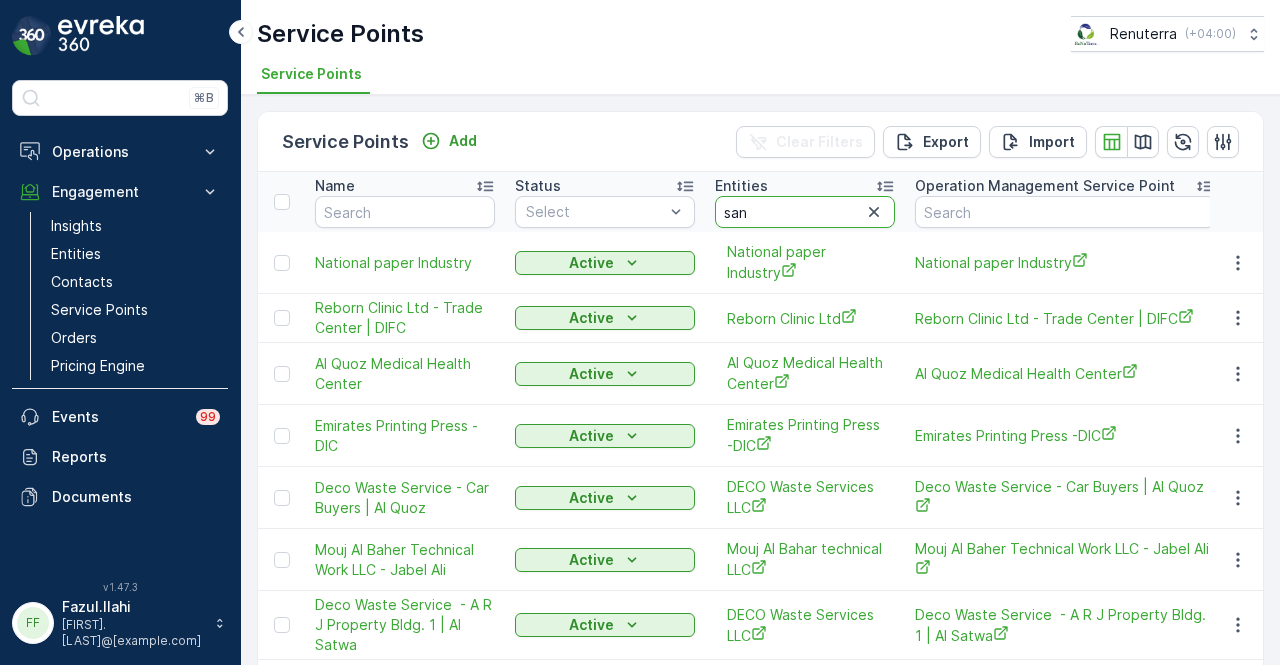 type on "sanp" 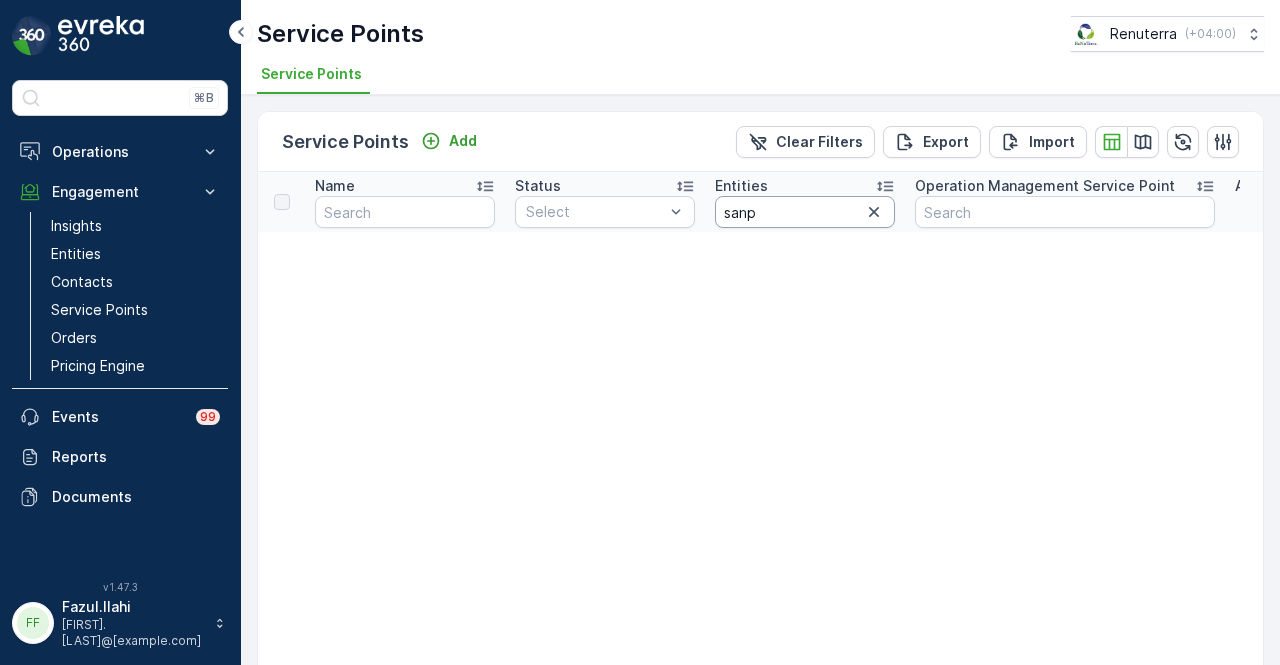 click on "sanp" at bounding box center (805, 212) 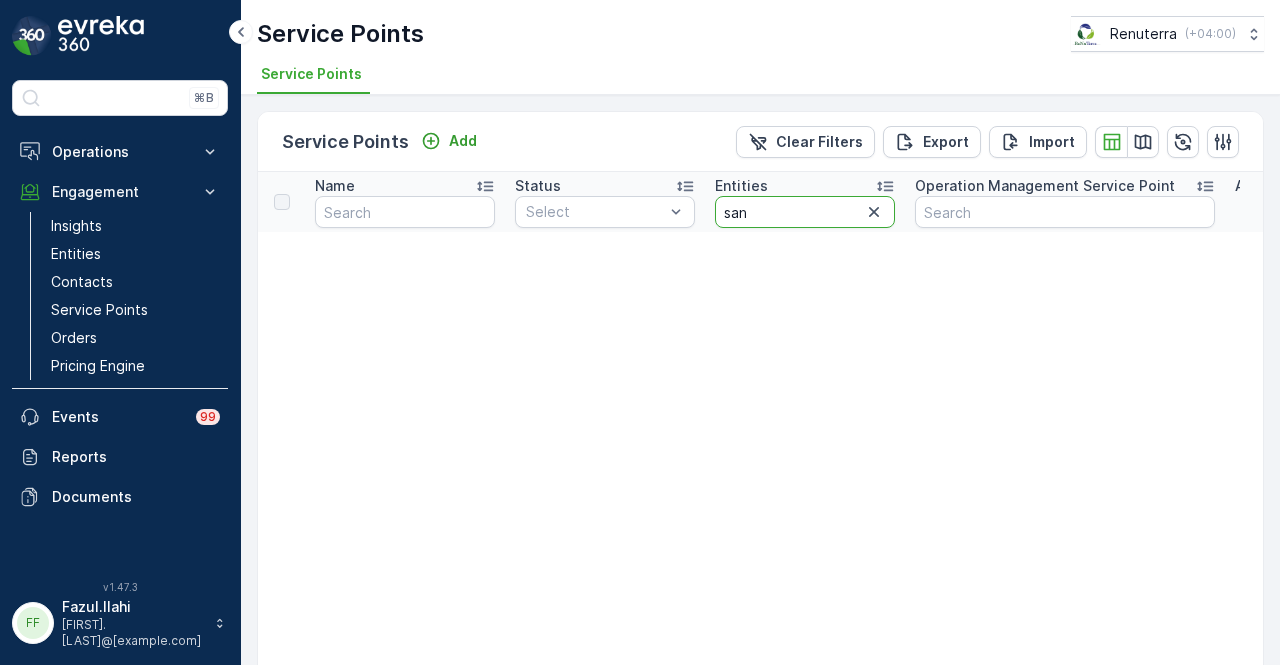type on "sank" 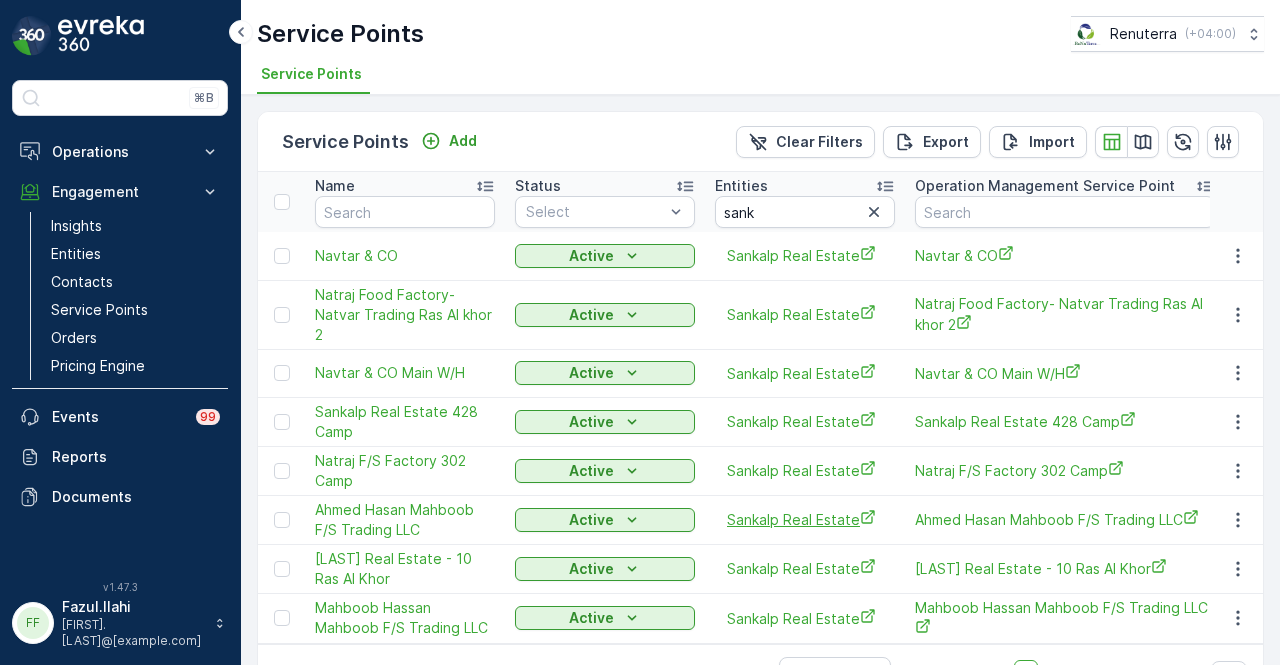 scroll, scrollTop: 58, scrollLeft: 0, axis: vertical 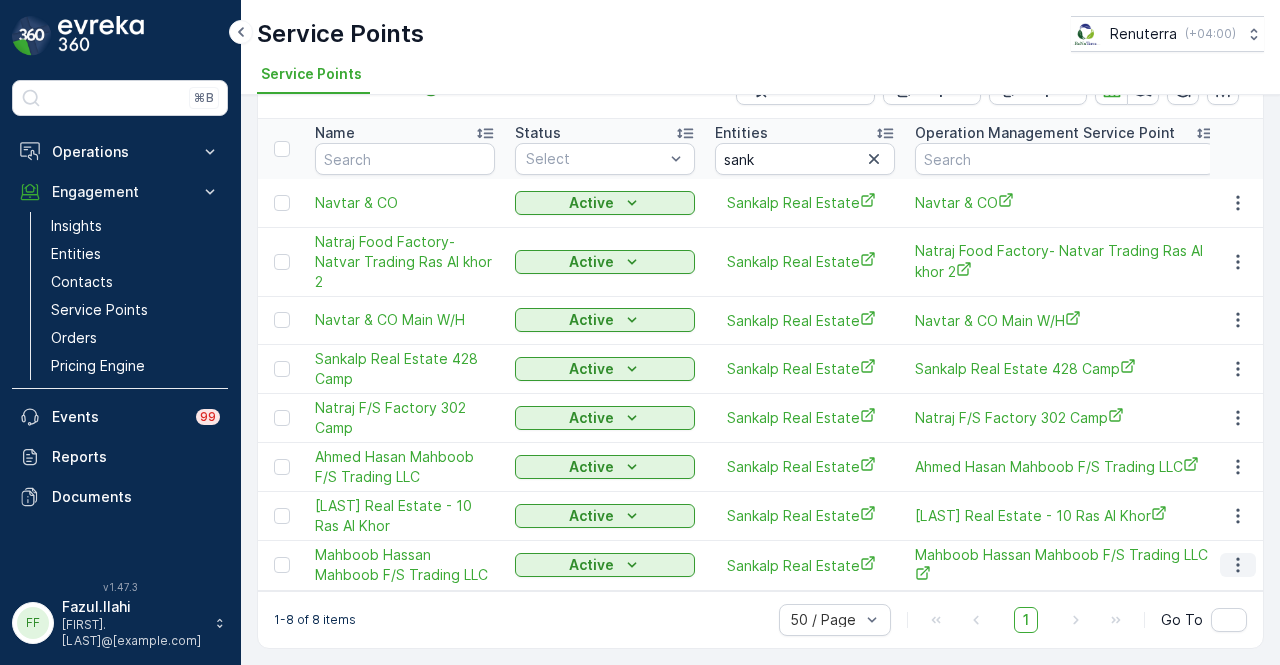 click at bounding box center [1238, 565] 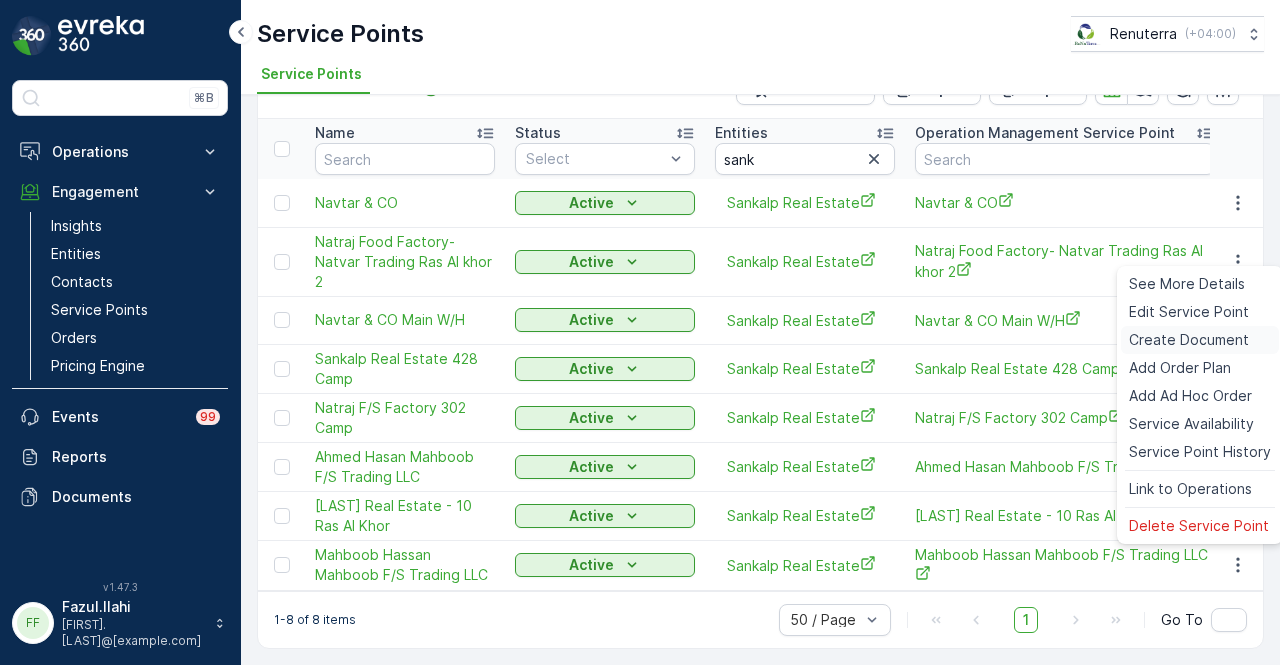 click on "Create Document" at bounding box center [1189, 340] 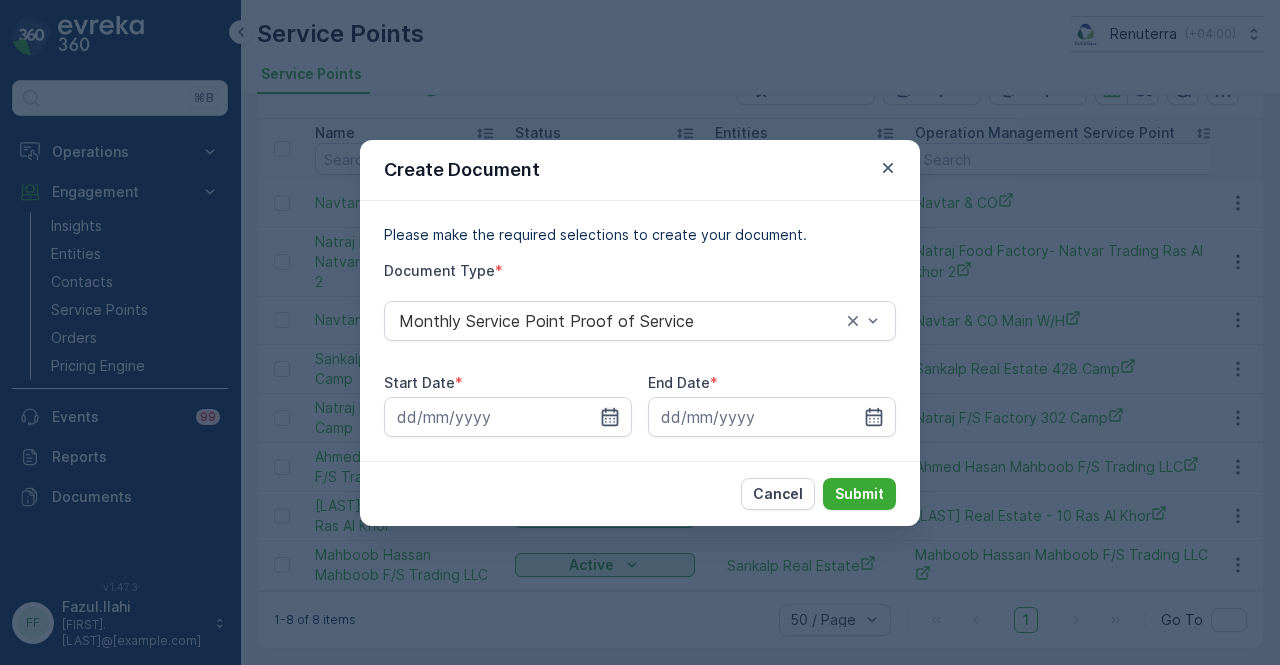 click 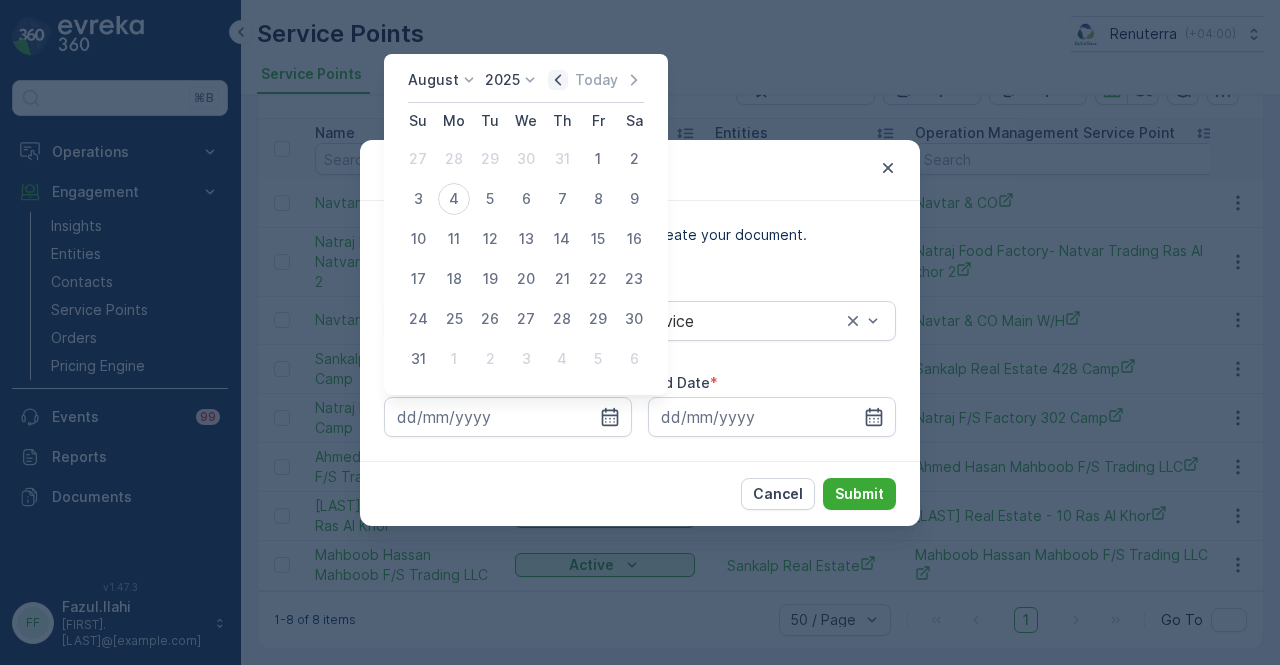 click 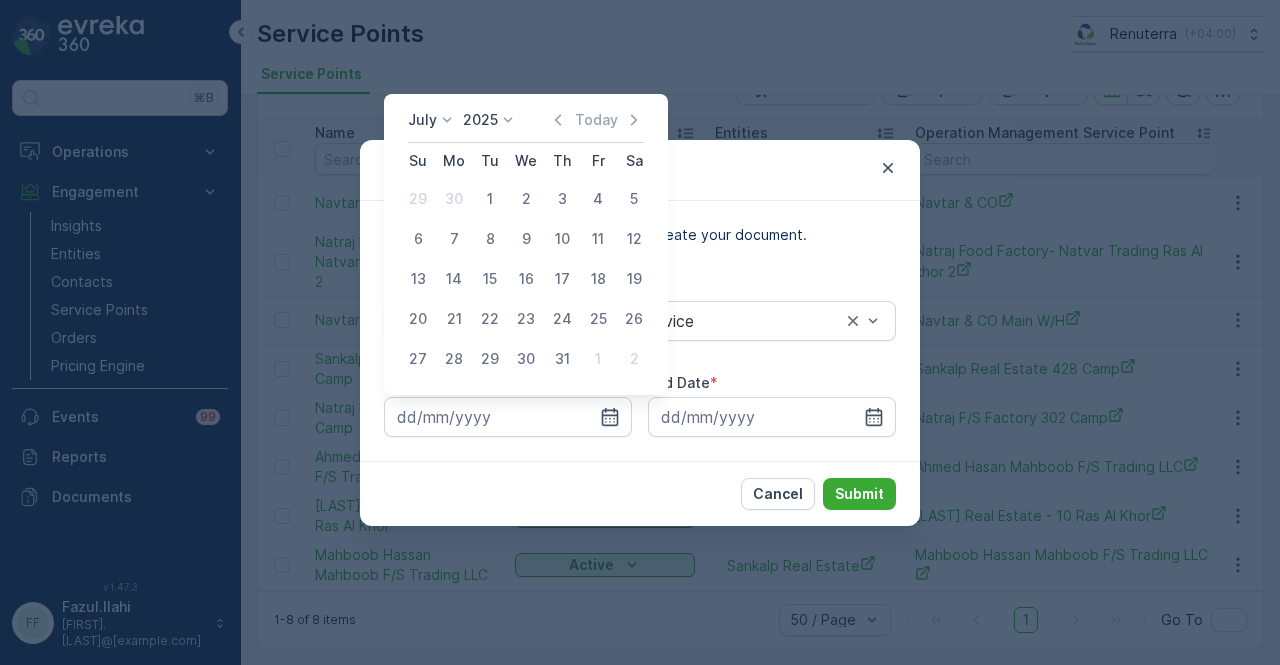 drag, startPoint x: 490, startPoint y: 201, endPoint x: 519, endPoint y: 233, distance: 43.185646 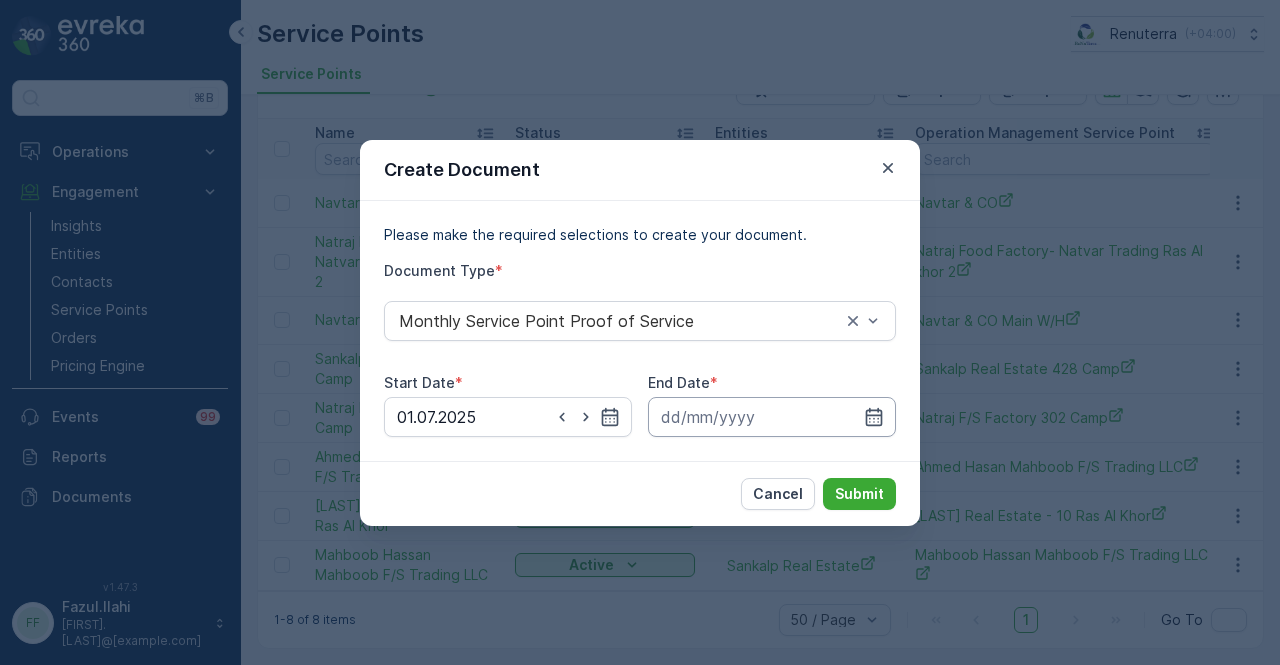 click at bounding box center [772, 417] 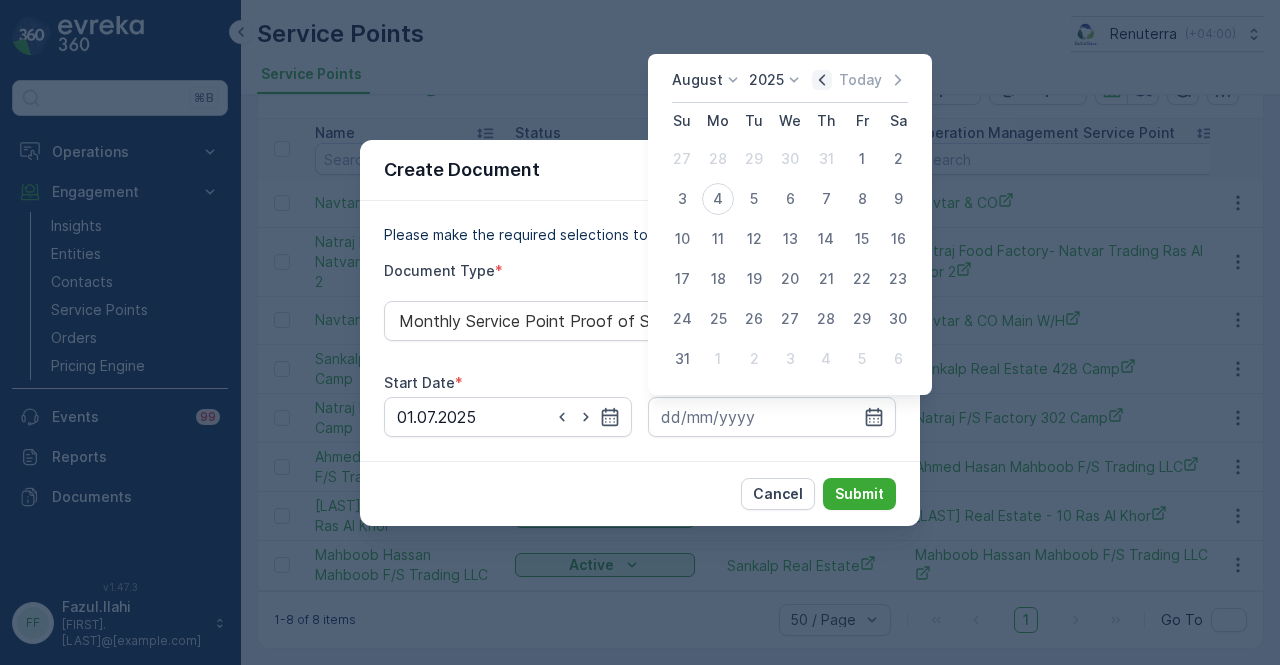 click 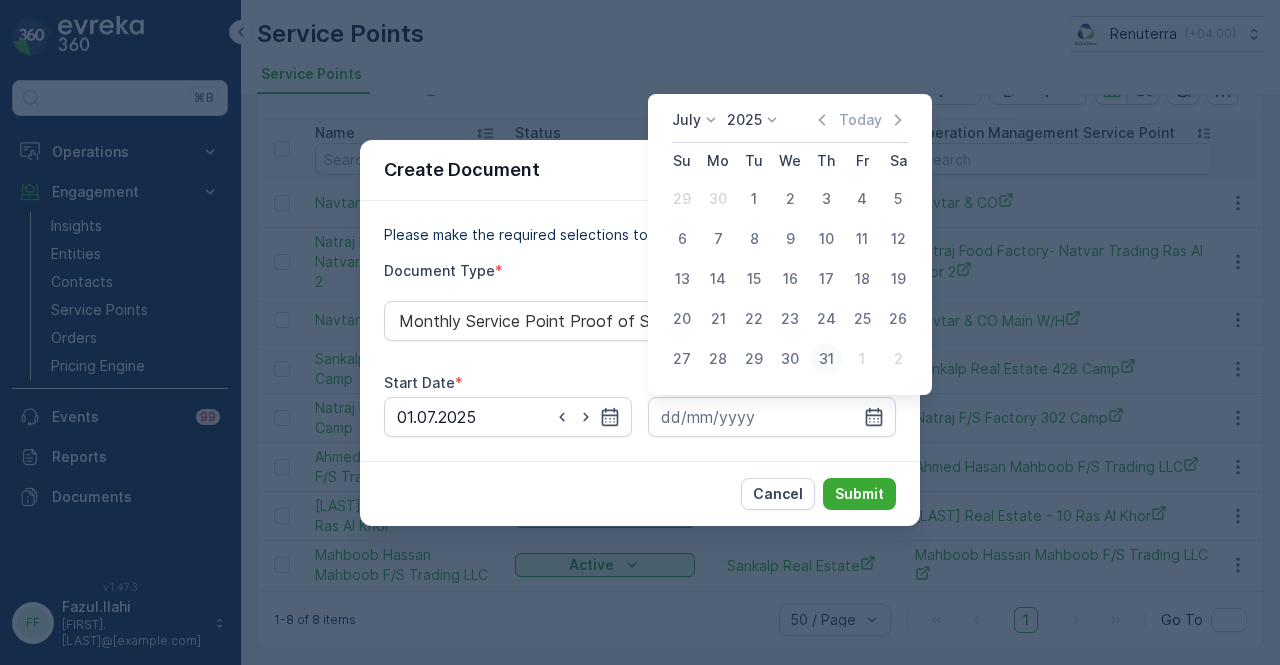 click on "31" at bounding box center (826, 359) 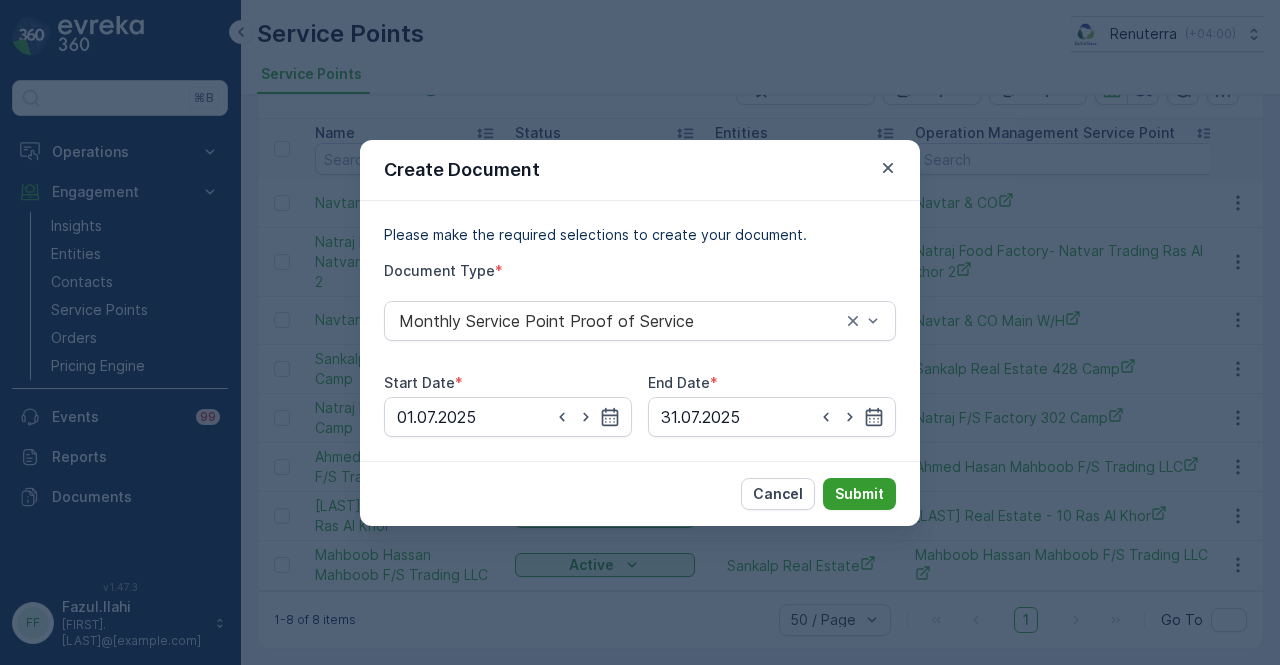 click on "Submit" at bounding box center (859, 494) 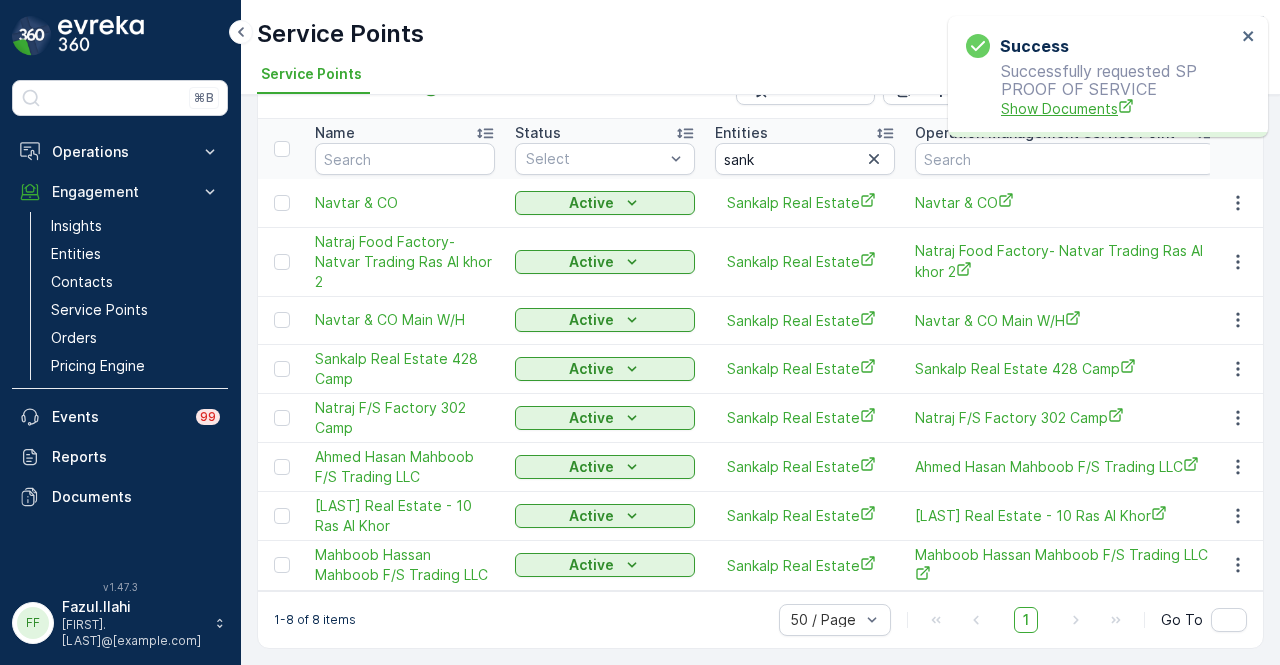 click on "Show Documents" at bounding box center (1118, 108) 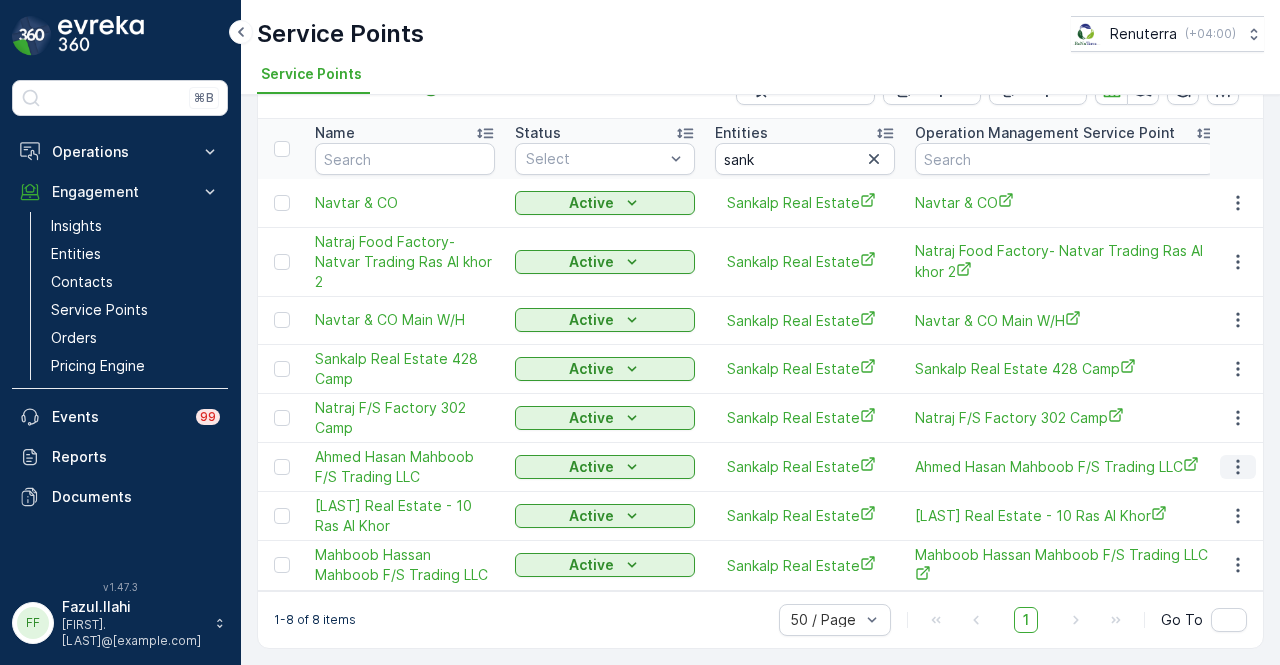click 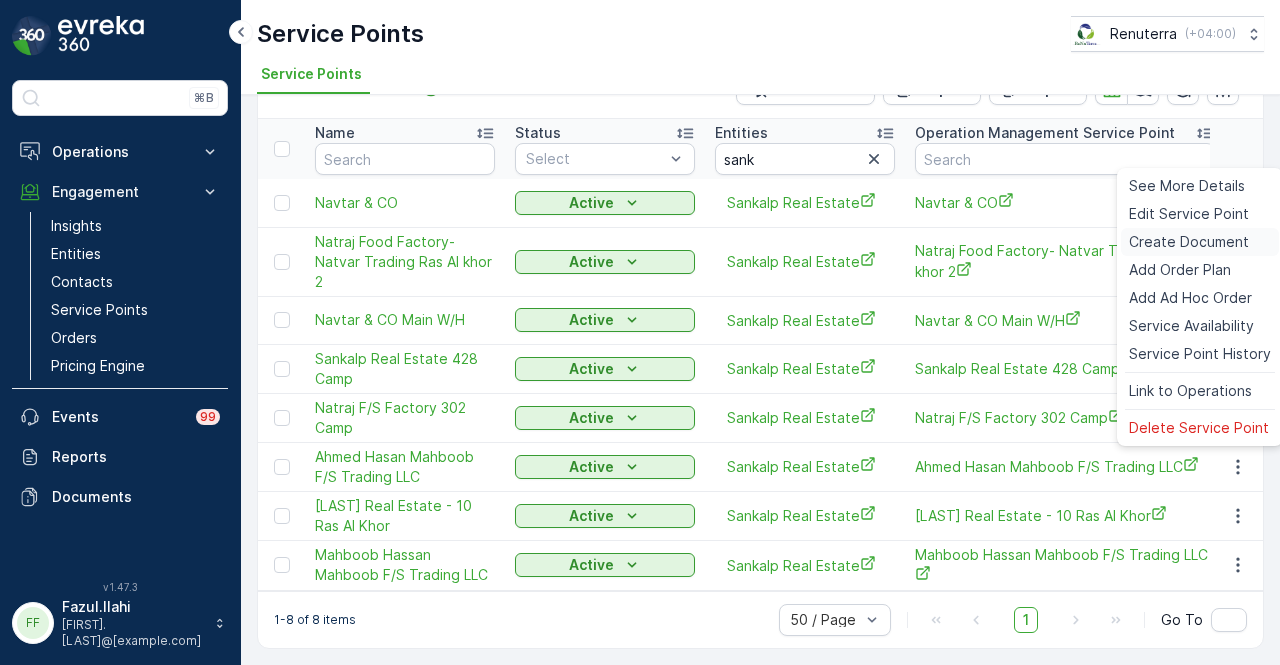 click on "Create Document" at bounding box center (1189, 242) 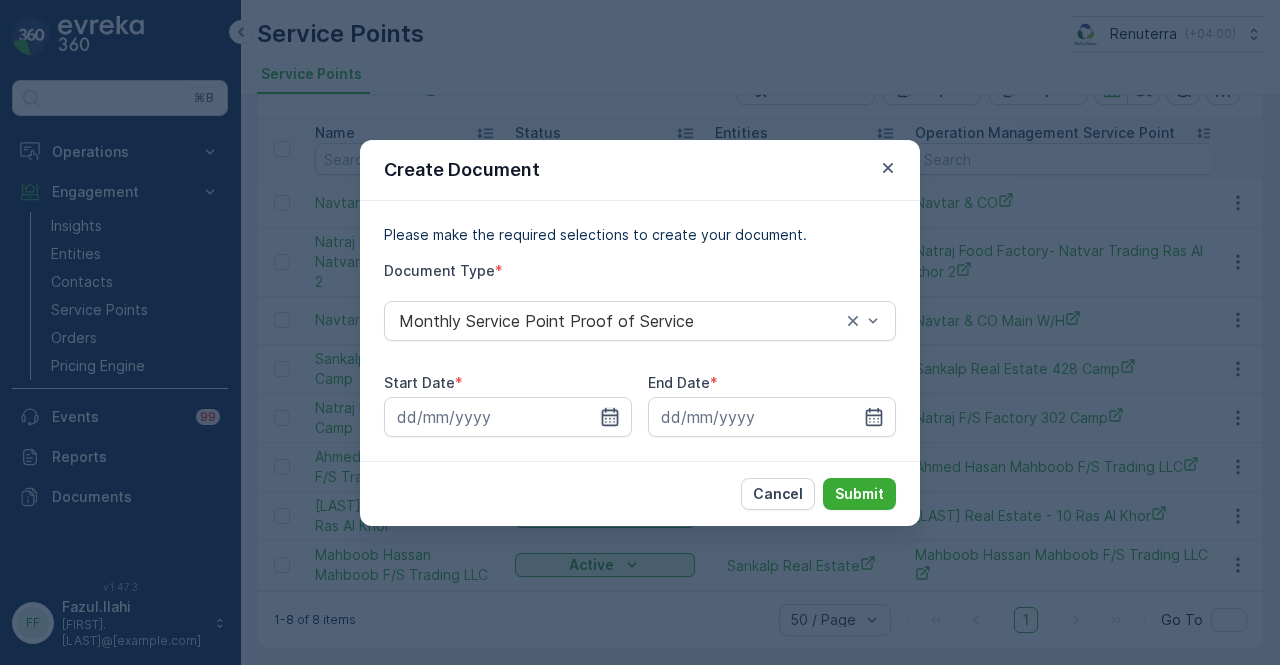 click 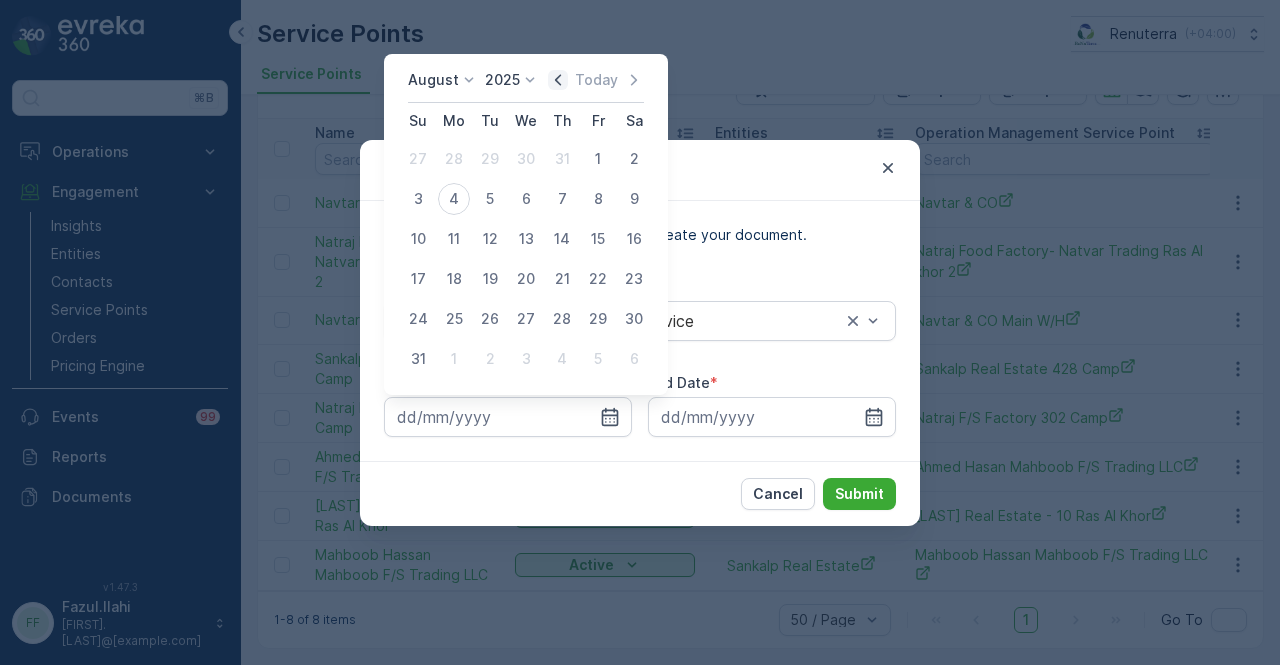 click 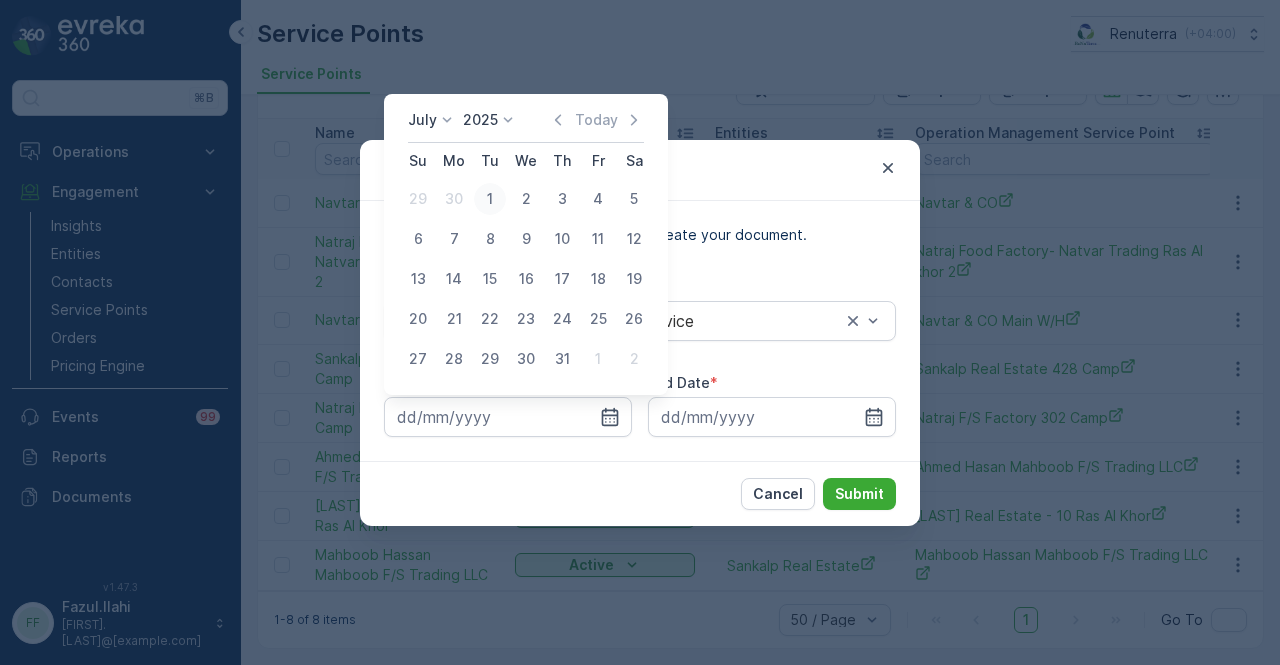click on "1" at bounding box center [490, 199] 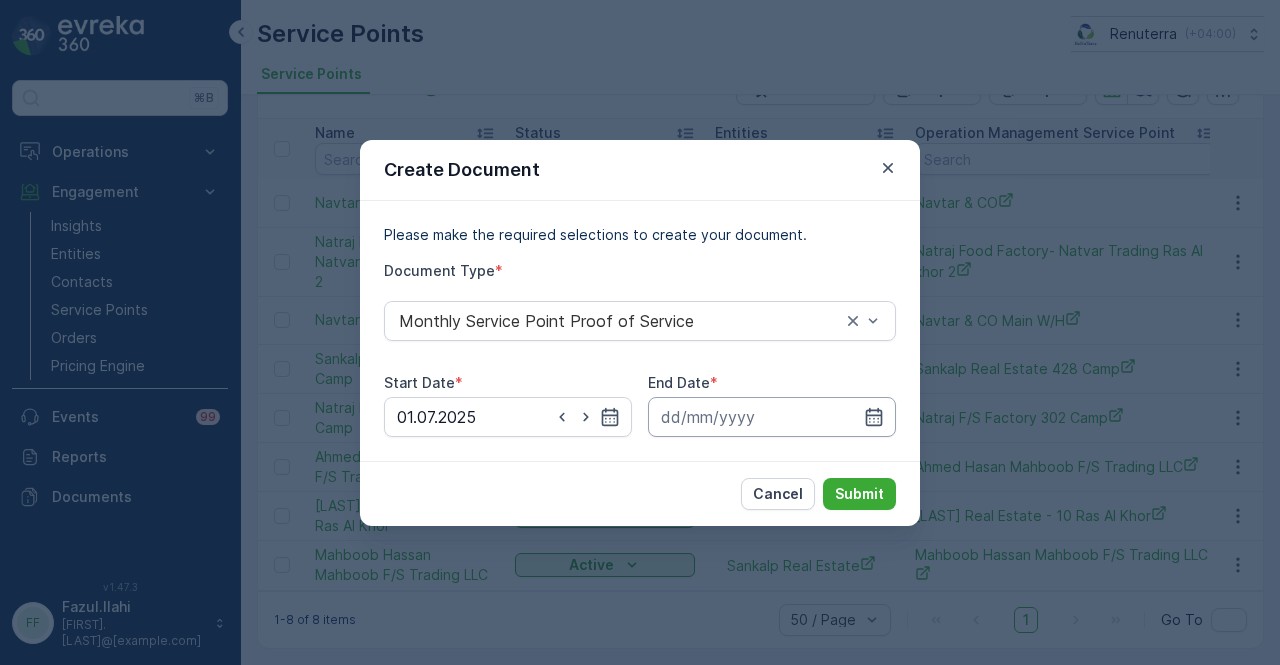 drag, startPoint x: 875, startPoint y: 413, endPoint x: 875, endPoint y: 399, distance: 14 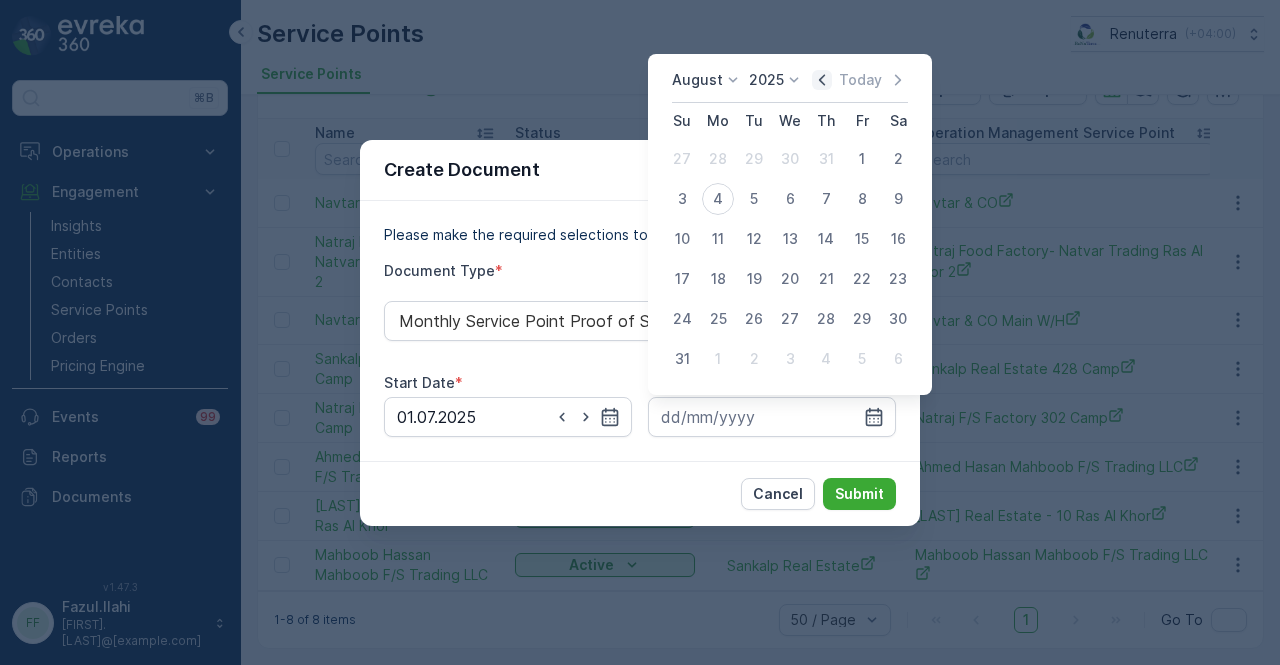 click 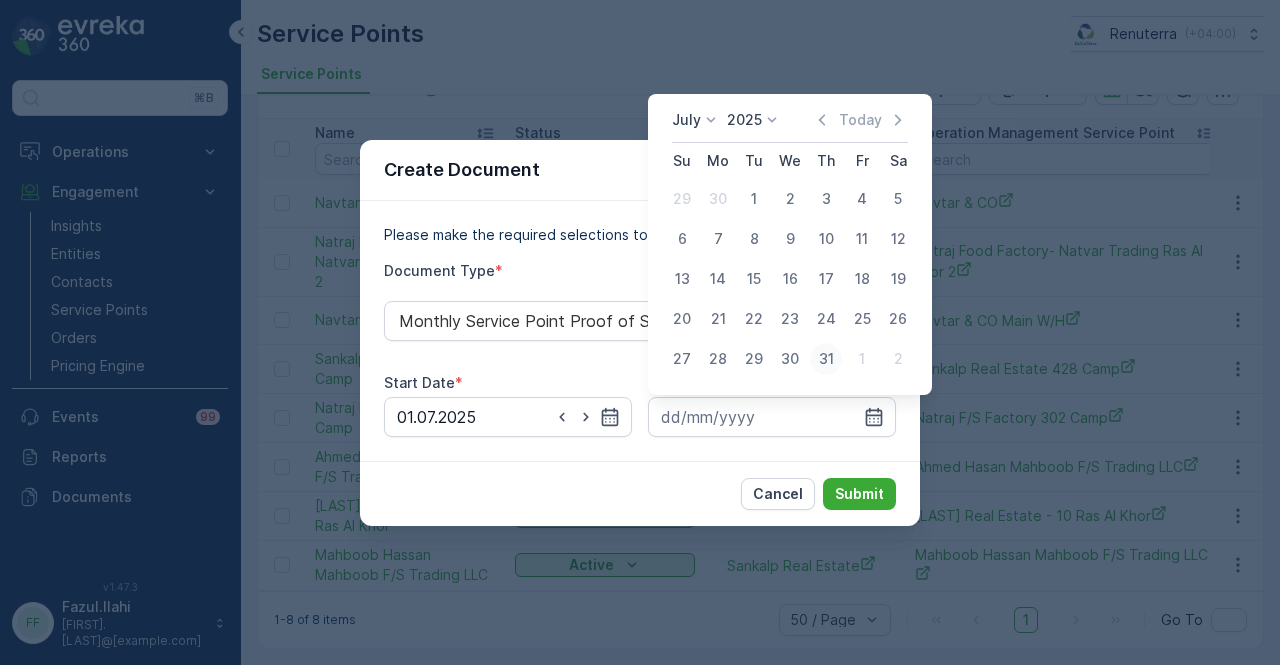 click on "31" at bounding box center (826, 359) 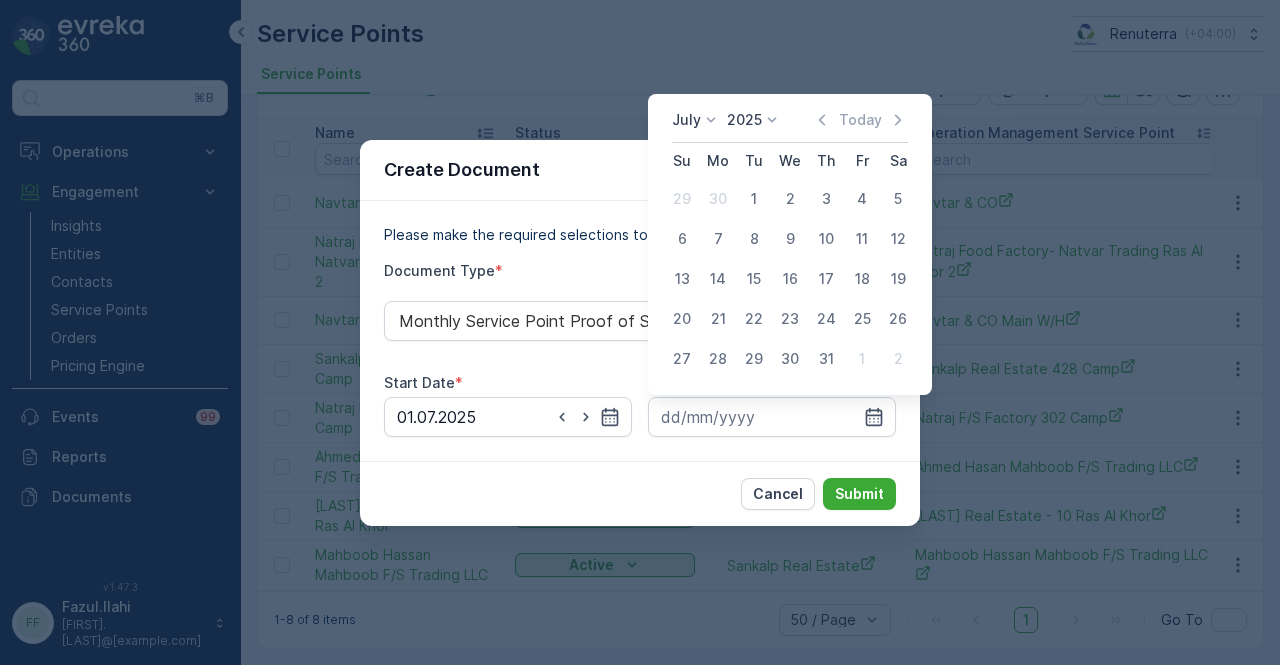 type on "31.07.2025" 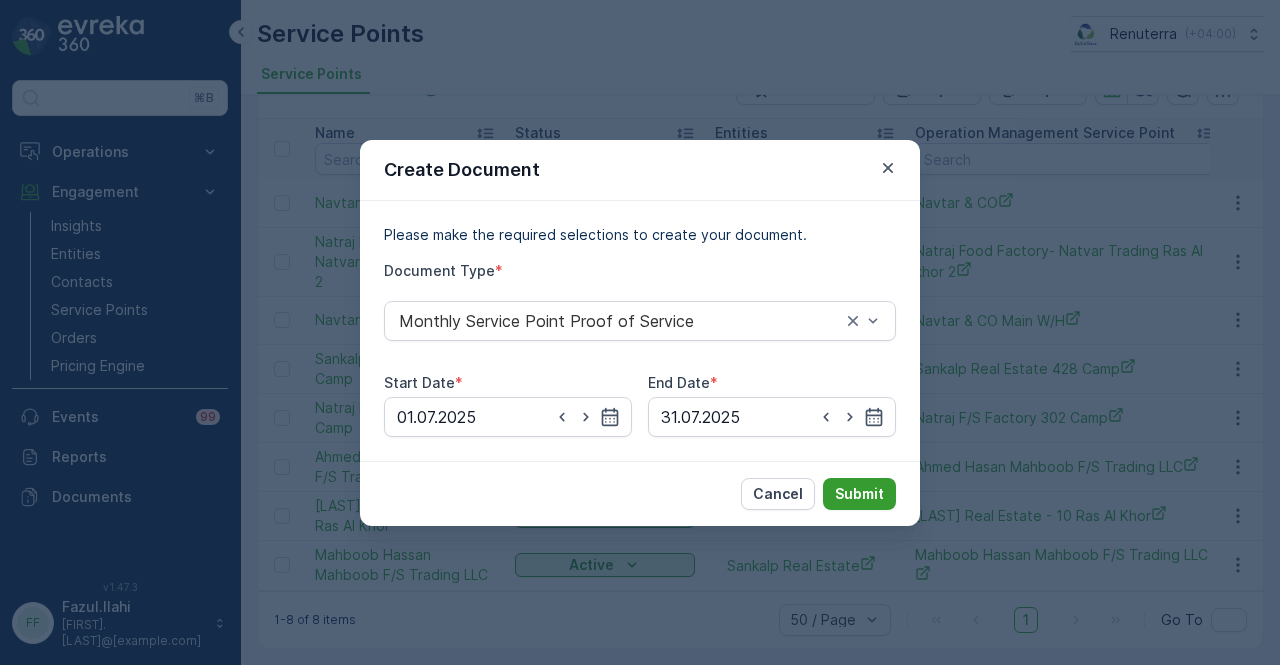 click on "Submit" at bounding box center [859, 494] 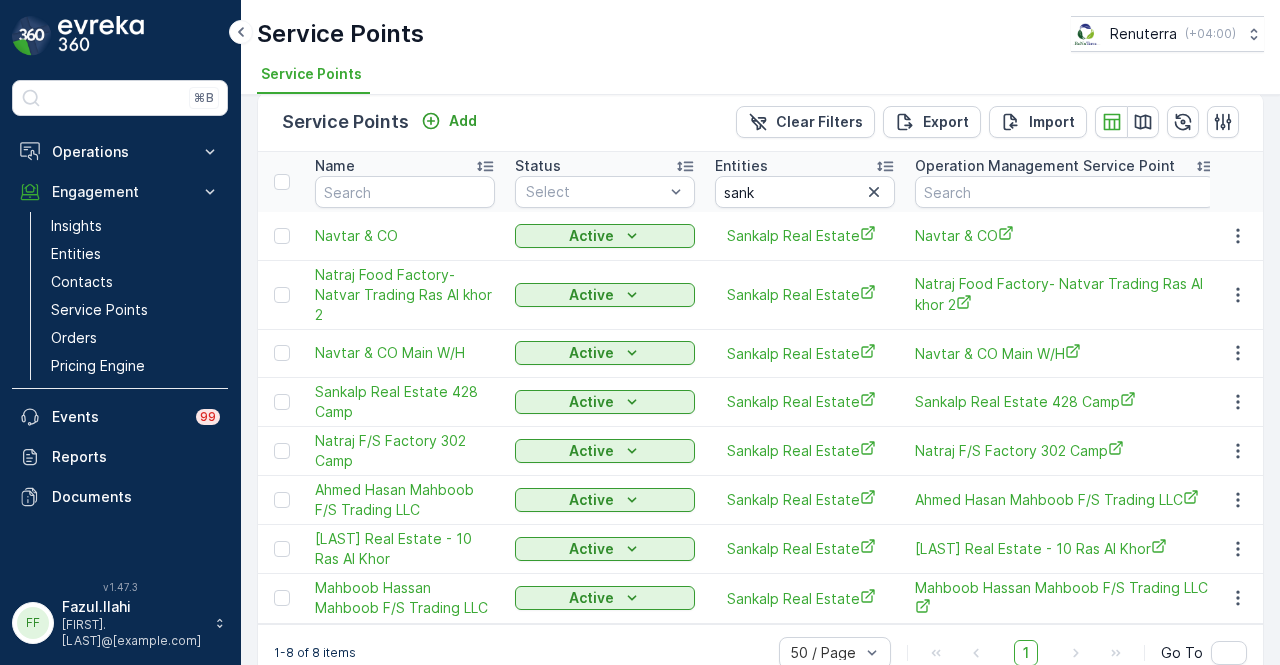 scroll, scrollTop: 0, scrollLeft: 0, axis: both 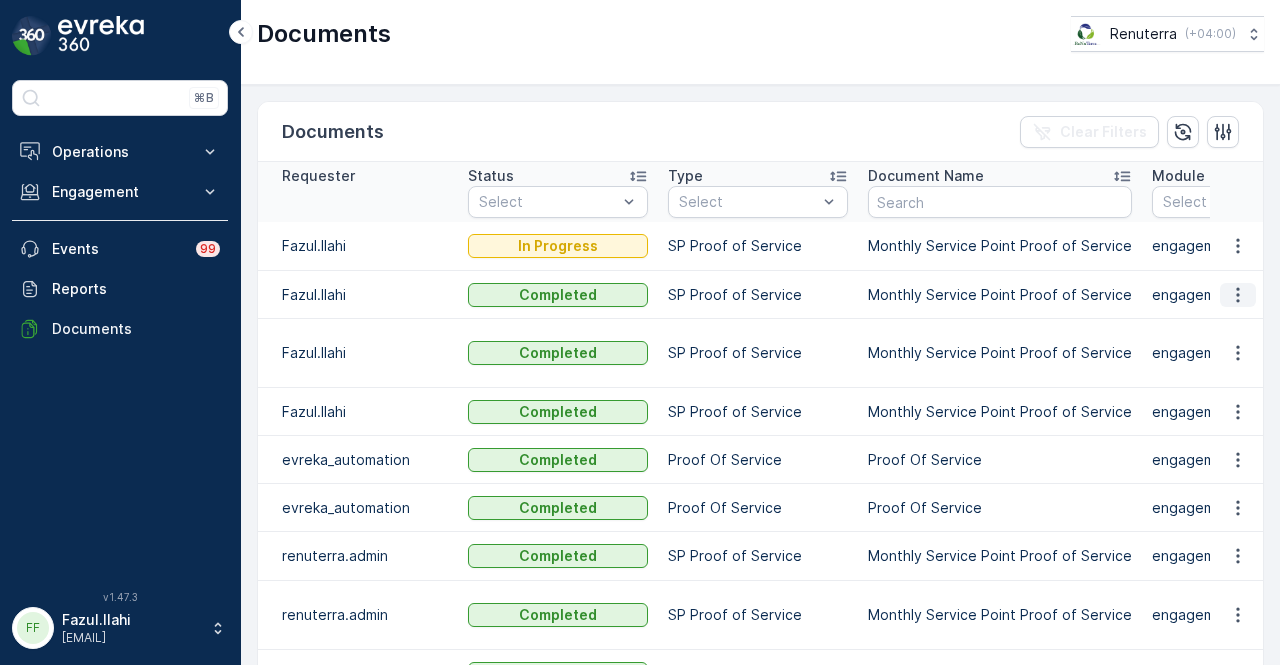 click 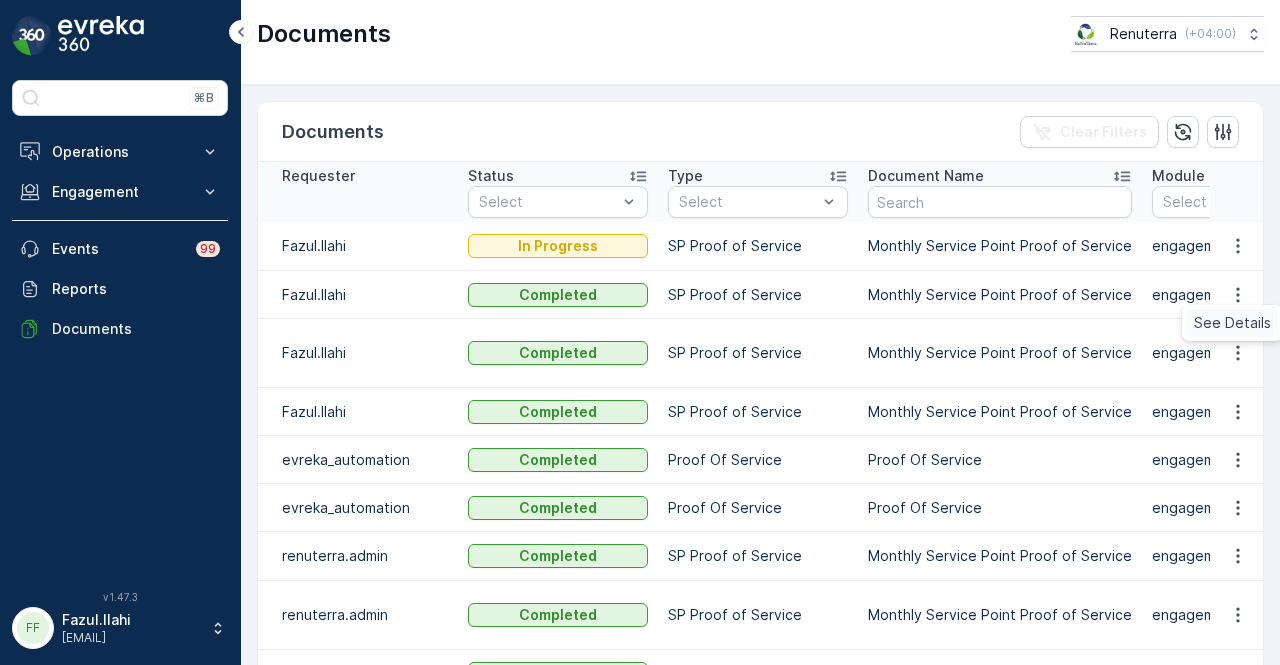 click on "See Details" at bounding box center [1232, 323] 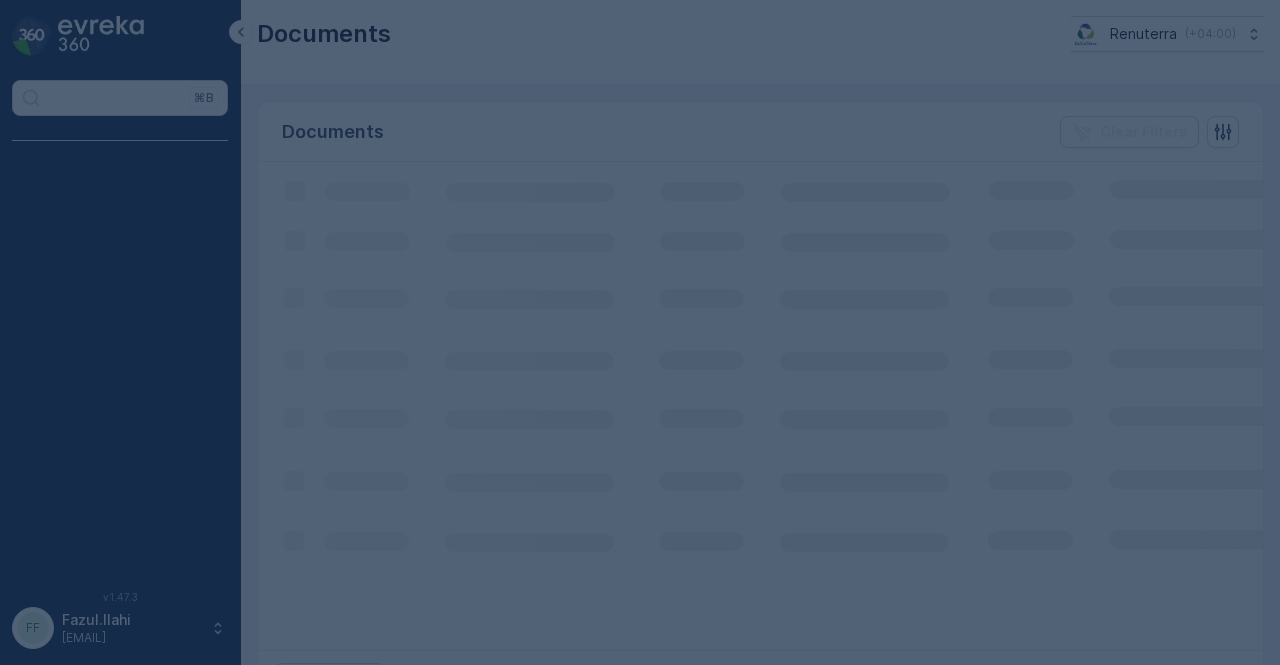 scroll, scrollTop: 0, scrollLeft: 0, axis: both 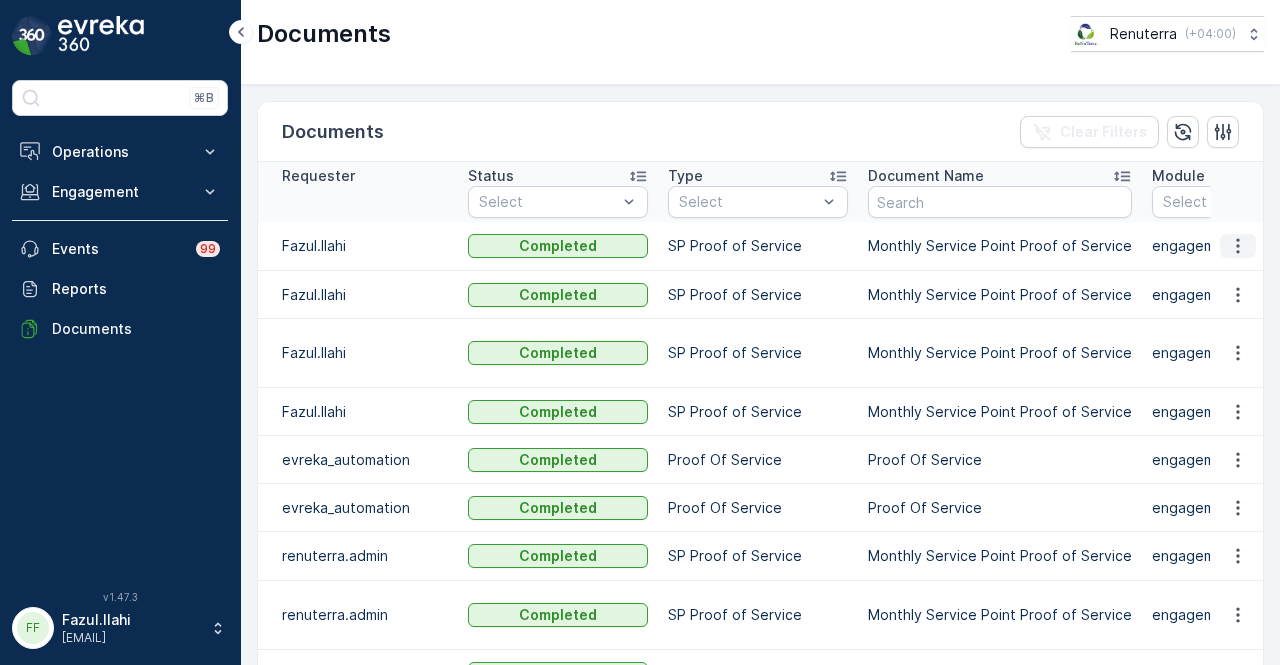 click 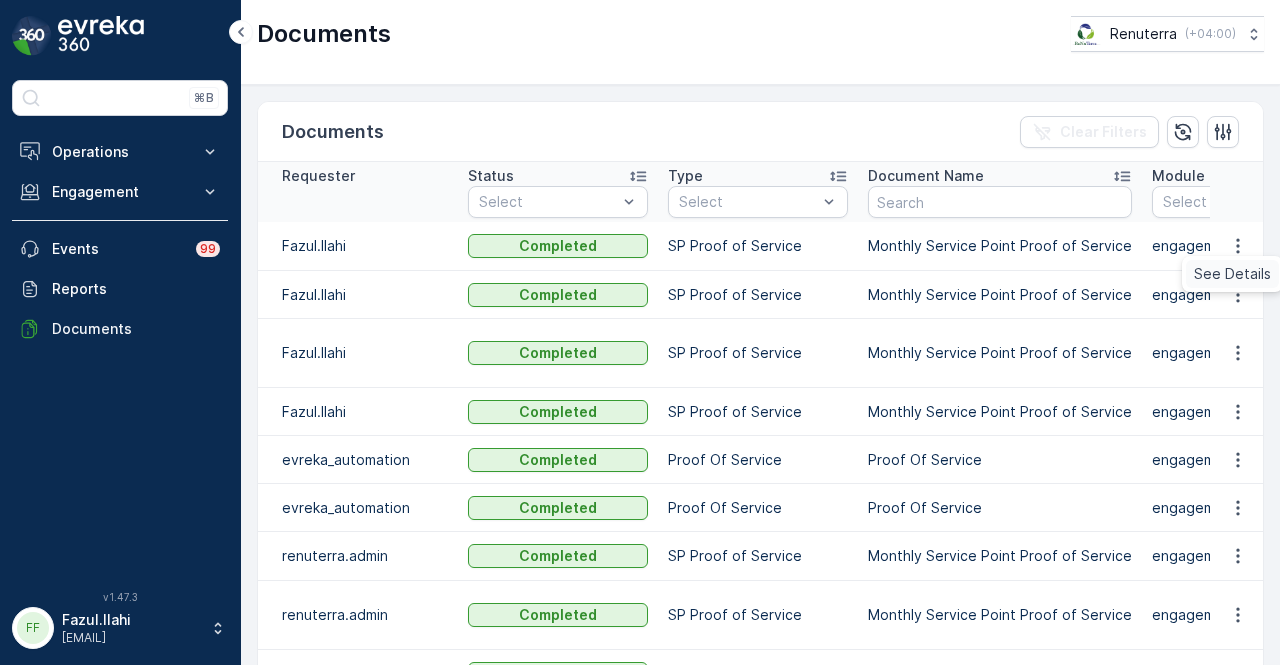 click on "See Details" at bounding box center (1232, 274) 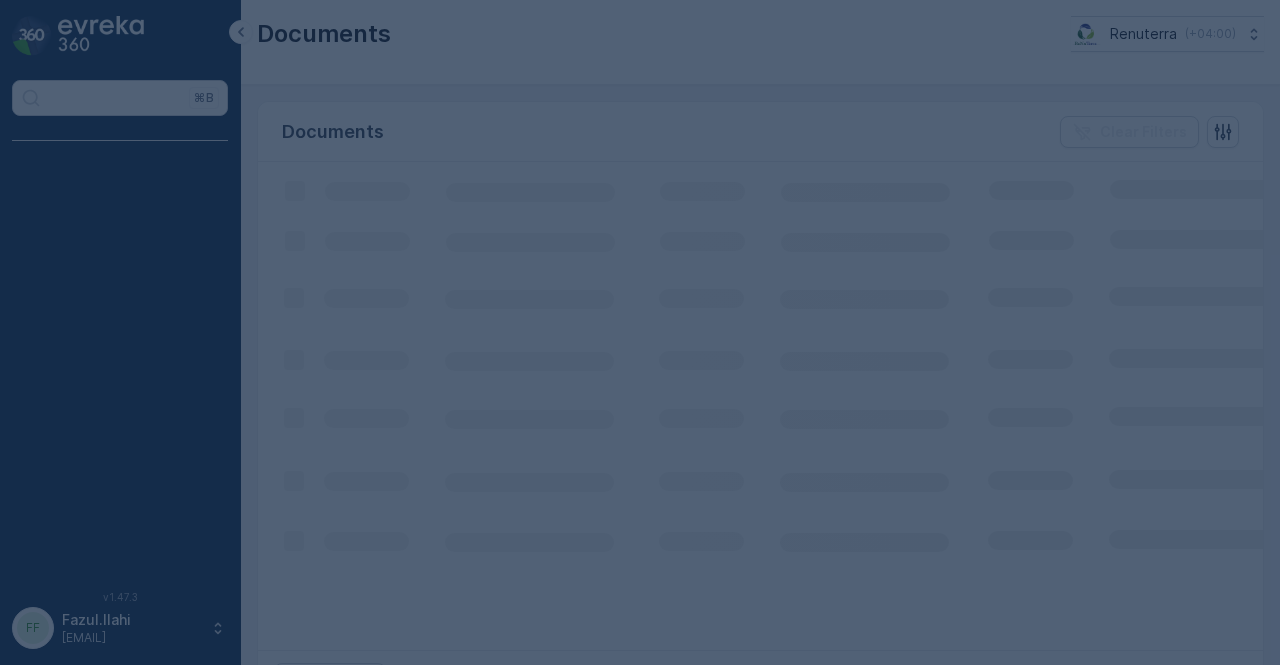 scroll, scrollTop: 0, scrollLeft: 0, axis: both 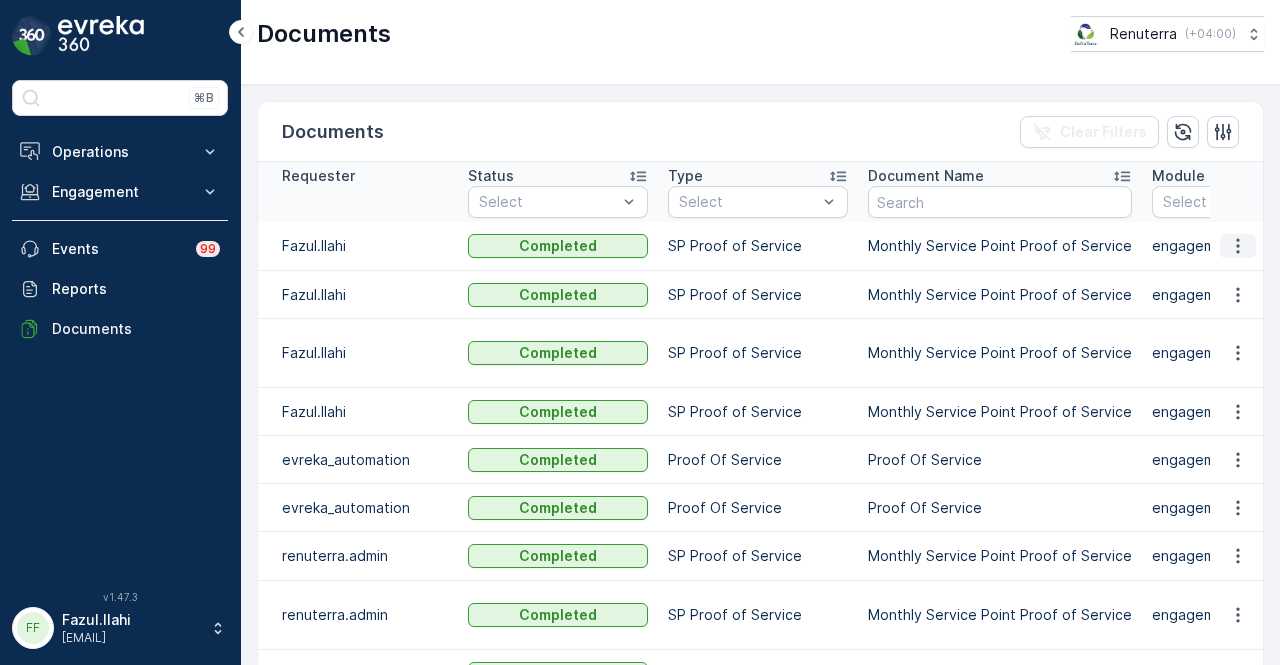 click 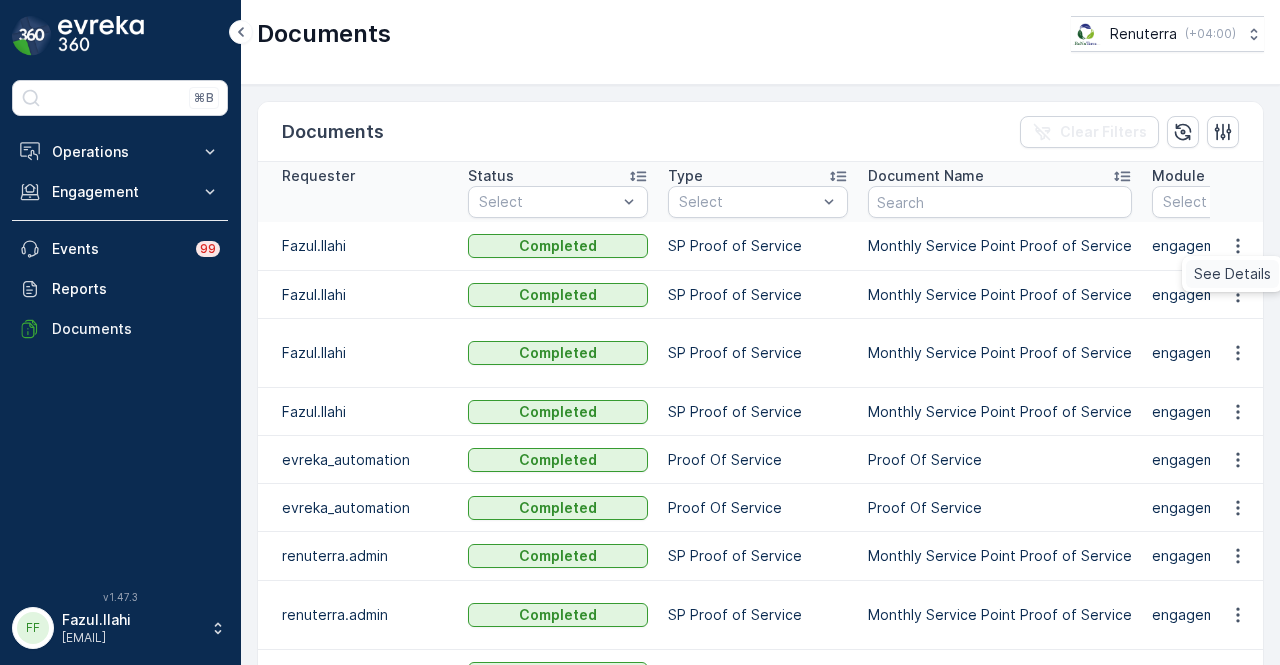 click on "See Details" at bounding box center [1232, 274] 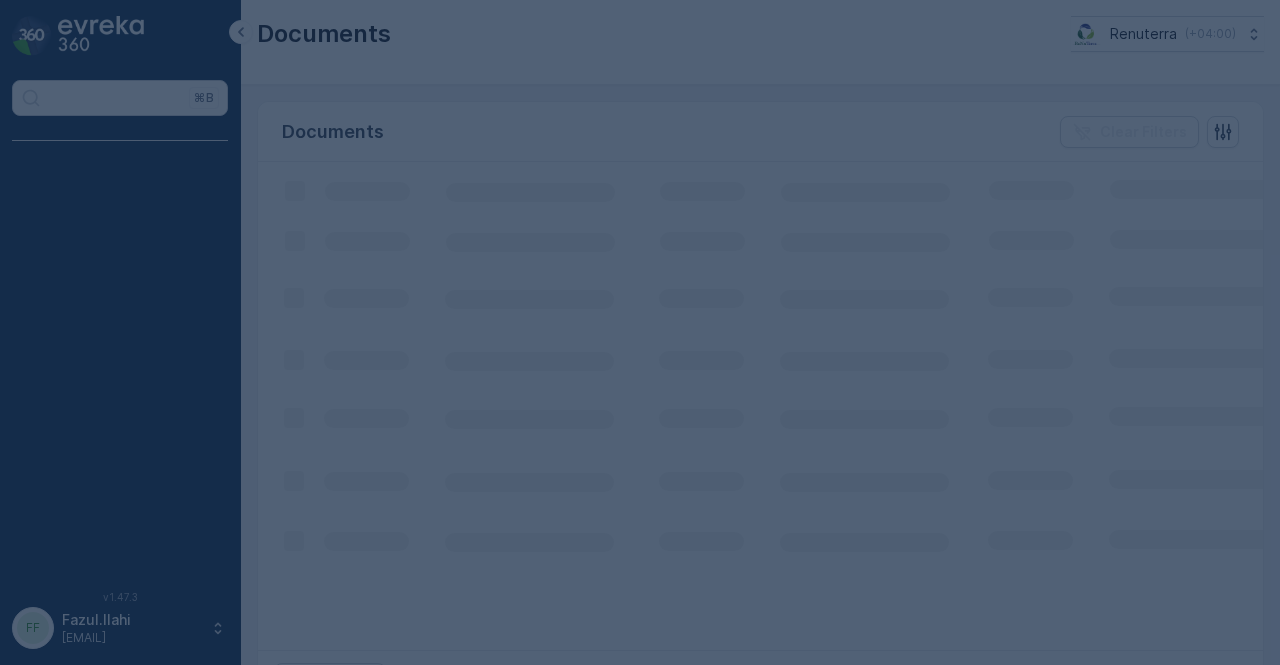 scroll, scrollTop: 0, scrollLeft: 0, axis: both 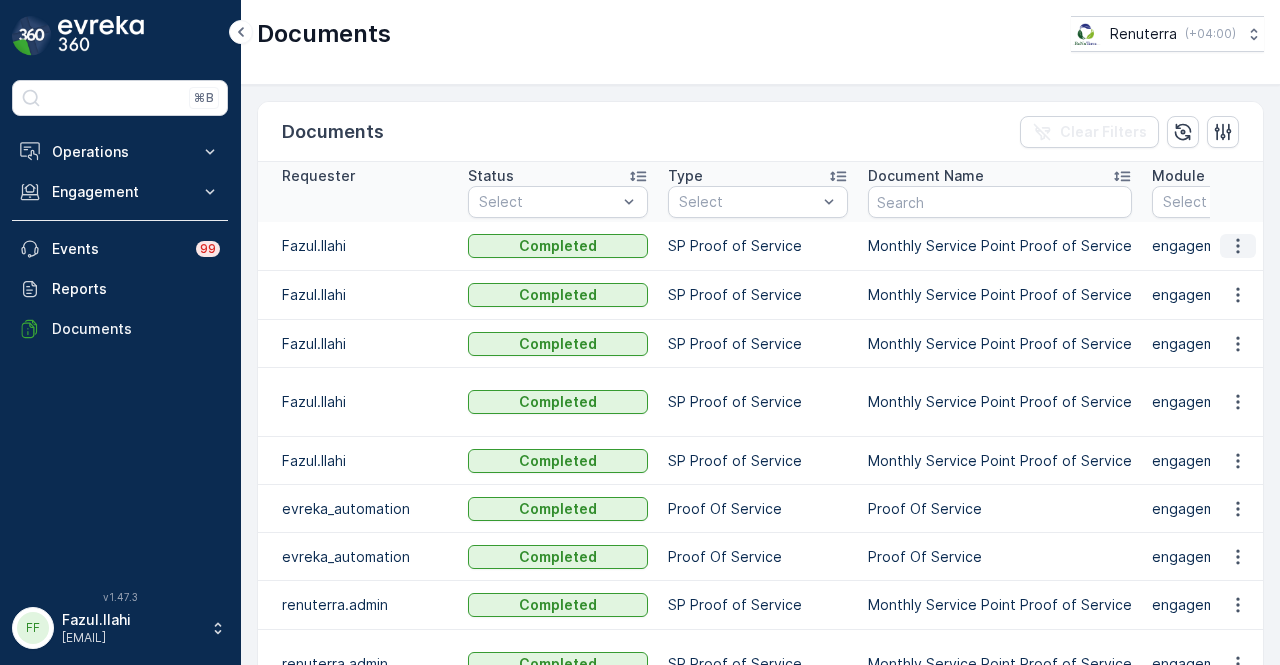 click at bounding box center (1238, 246) 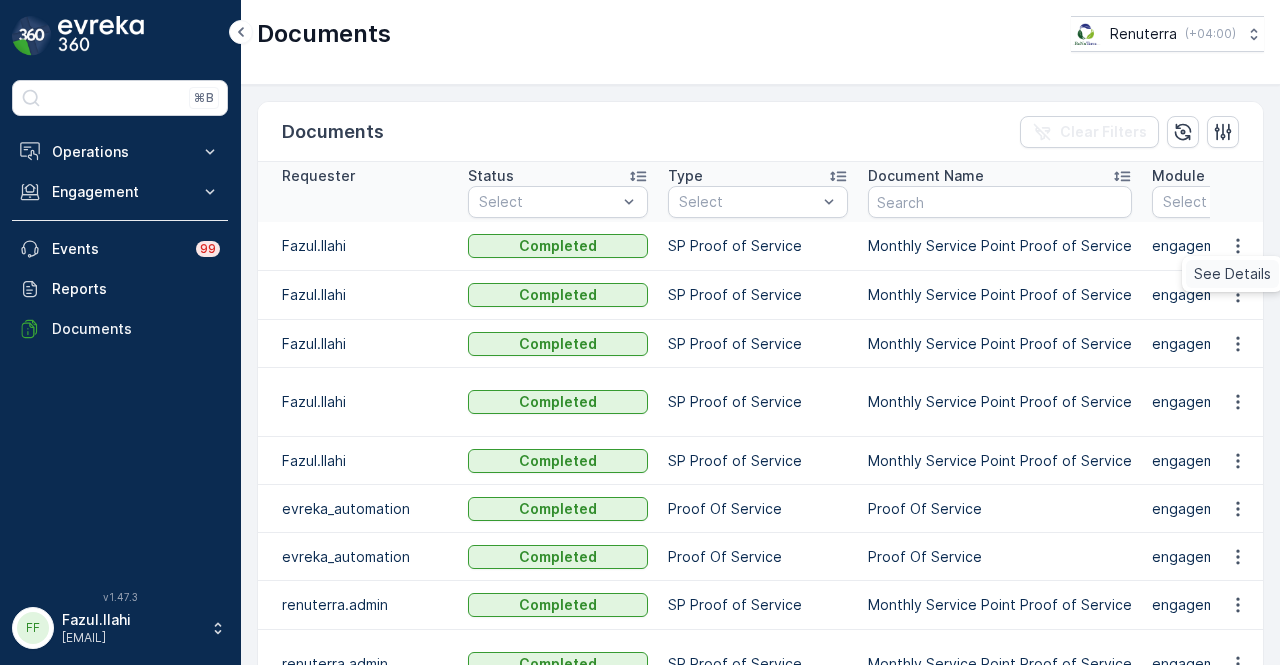 click on "See Details" at bounding box center (1232, 274) 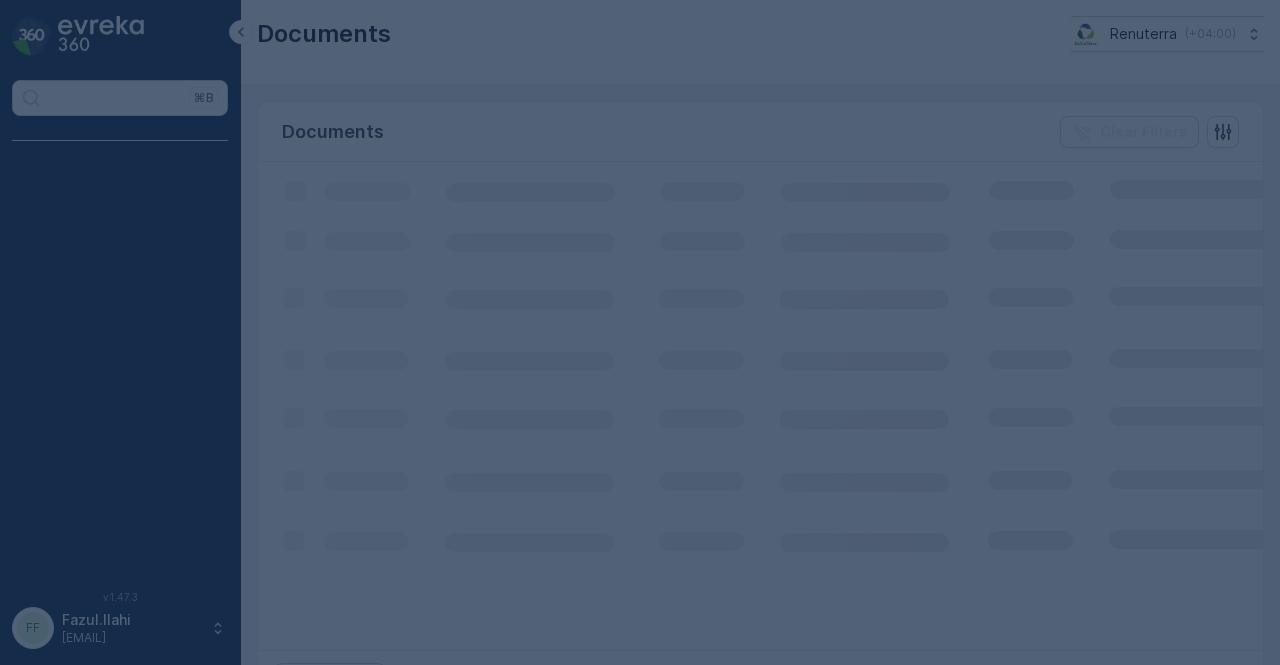 scroll, scrollTop: 0, scrollLeft: 0, axis: both 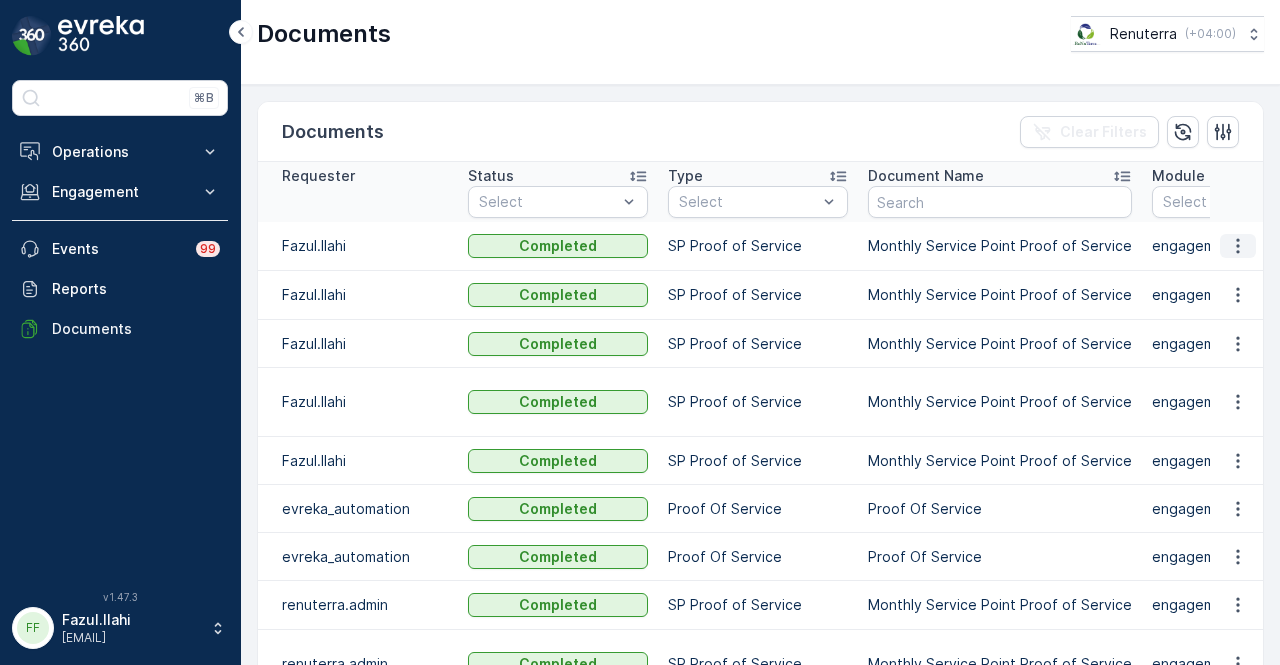 click 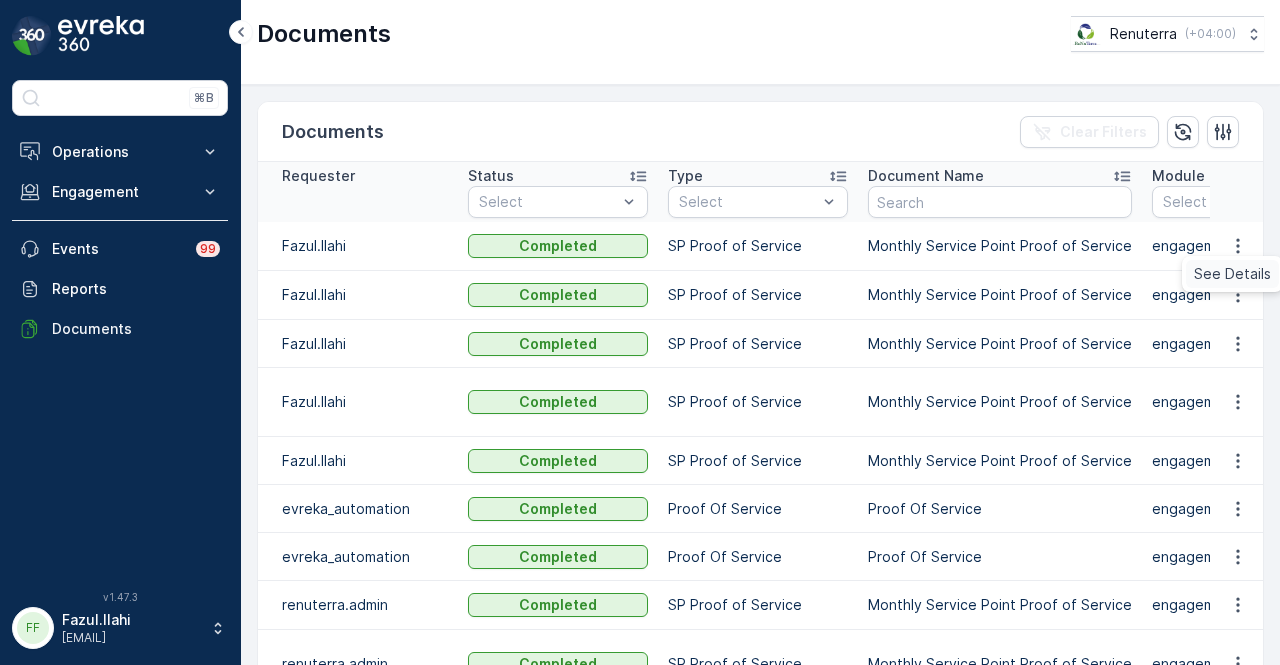 click on "See Details" at bounding box center (1232, 274) 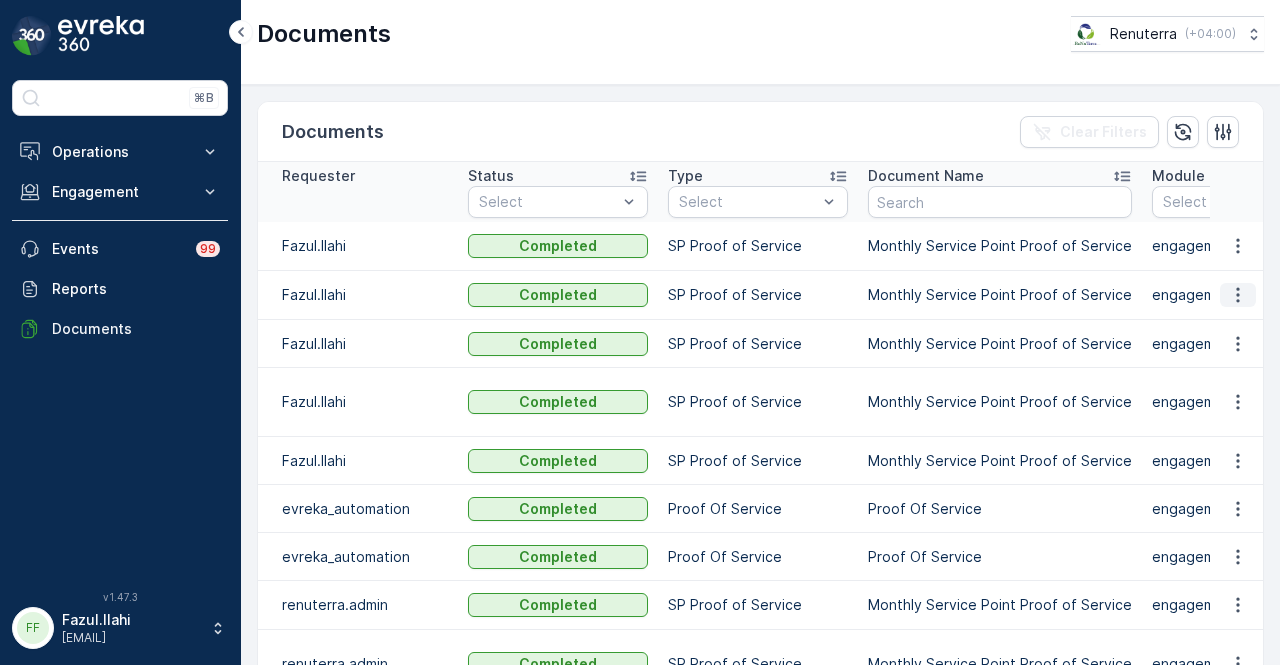 click 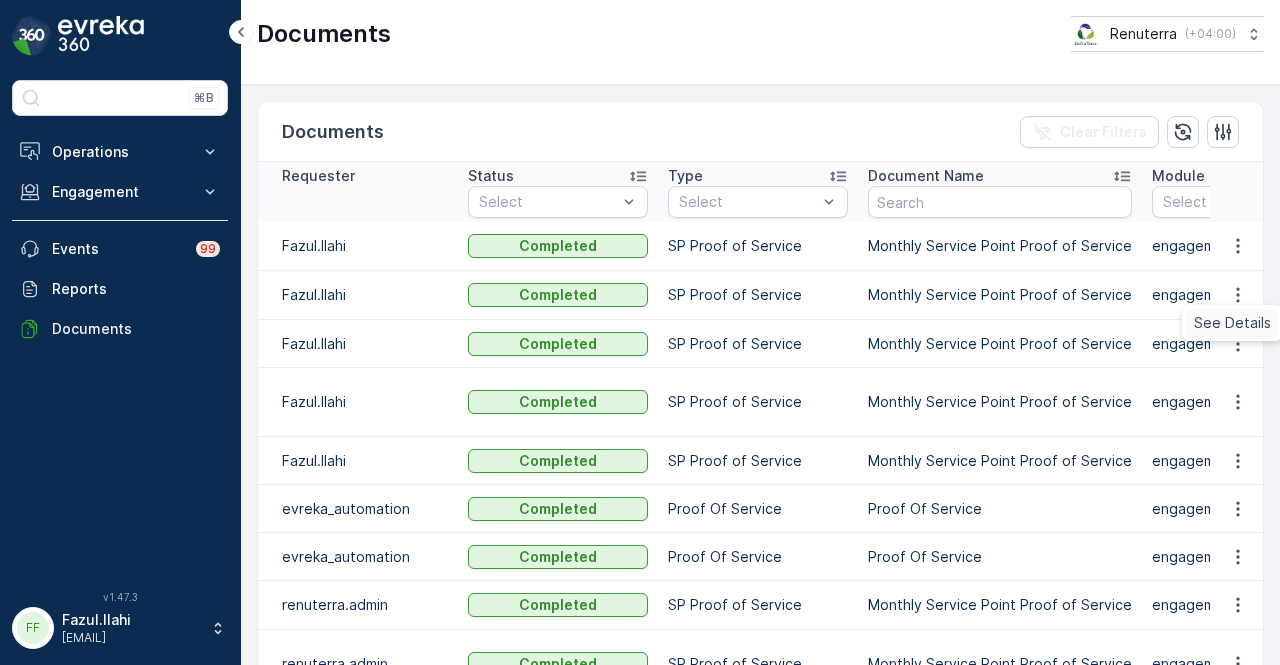click on "See Details" at bounding box center (1232, 323) 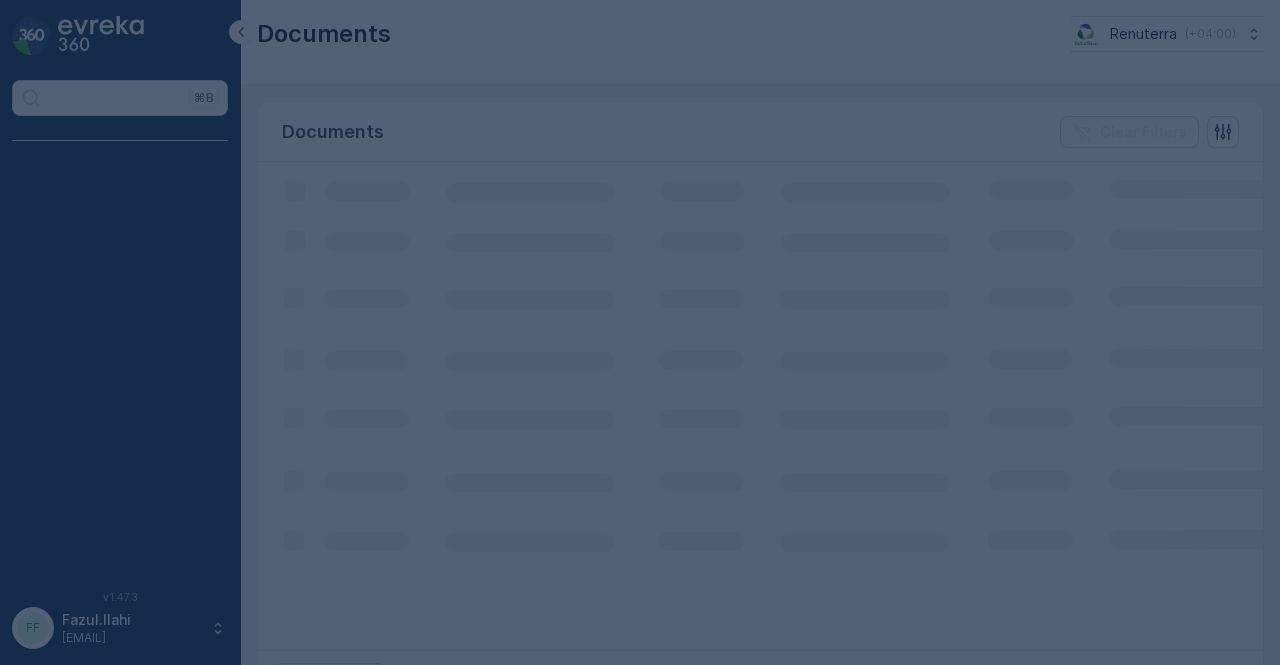 scroll, scrollTop: 0, scrollLeft: 0, axis: both 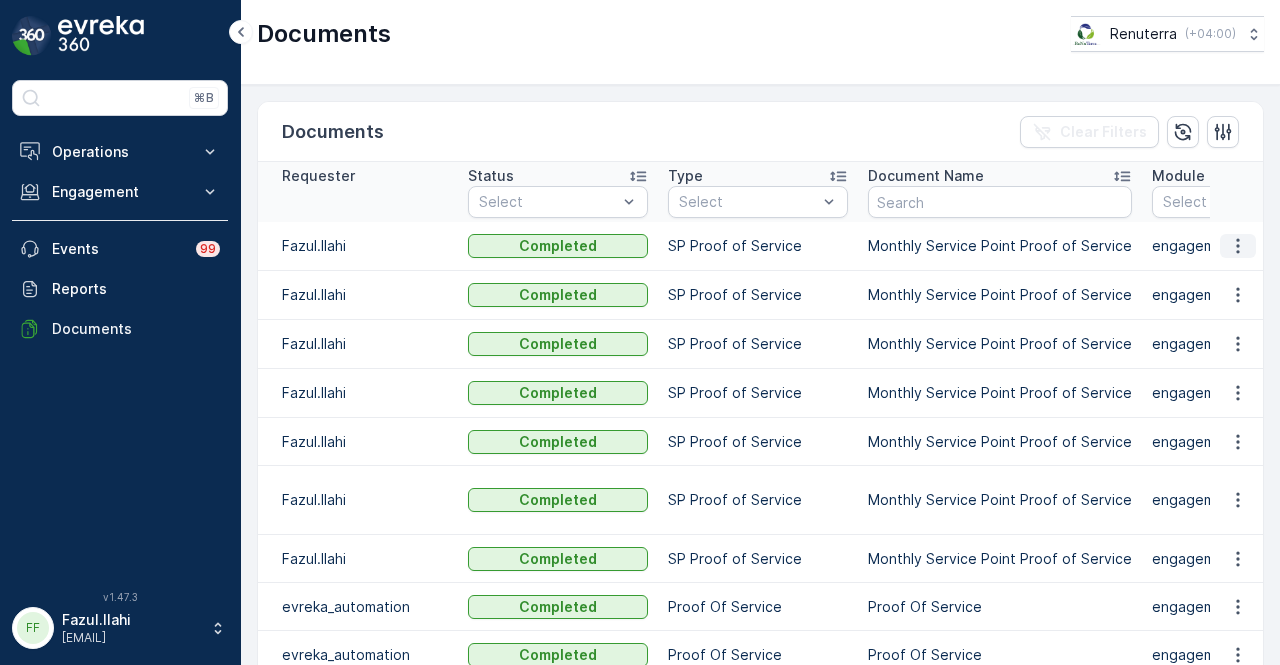 click 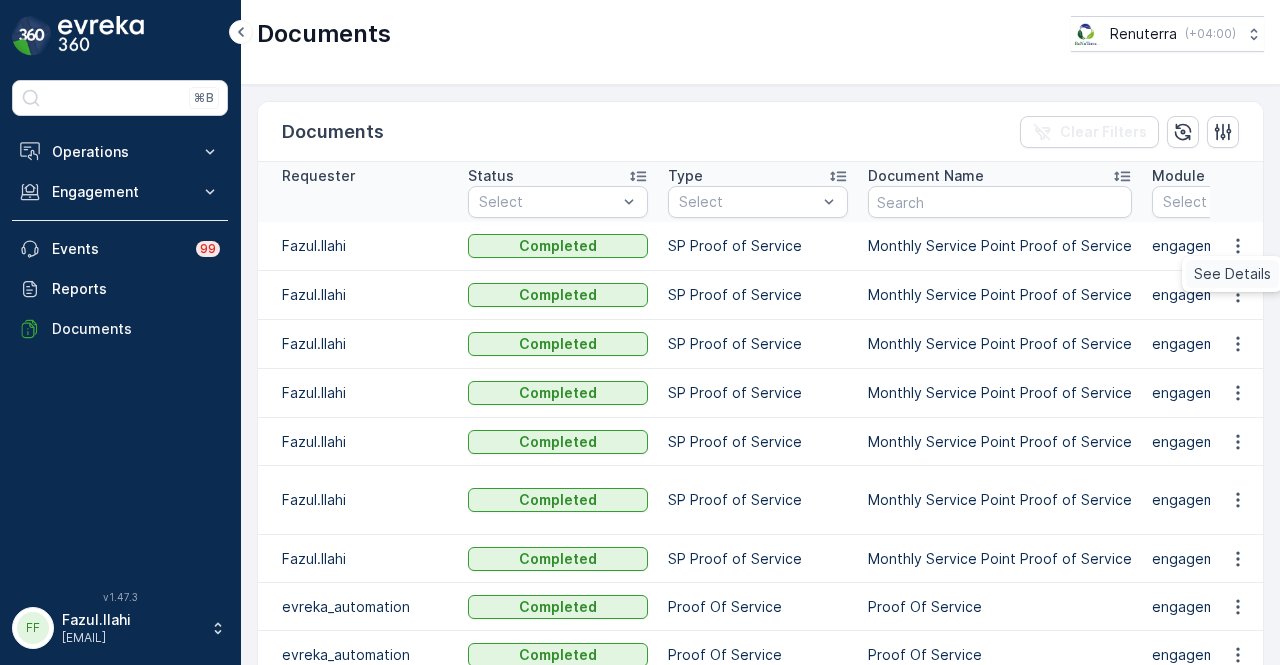 click on "See Details" at bounding box center (1232, 274) 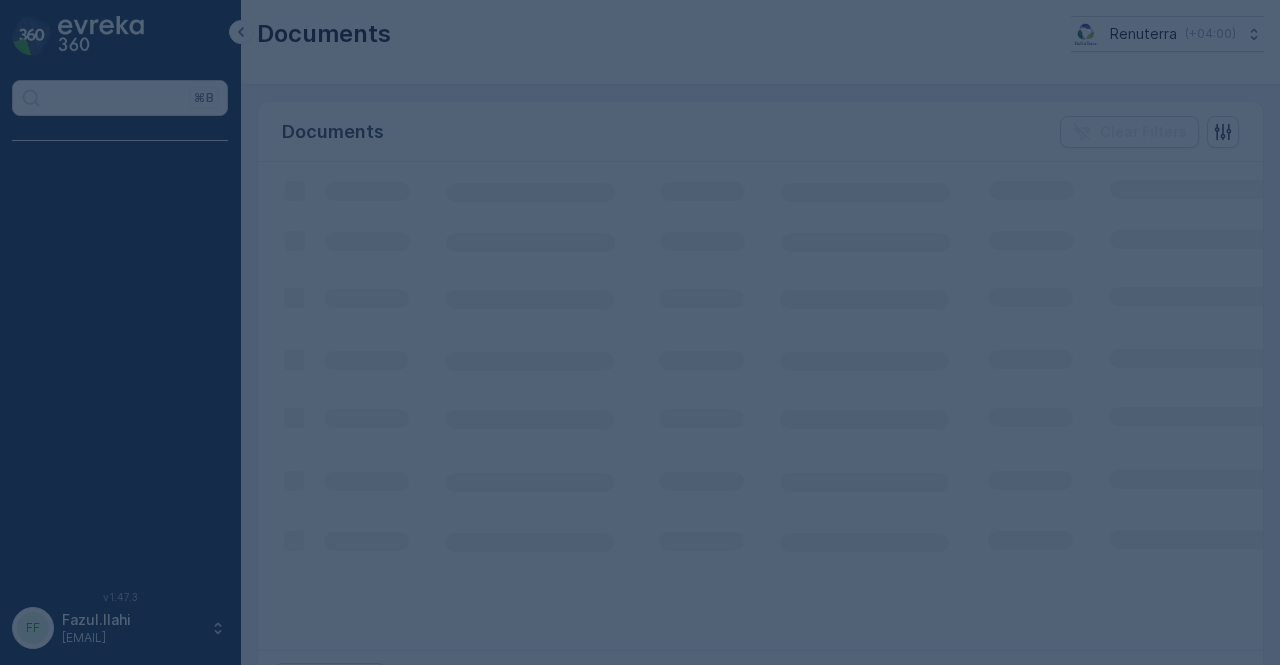 scroll, scrollTop: 0, scrollLeft: 0, axis: both 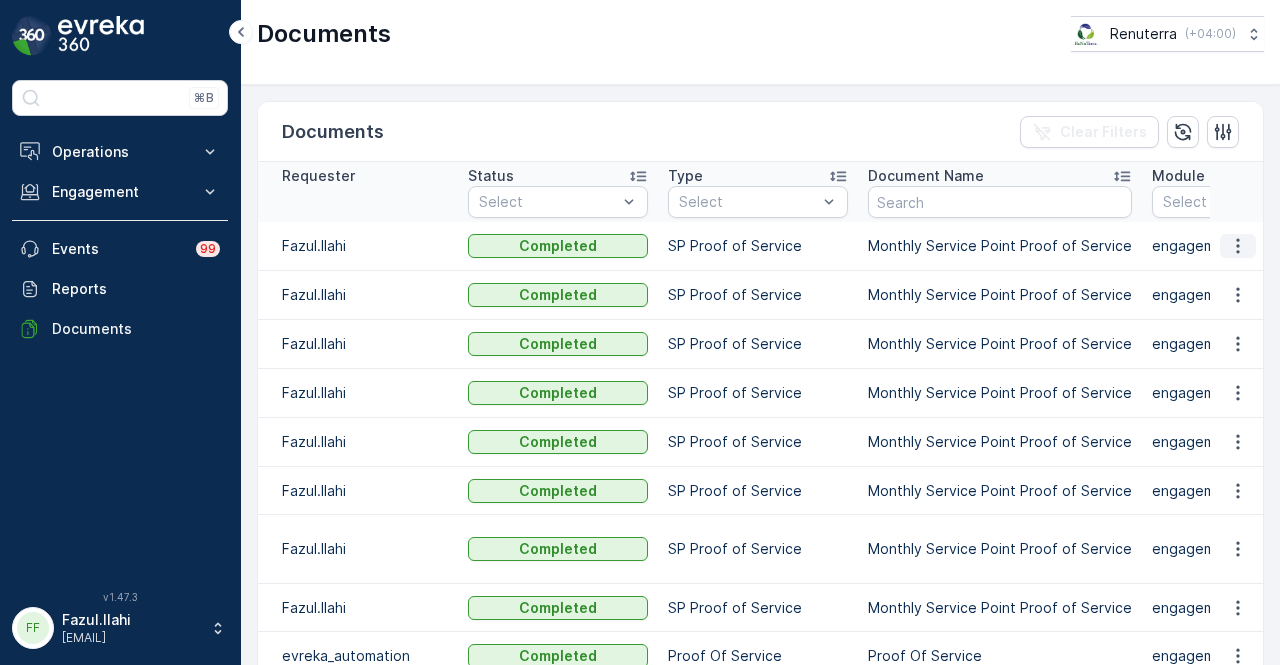 click 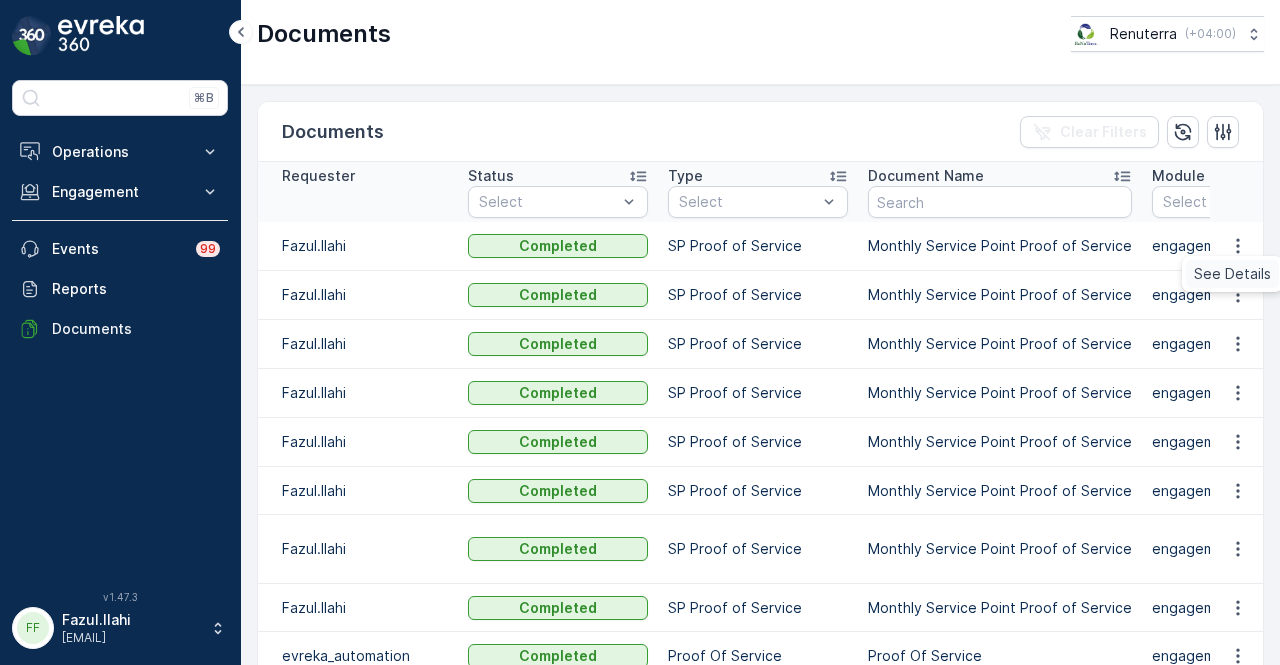 click on "See Details" at bounding box center (1232, 274) 